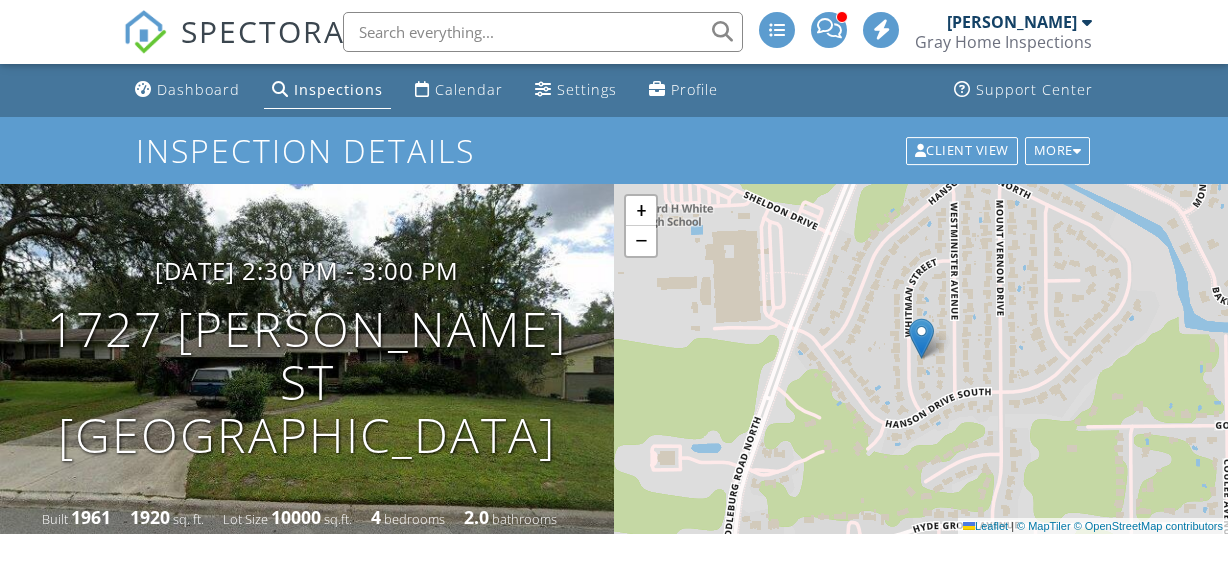 scroll, scrollTop: 0, scrollLeft: 0, axis: both 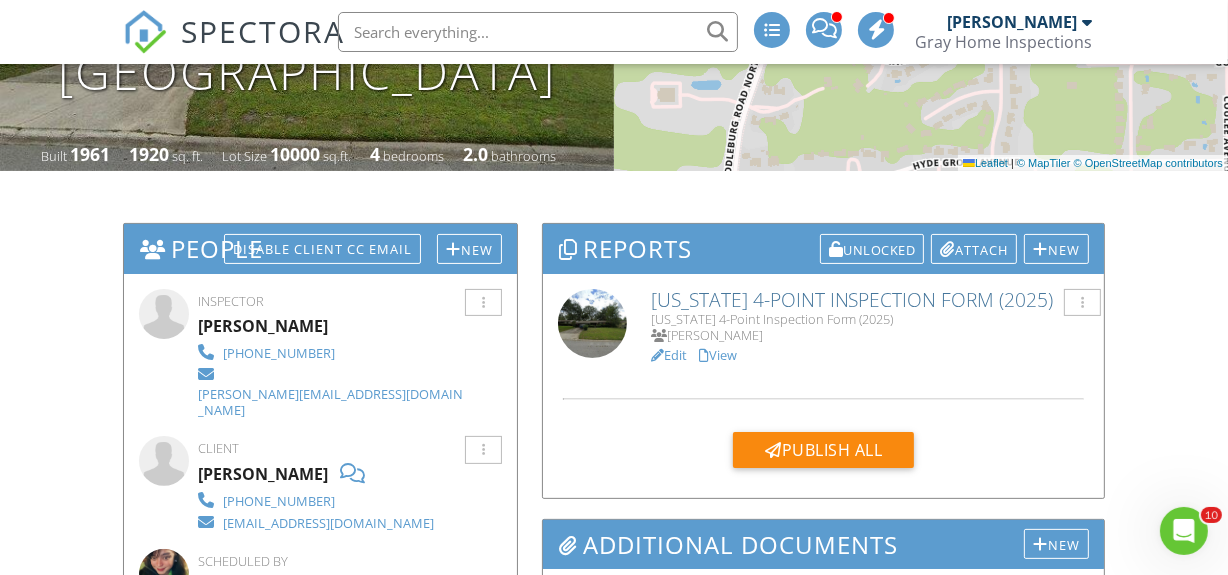 click on "Edit" at bounding box center (669, 355) 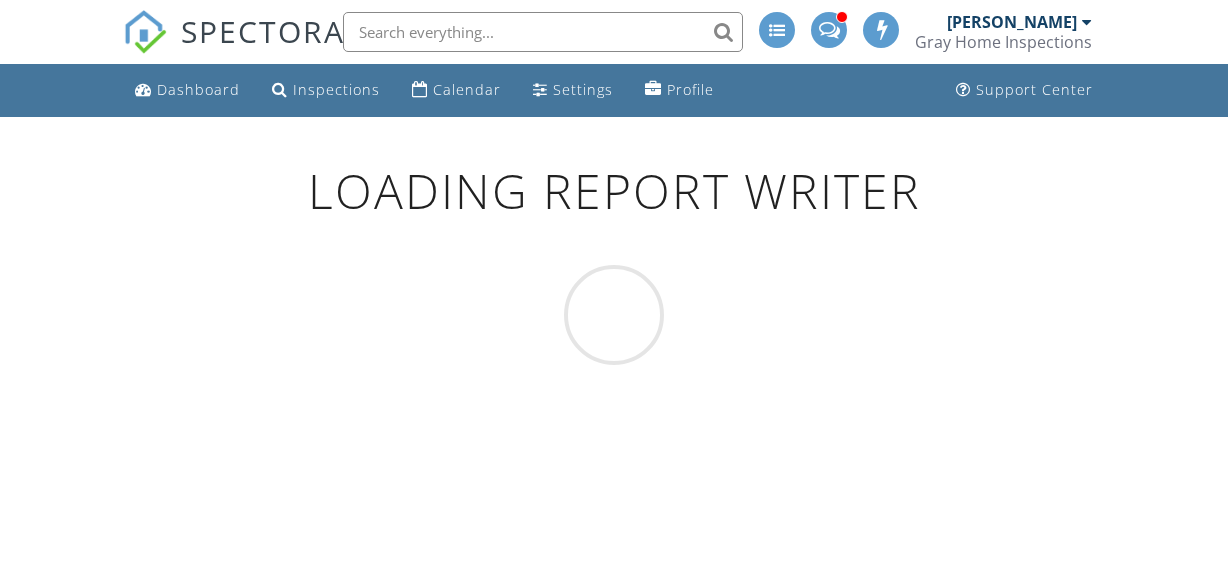scroll, scrollTop: 0, scrollLeft: 0, axis: both 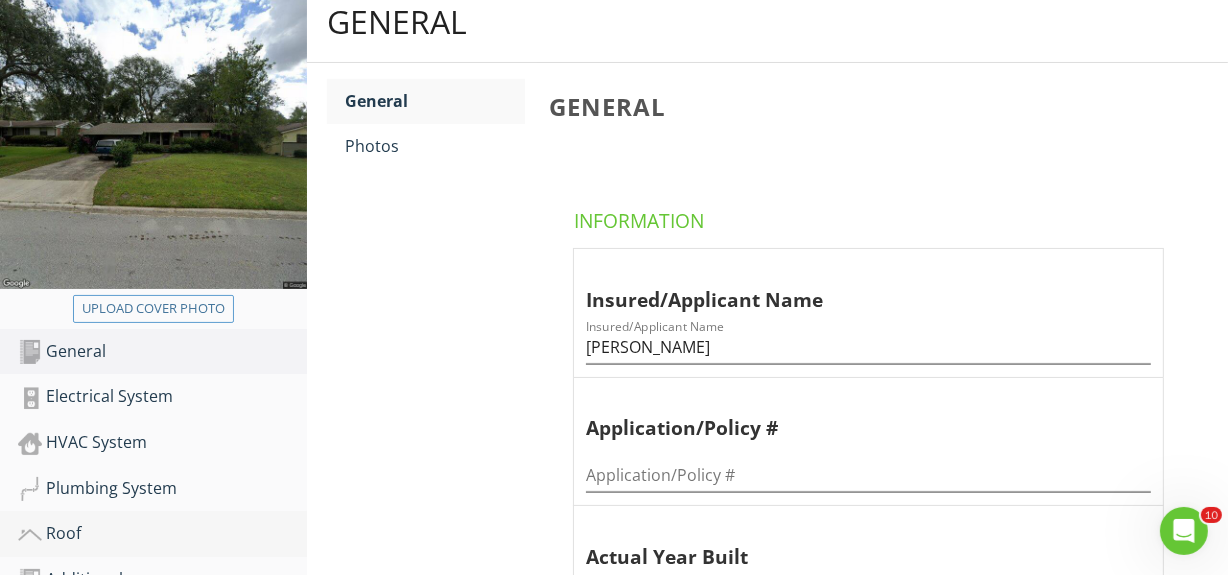 click on "Roof" at bounding box center (162, 534) 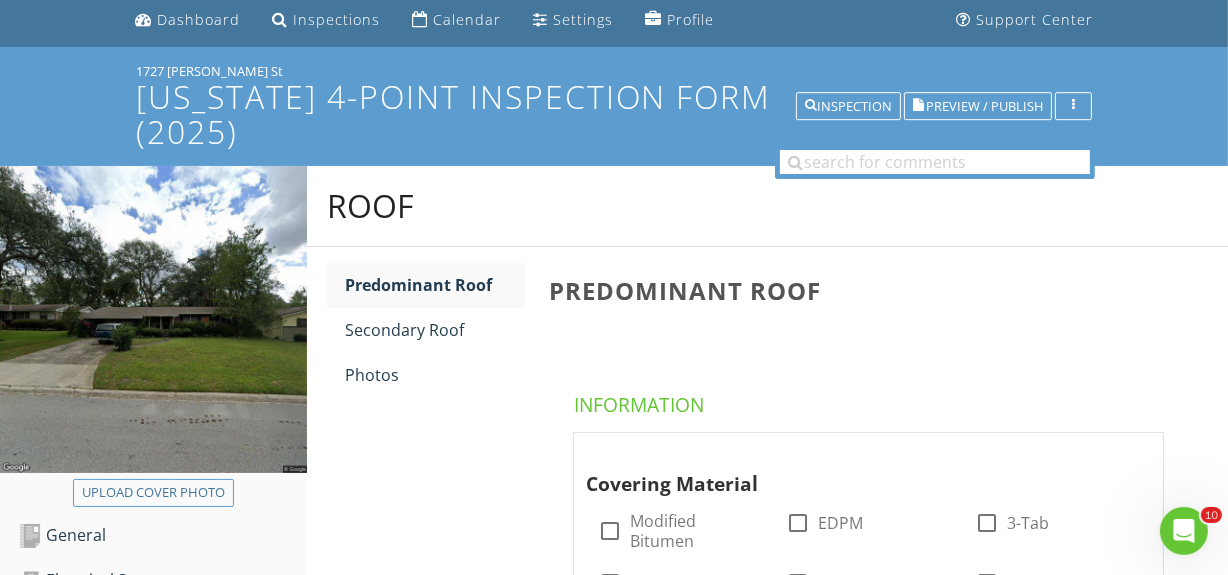 scroll, scrollTop: 0, scrollLeft: 0, axis: both 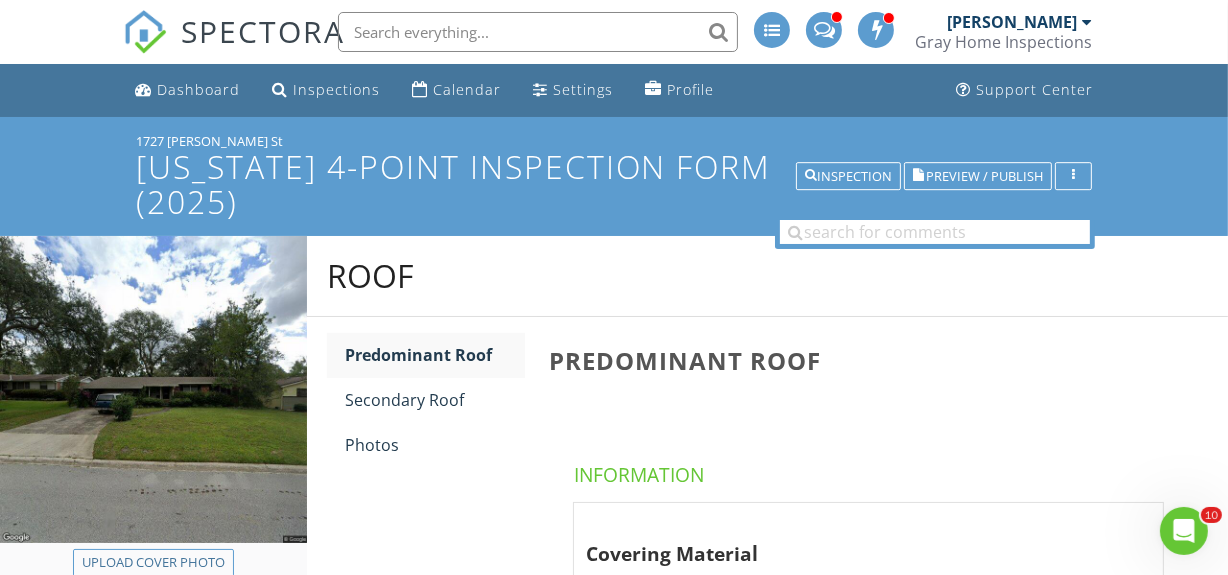 drag, startPoint x: 136, startPoint y: 137, endPoint x: 240, endPoint y: 119, distance: 105.546196 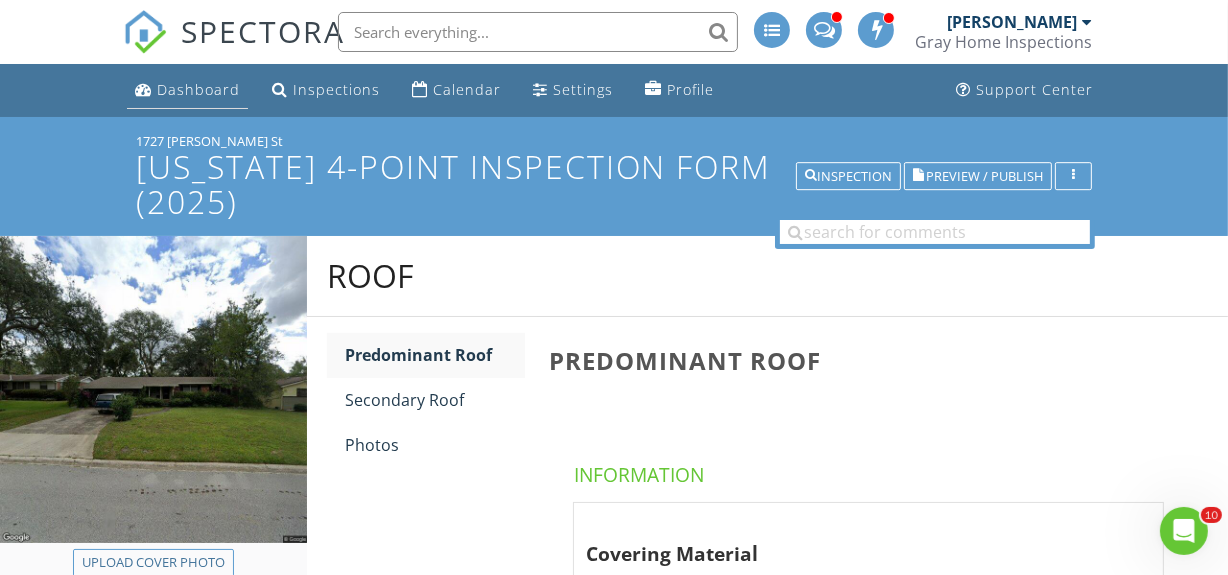 copy on "1727 [PERSON_NAME] St" 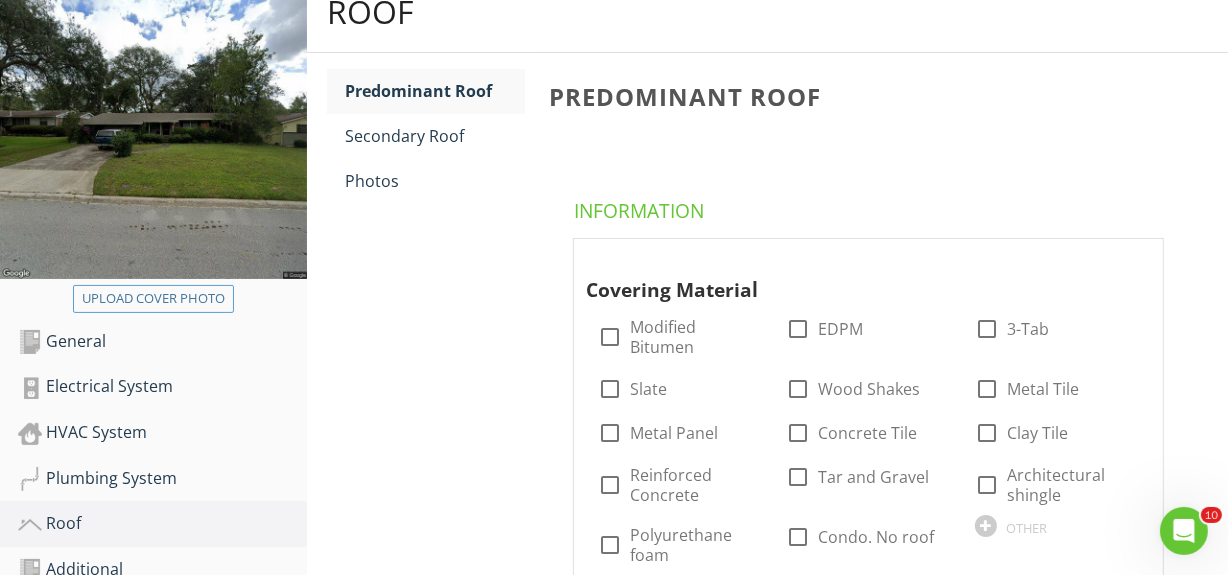 scroll, scrollTop: 0, scrollLeft: 0, axis: both 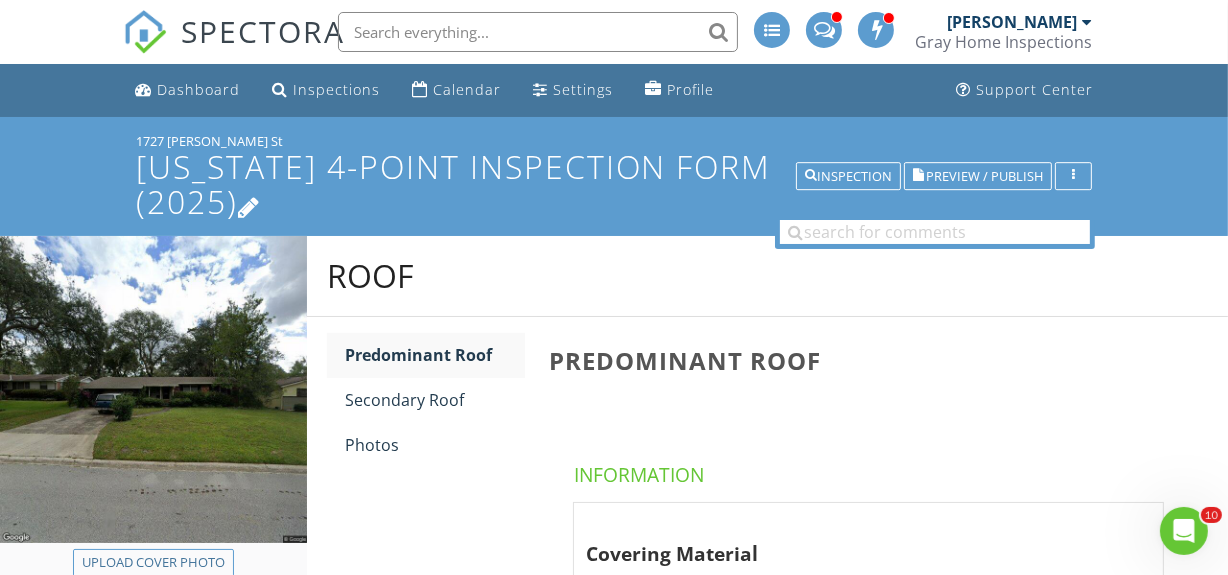 click on "[US_STATE] 4-Point Inspection Form (2025)" at bounding box center [614, 184] 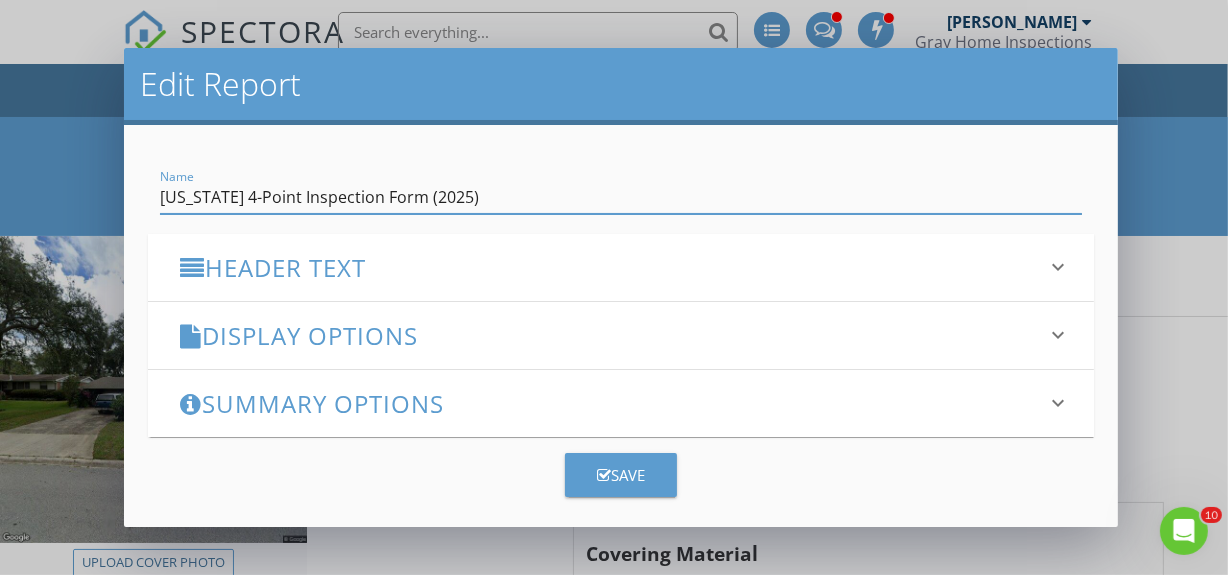 click on "Edit Report   Name Florida 4-Point Inspection Form (2025)
Header Text
keyboard_arrow_down   Full Report Header Text     Summary Header Text
Display Options
keyboard_arrow_down   check_box Display Item Ratings Grid in Report
What does this look like?
check_box Display Category Counts Summary
What does this look like?
check_box_outline_blank Display 'Items Inspected' Count
With
vs
without
check_box_outline_blank Display Inspector Signature   Configure Signature    |
Where does this display?
check_box Display Standards of Practice
Set per-section by clicking the 'pencil' icon next to each
section.
What does this look like?
check_box Display Recommendations   check_box Smart Layout for Informational Comments
Minimize whitespace by separating short and long comments.
What does this look like?
PDF Options       check_box" at bounding box center (614, 287) 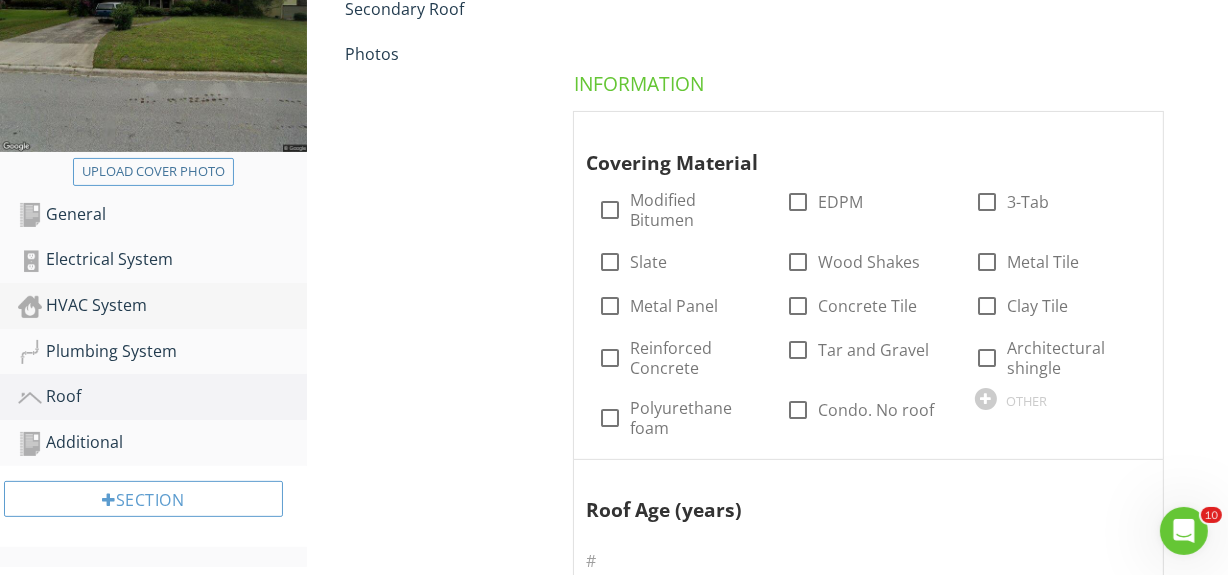 scroll, scrollTop: 363, scrollLeft: 0, axis: vertical 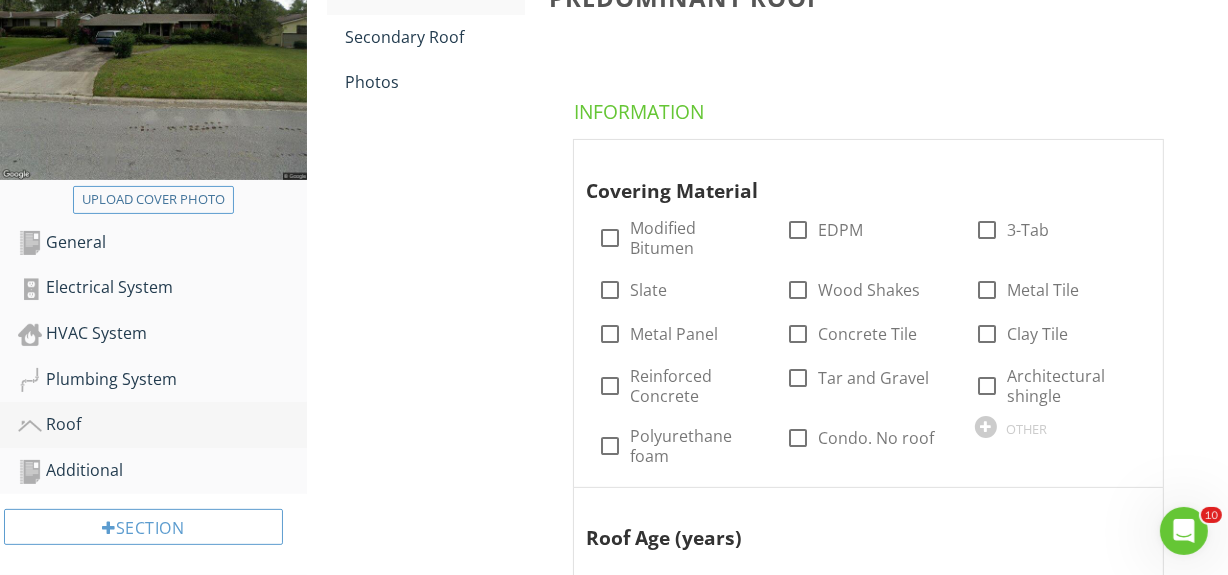 drag, startPoint x: 146, startPoint y: 424, endPoint x: 158, endPoint y: 415, distance: 15 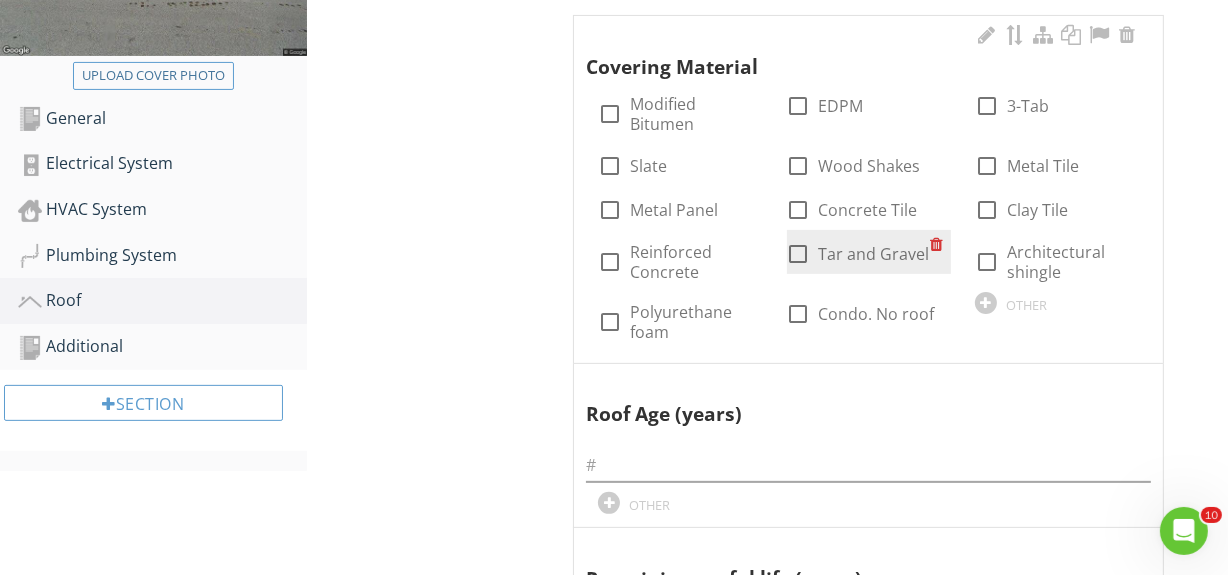 scroll, scrollTop: 454, scrollLeft: 0, axis: vertical 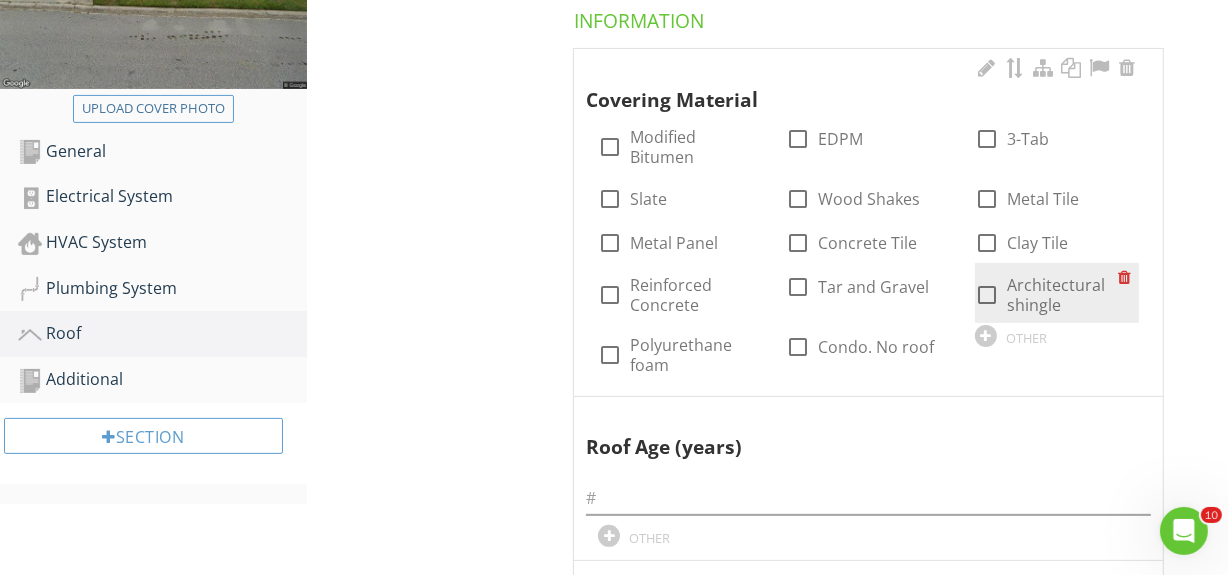 click at bounding box center [987, 295] 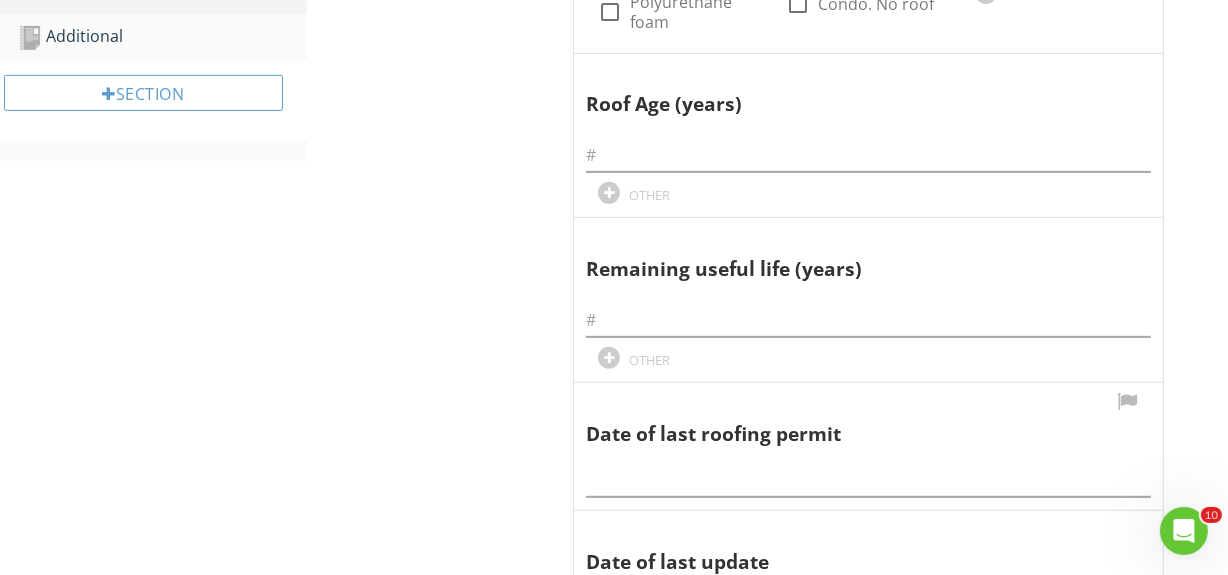 scroll, scrollTop: 818, scrollLeft: 0, axis: vertical 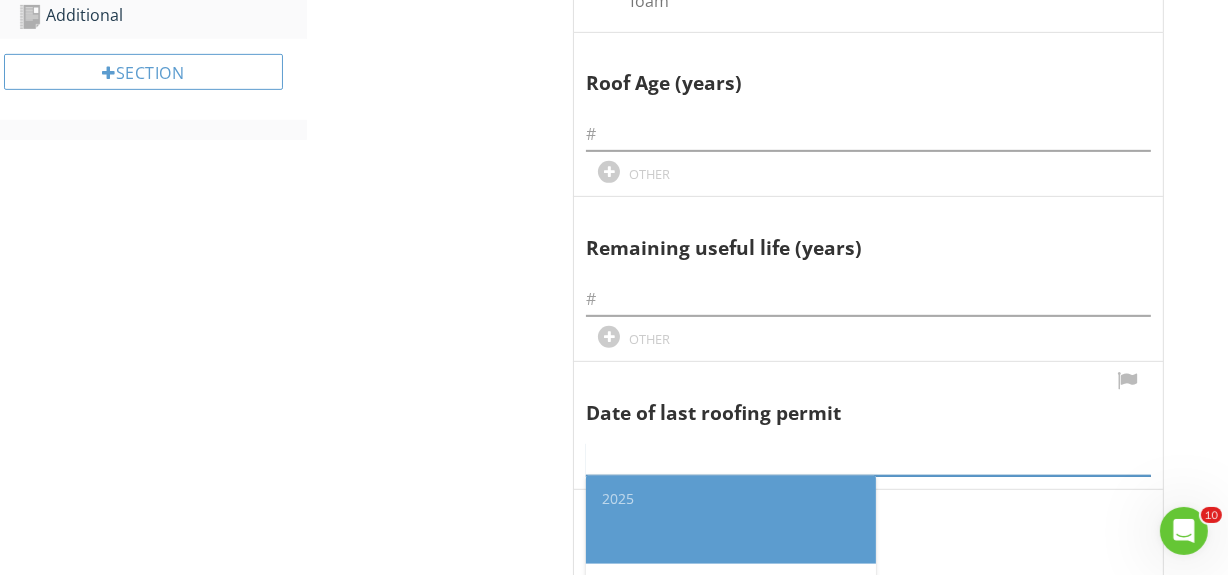click at bounding box center (868, 459) 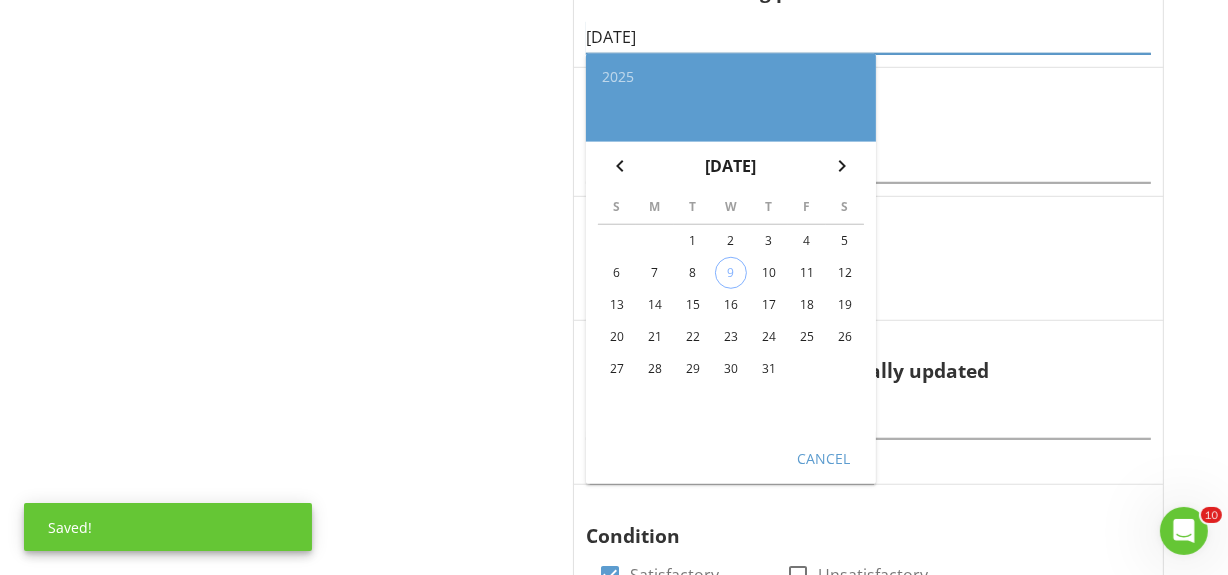 scroll, scrollTop: 1272, scrollLeft: 0, axis: vertical 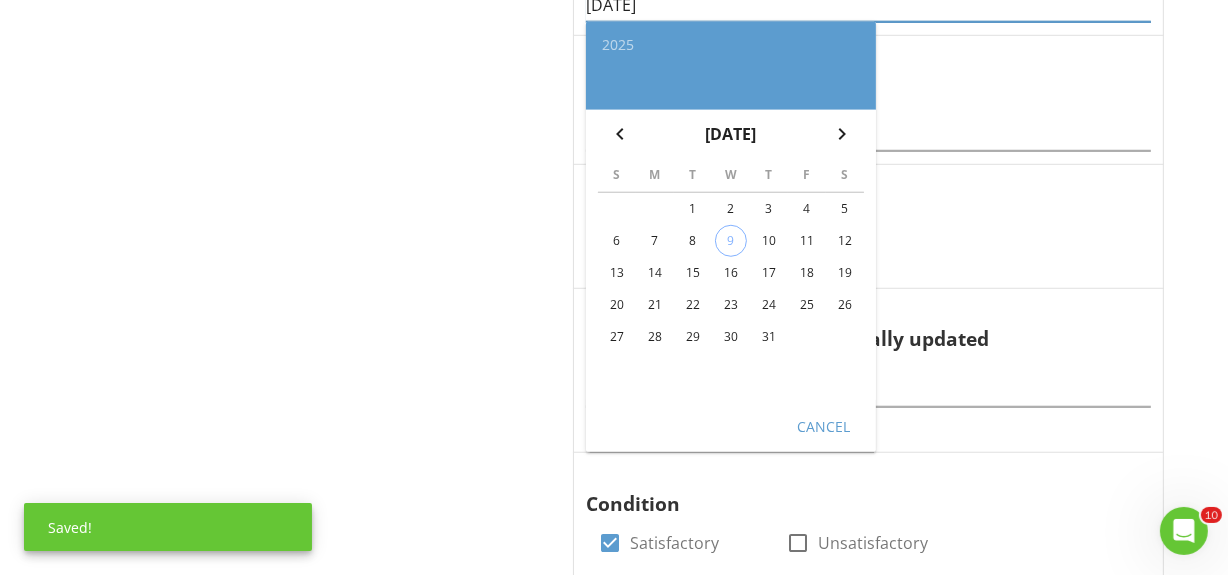type on "3/9/18" 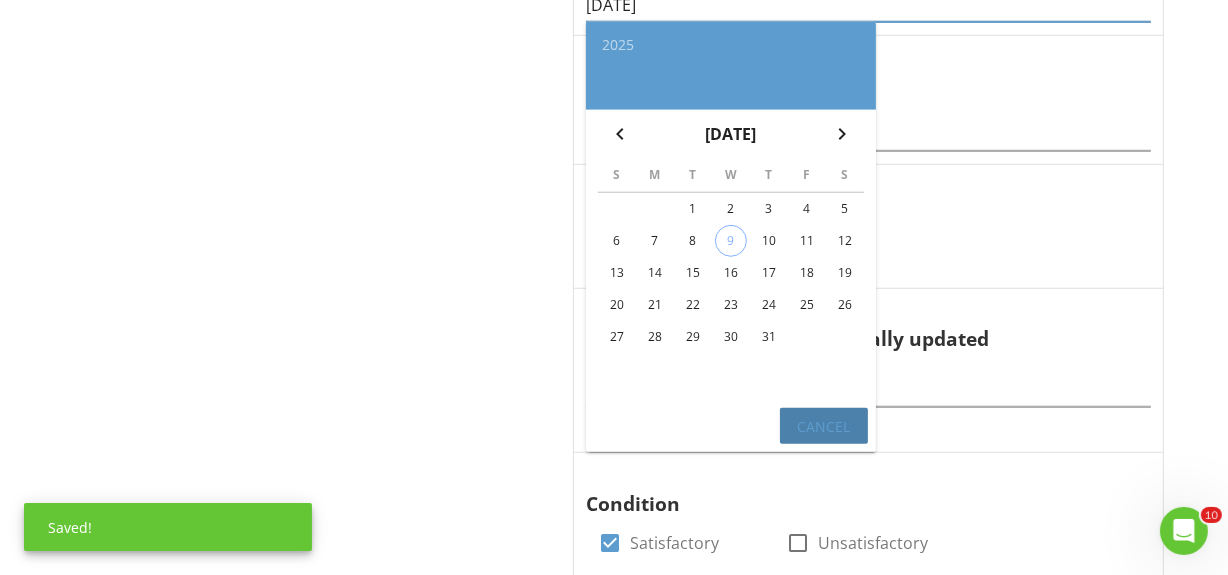 click on "Cancel" at bounding box center (824, 426) 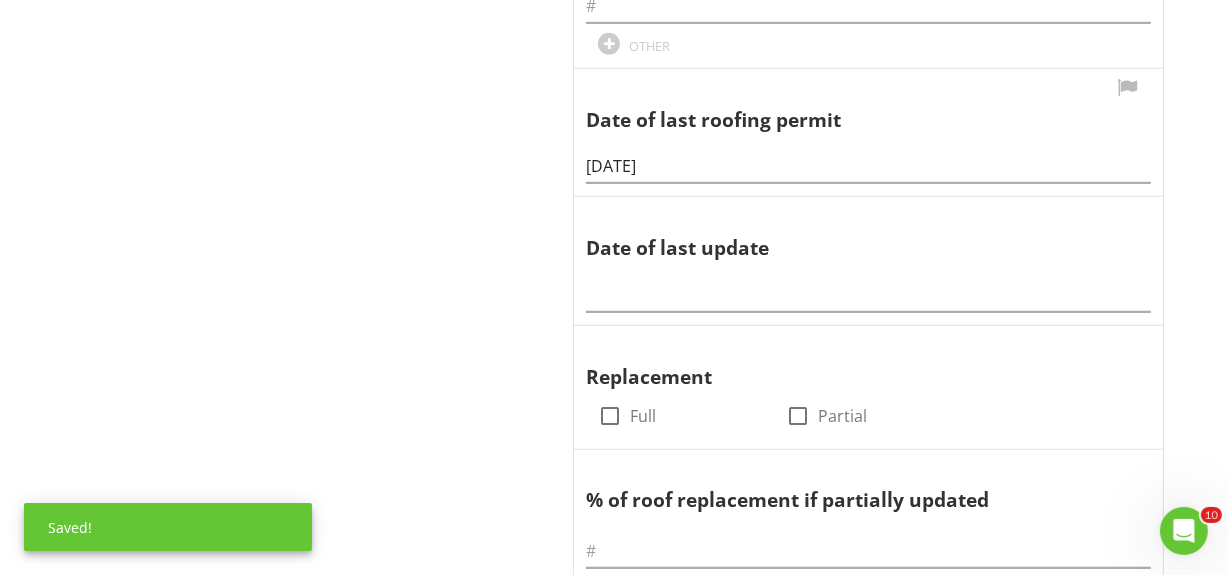 scroll, scrollTop: 1090, scrollLeft: 0, axis: vertical 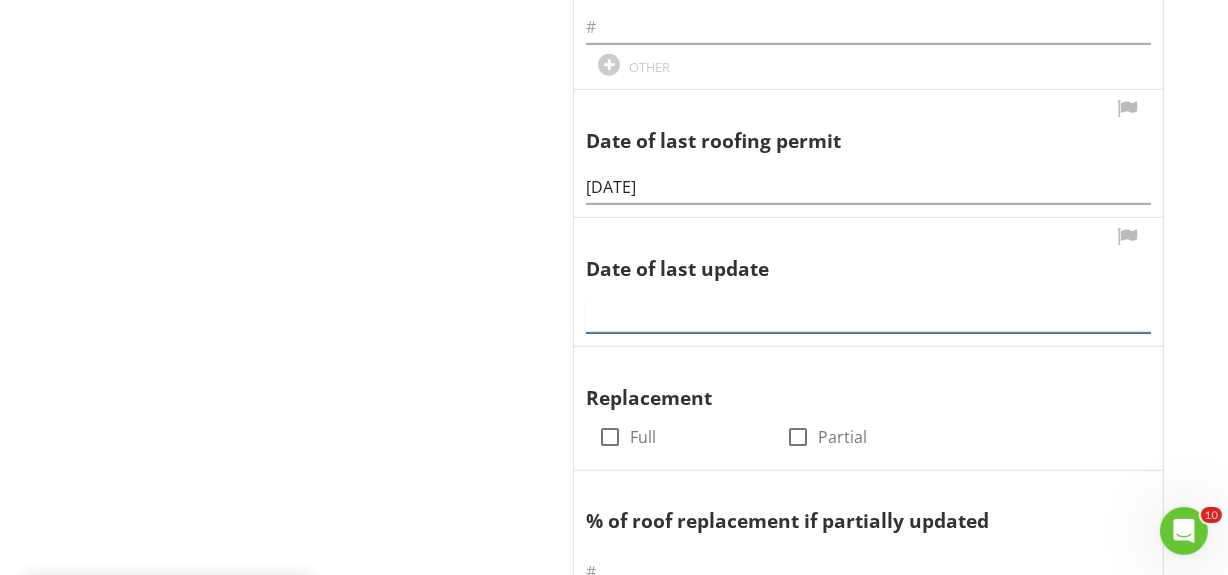 click at bounding box center (868, 310) 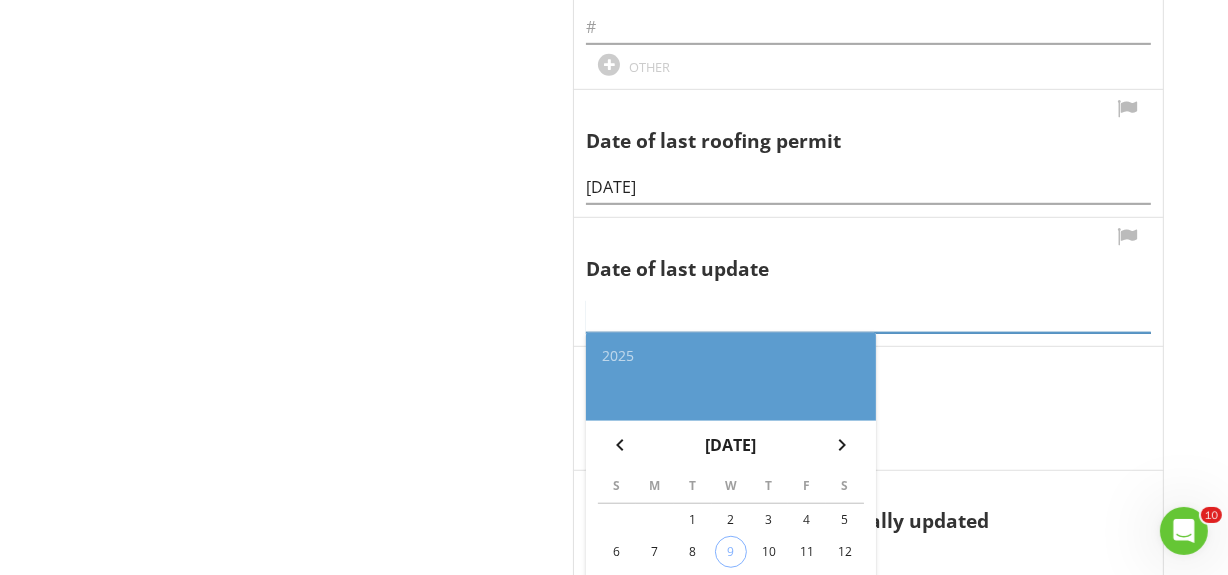 paste on "3/9/18" 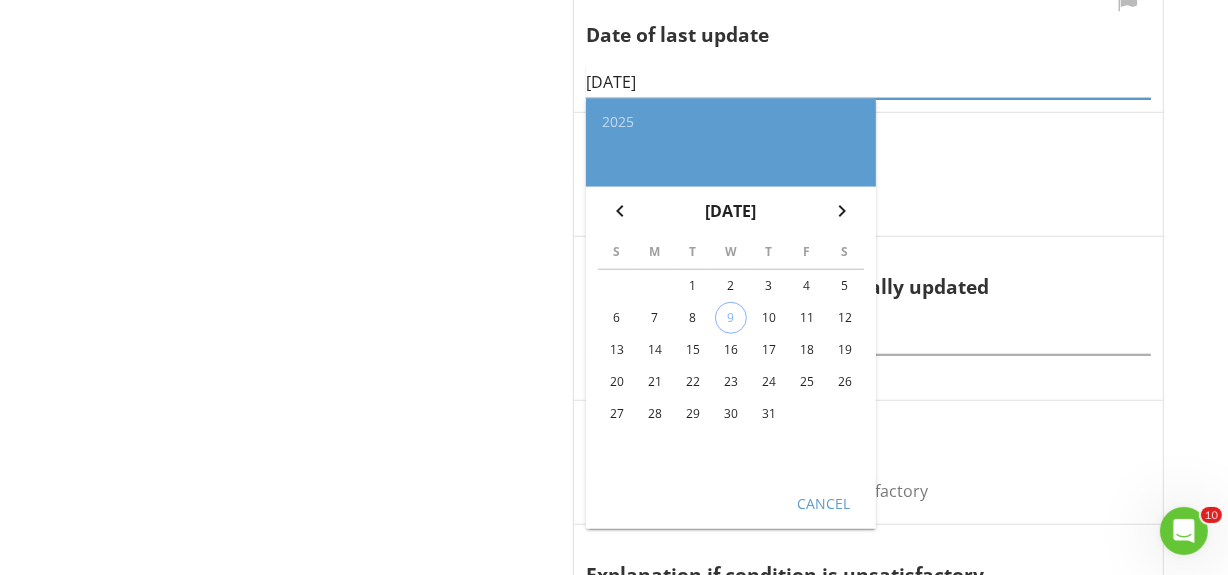 scroll, scrollTop: 1363, scrollLeft: 0, axis: vertical 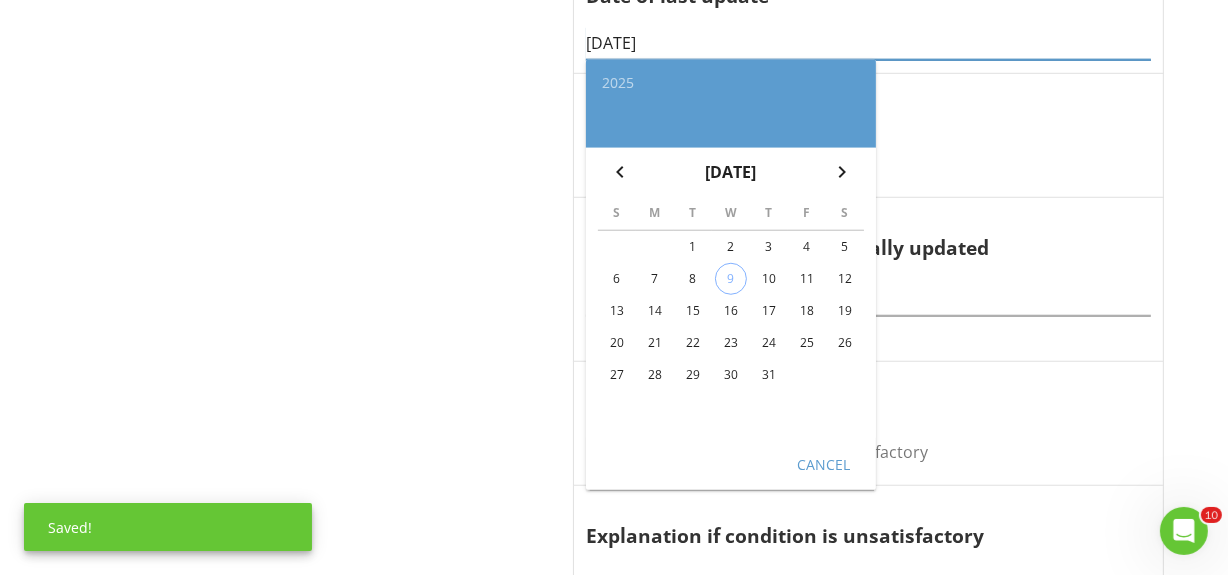 type on "3/9/18" 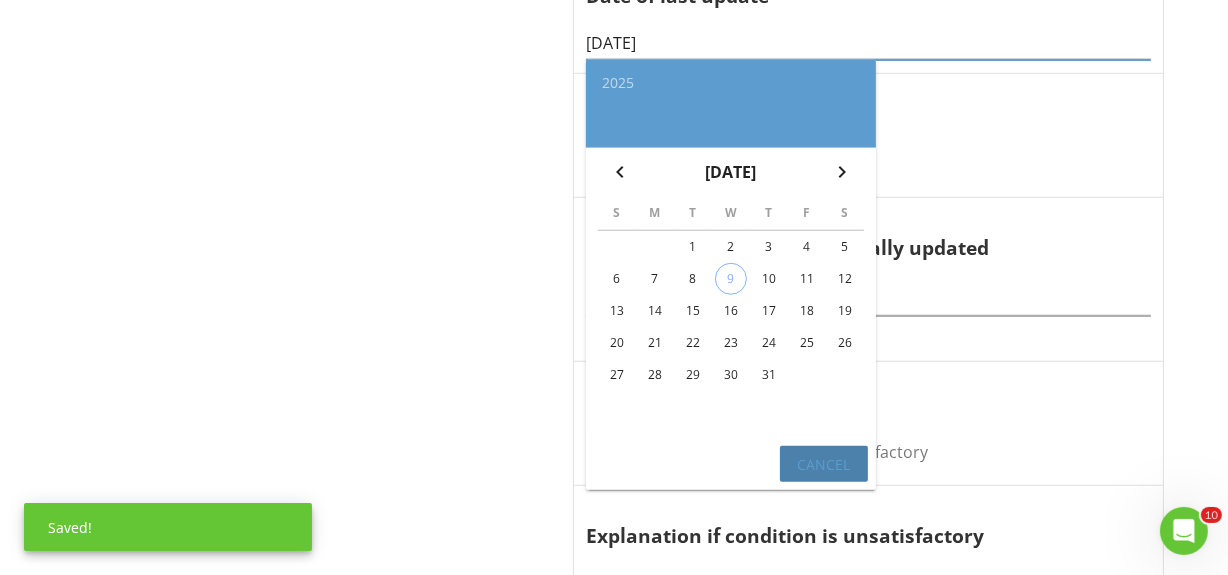 click on "Cancel" at bounding box center [824, 463] 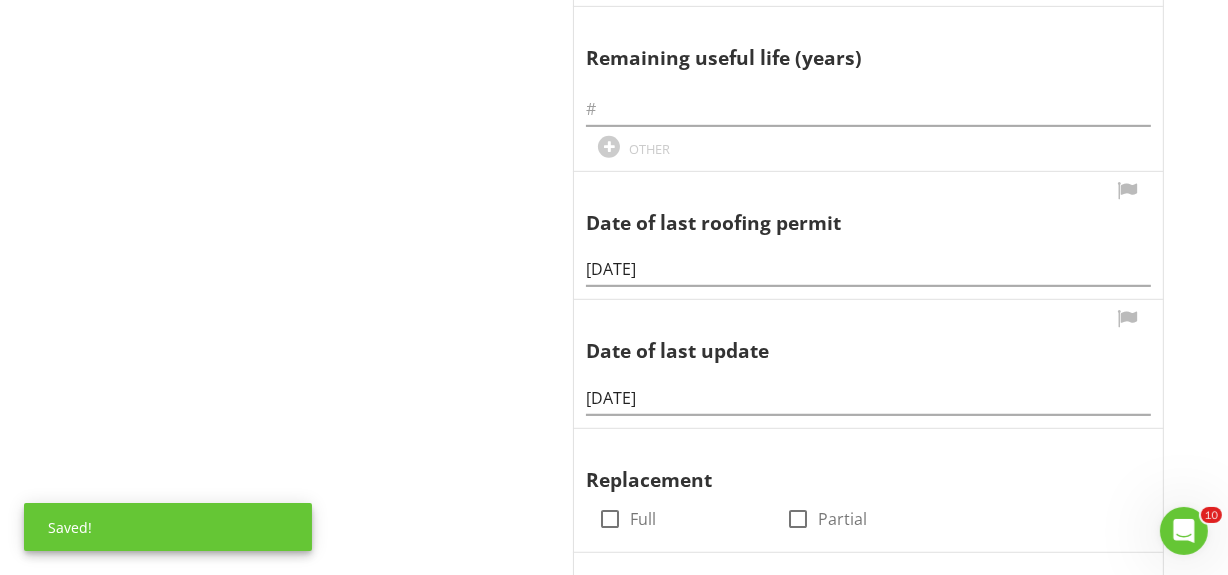 scroll, scrollTop: 1000, scrollLeft: 0, axis: vertical 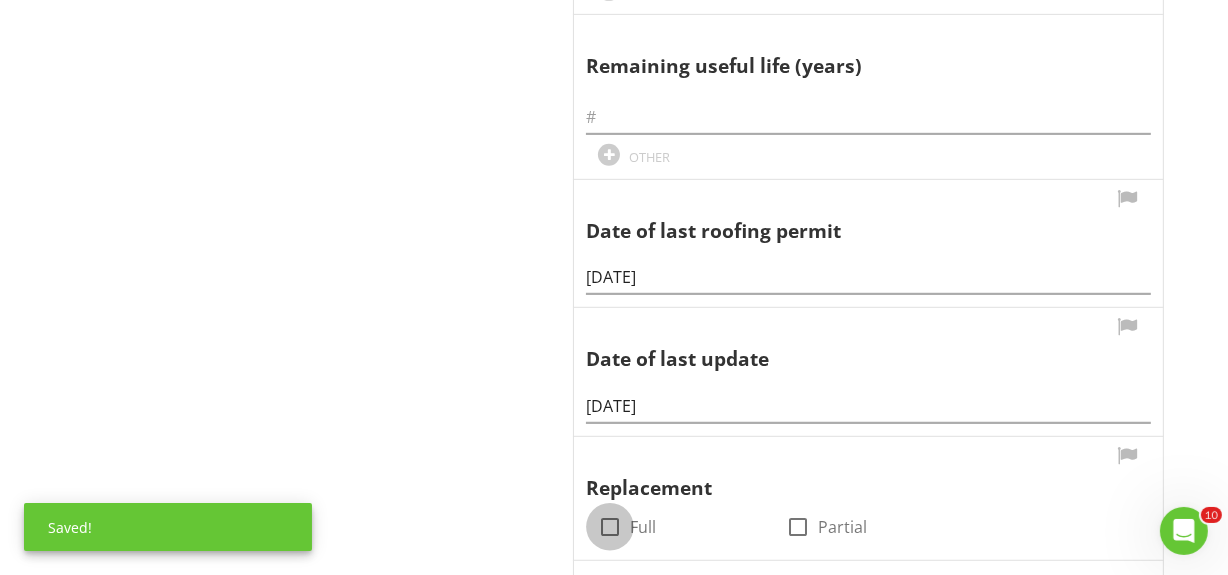 drag, startPoint x: 612, startPoint y: 517, endPoint x: 615, endPoint y: 490, distance: 27.166155 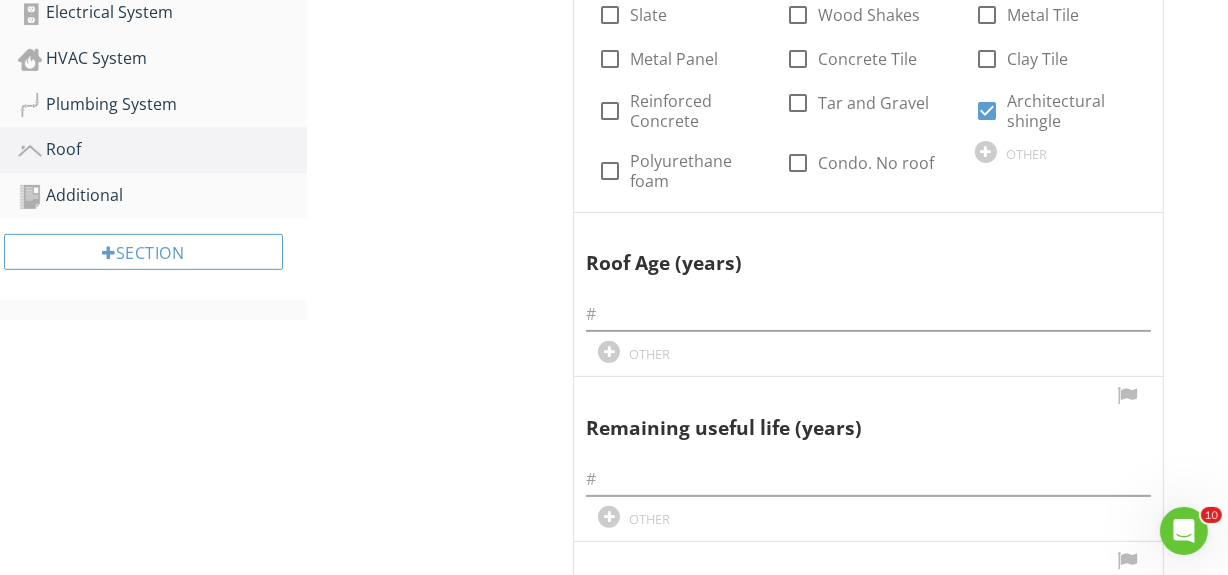 scroll, scrollTop: 636, scrollLeft: 0, axis: vertical 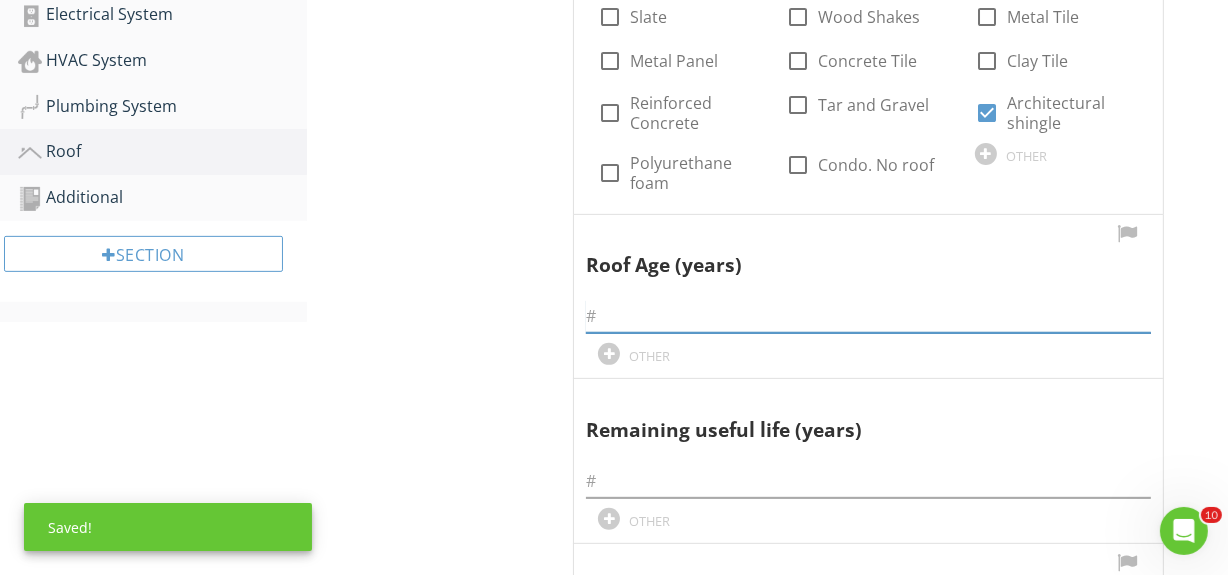 click at bounding box center [868, 316] 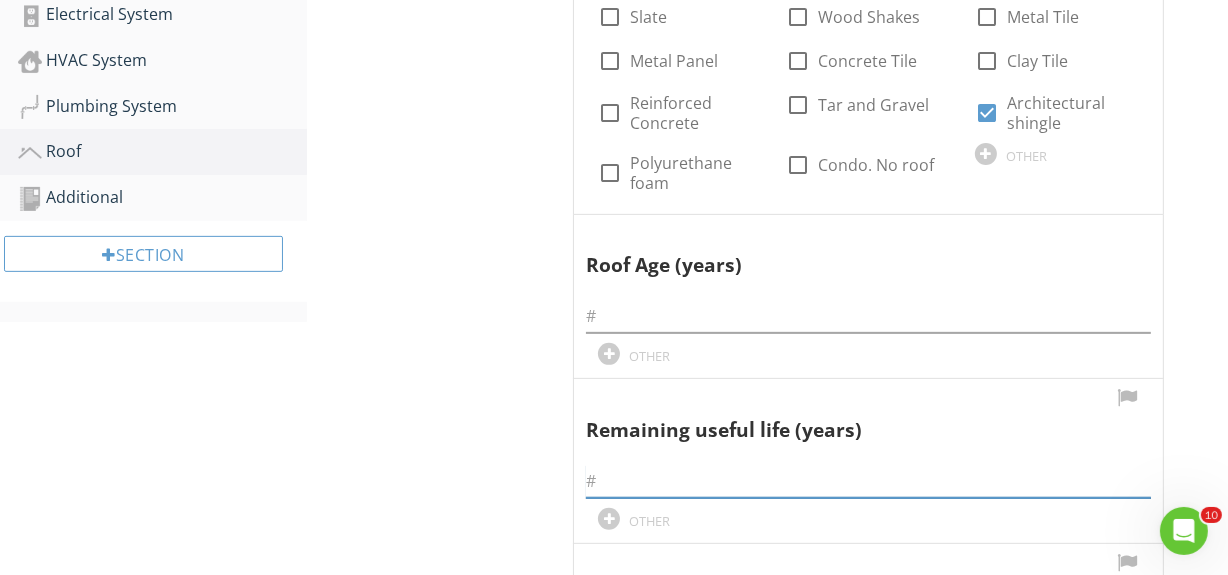 click at bounding box center [868, 481] 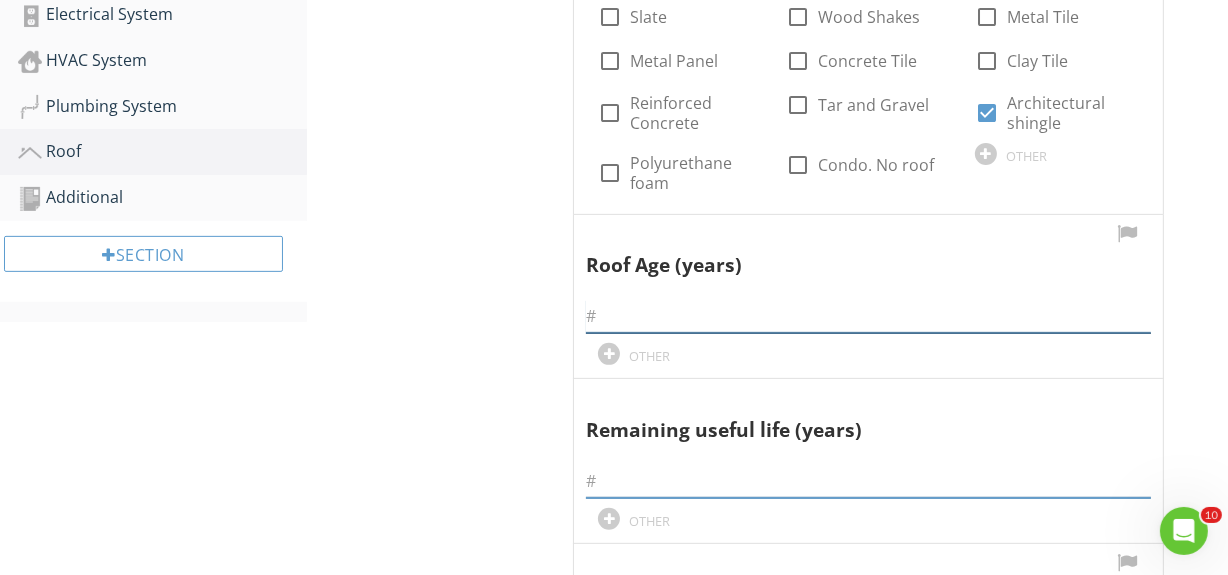 click at bounding box center [868, 316] 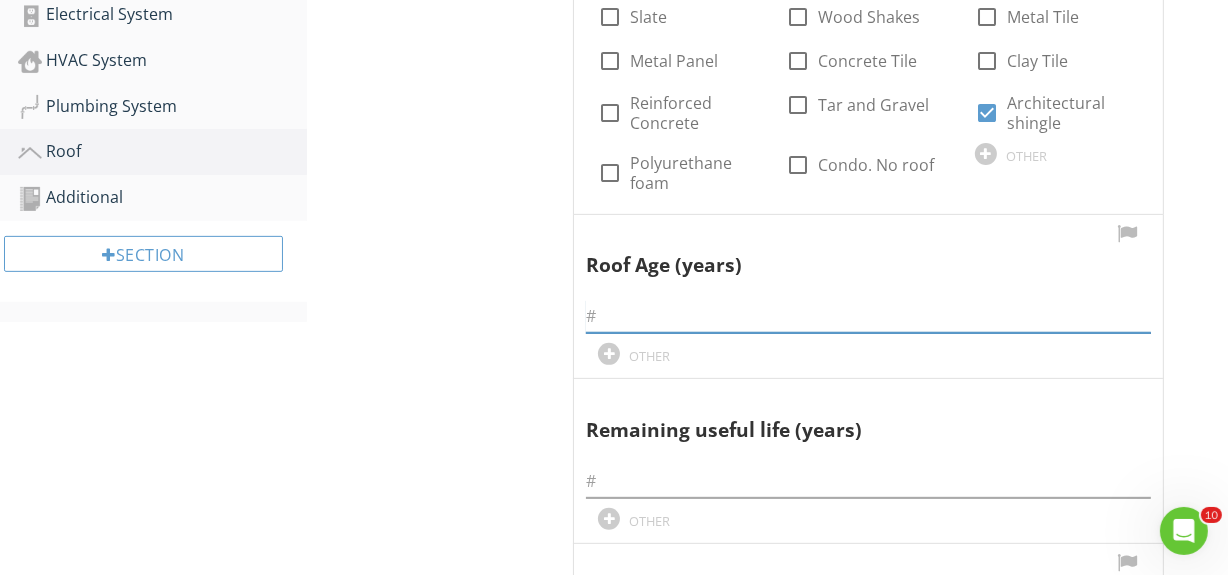 click at bounding box center [868, 316] 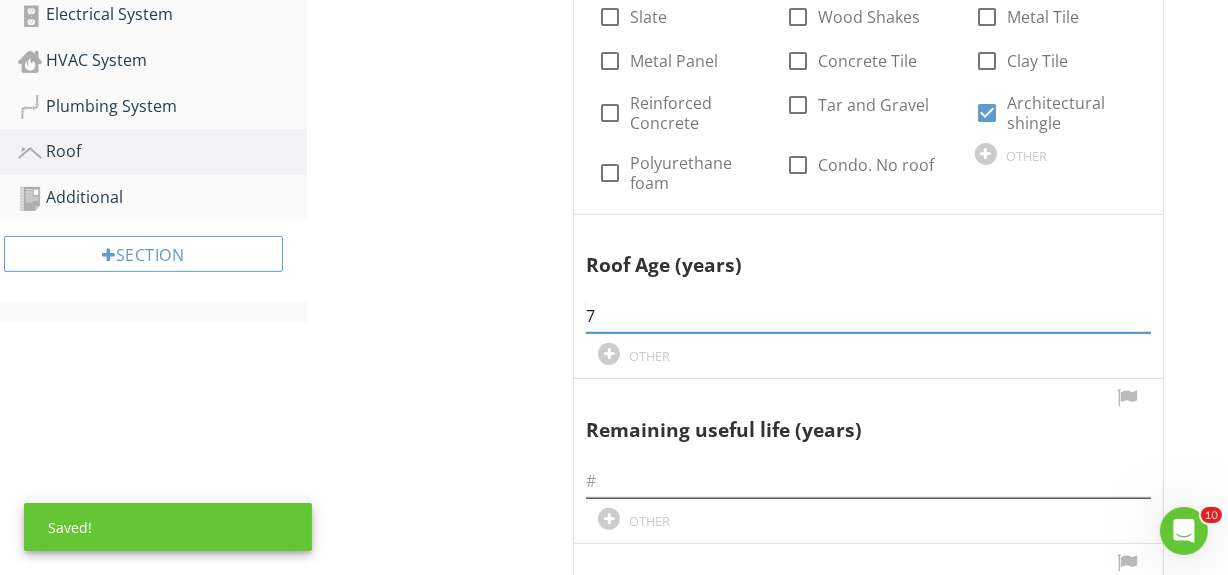 type on "7" 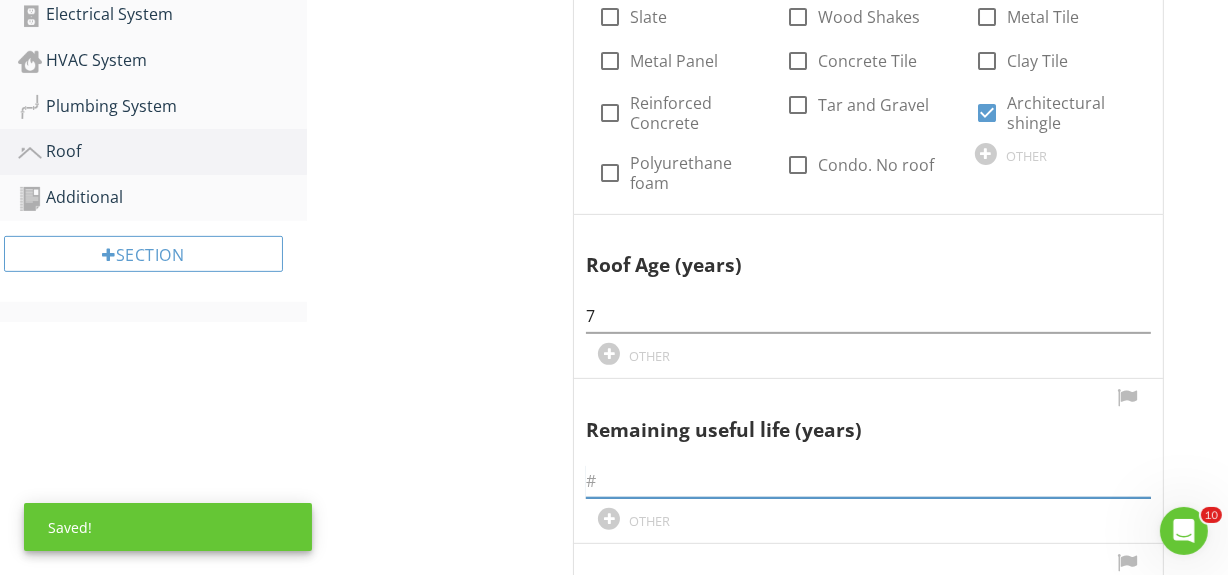 click at bounding box center [868, 481] 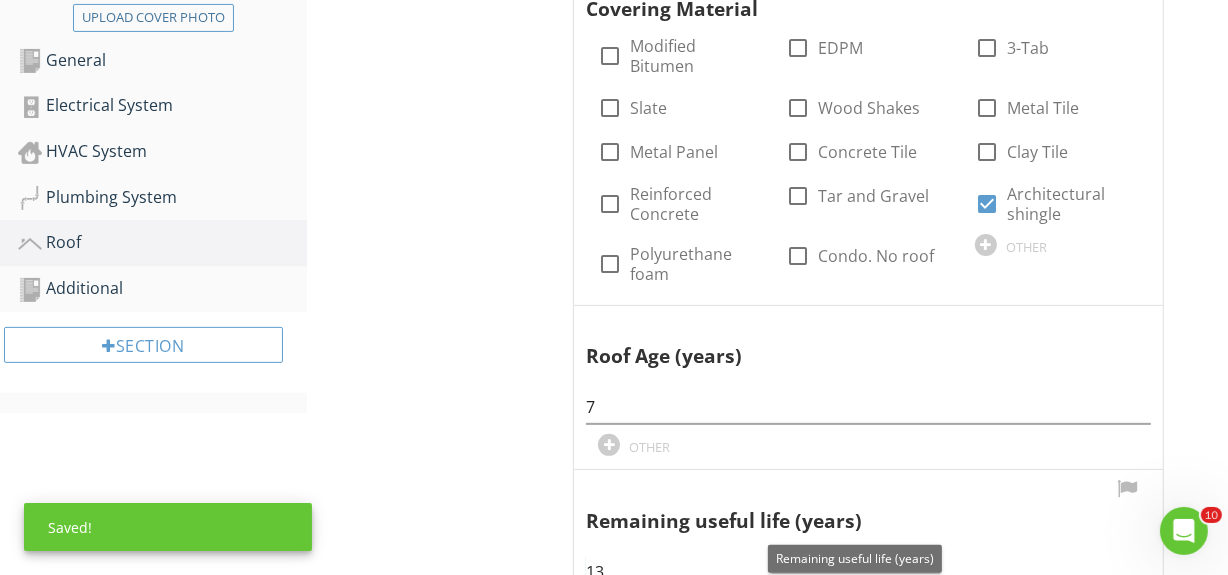 scroll, scrollTop: 454, scrollLeft: 0, axis: vertical 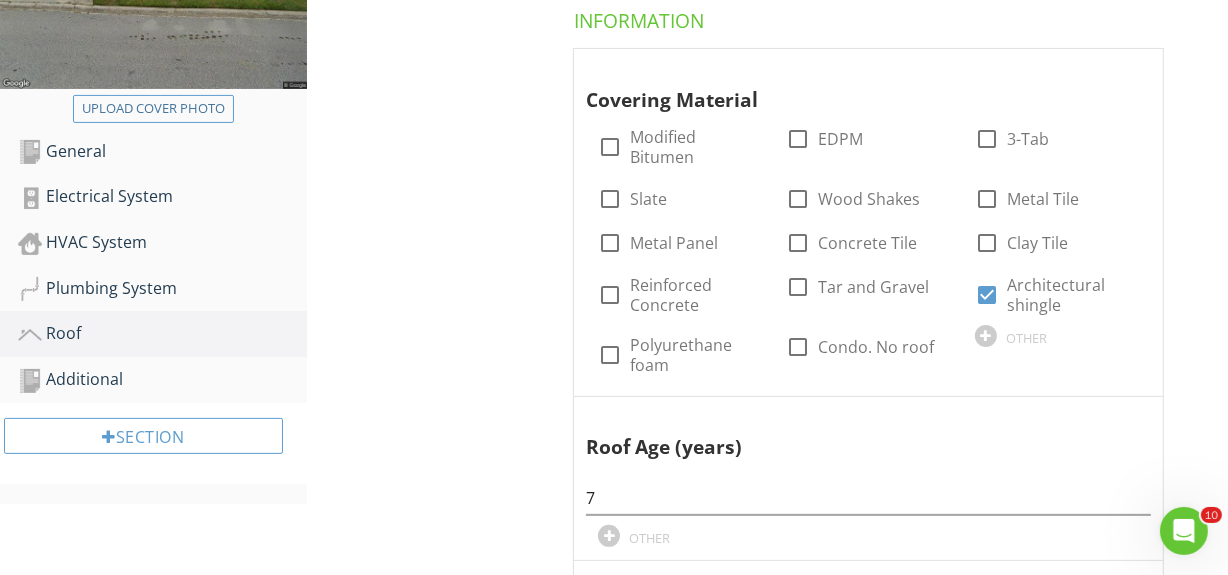 type on "13" 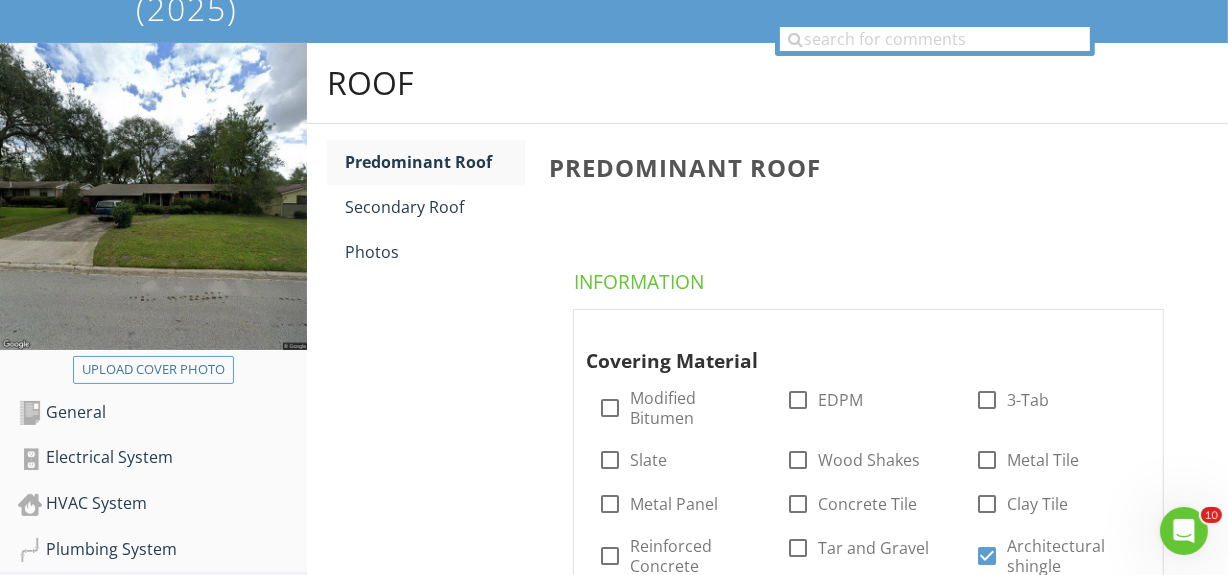 scroll, scrollTop: 181, scrollLeft: 0, axis: vertical 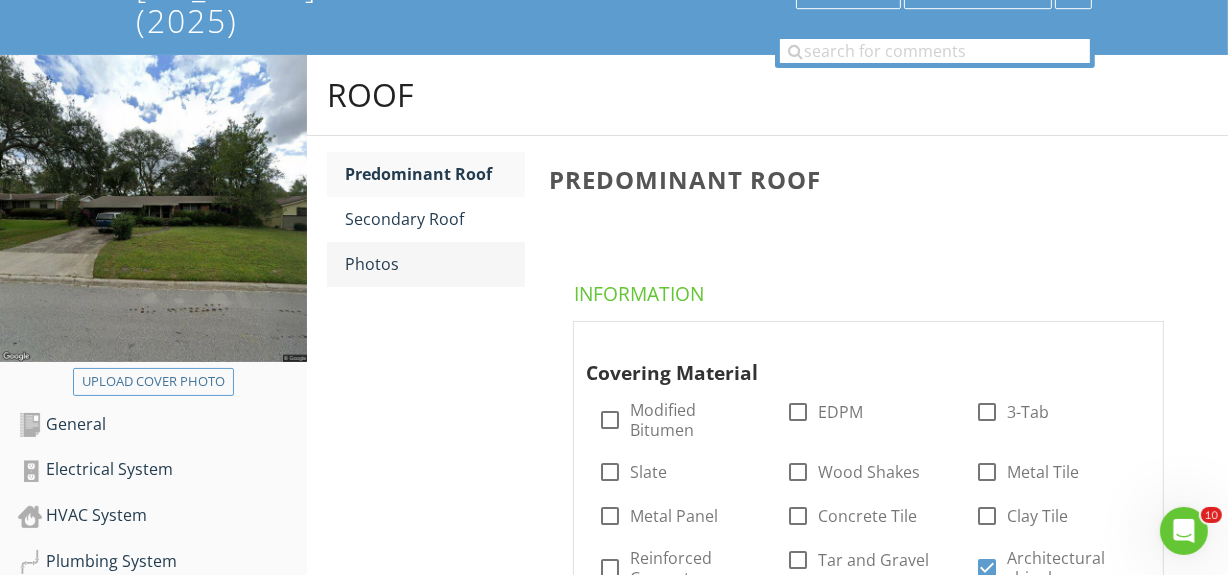 drag, startPoint x: 356, startPoint y: 261, endPoint x: 416, endPoint y: 263, distance: 60.033325 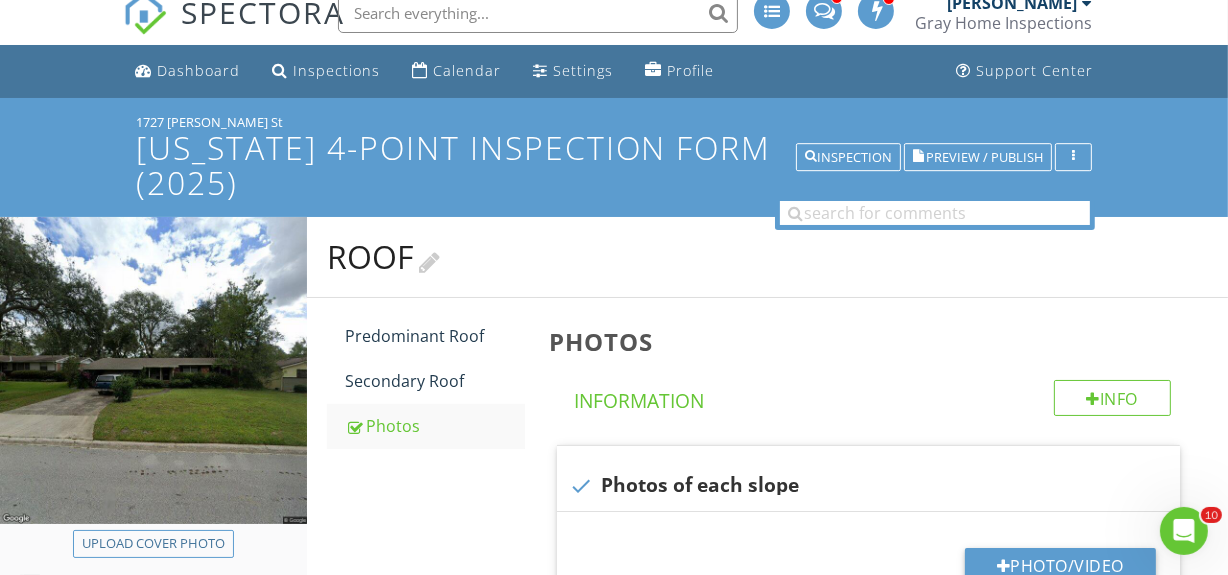 scroll, scrollTop: 0, scrollLeft: 0, axis: both 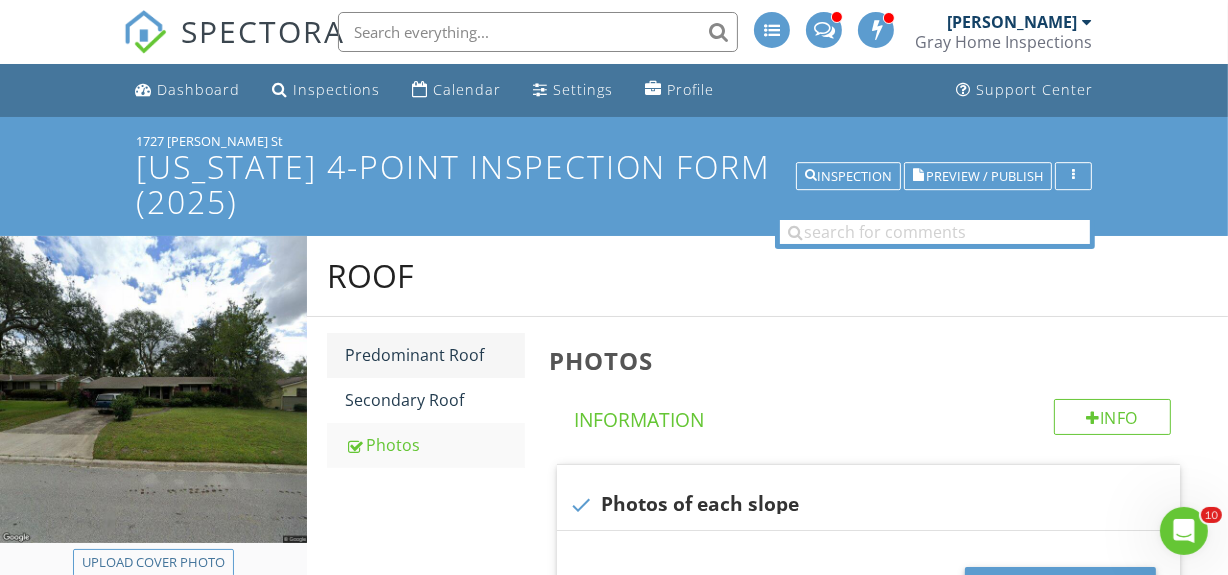 click on "Predominant Roof" at bounding box center [435, 355] 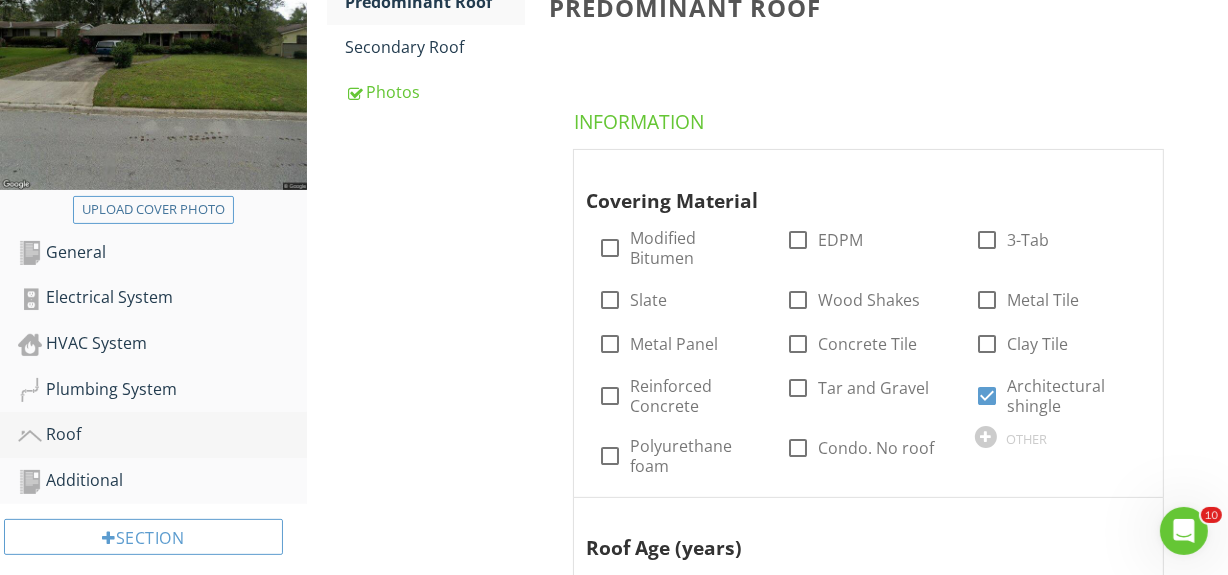 scroll, scrollTop: 363, scrollLeft: 0, axis: vertical 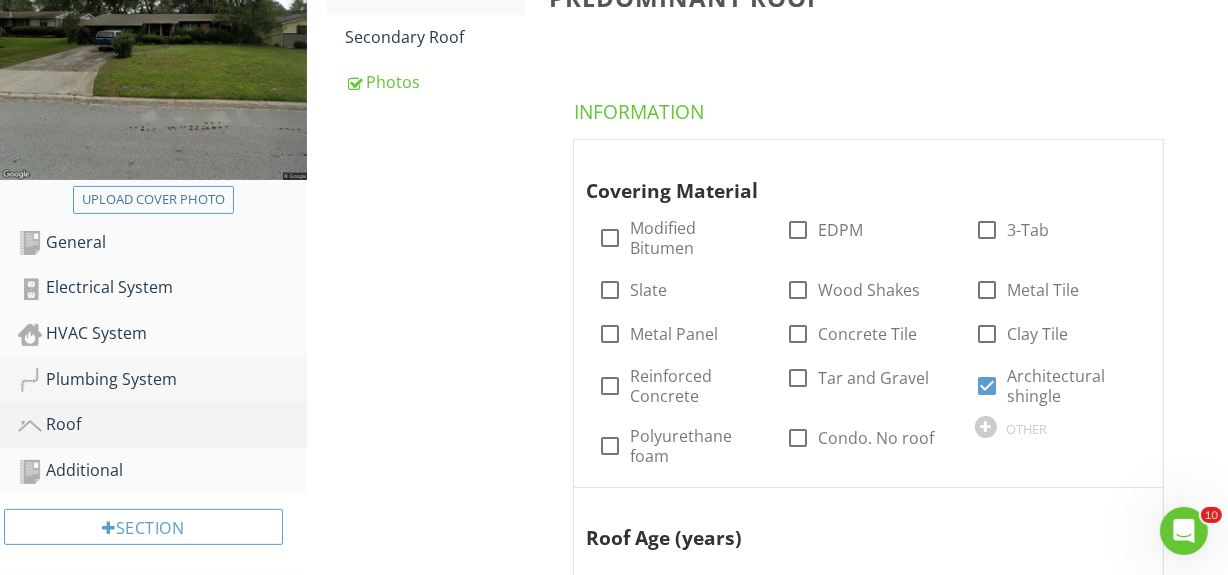 click on "Plumbing System" at bounding box center (162, 380) 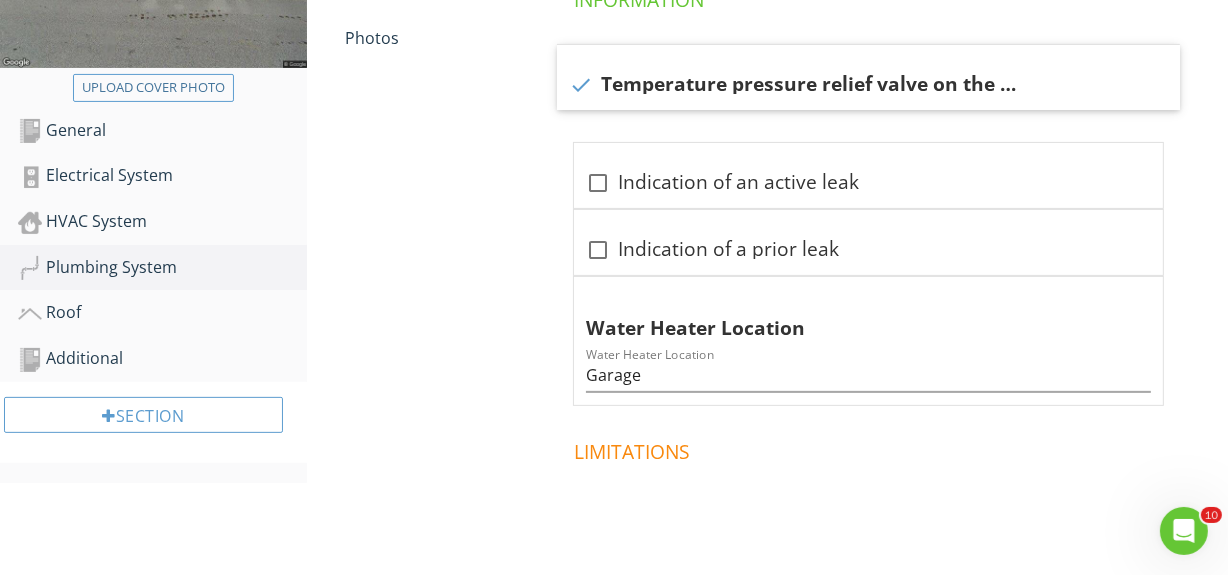 scroll, scrollTop: 428, scrollLeft: 0, axis: vertical 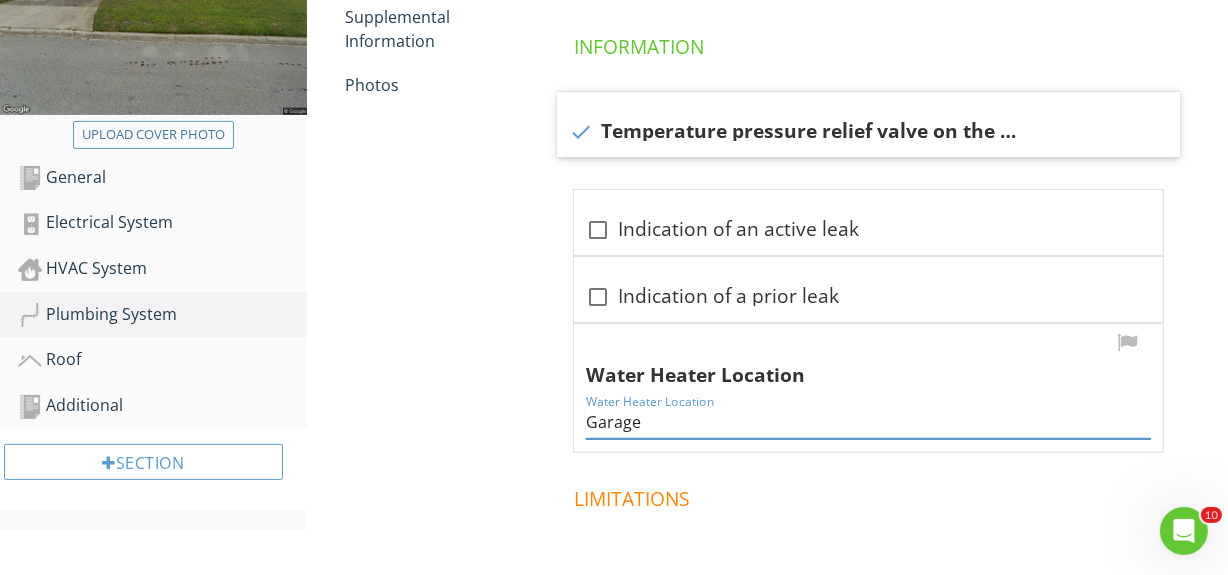 click on "Garage" at bounding box center [868, 422] 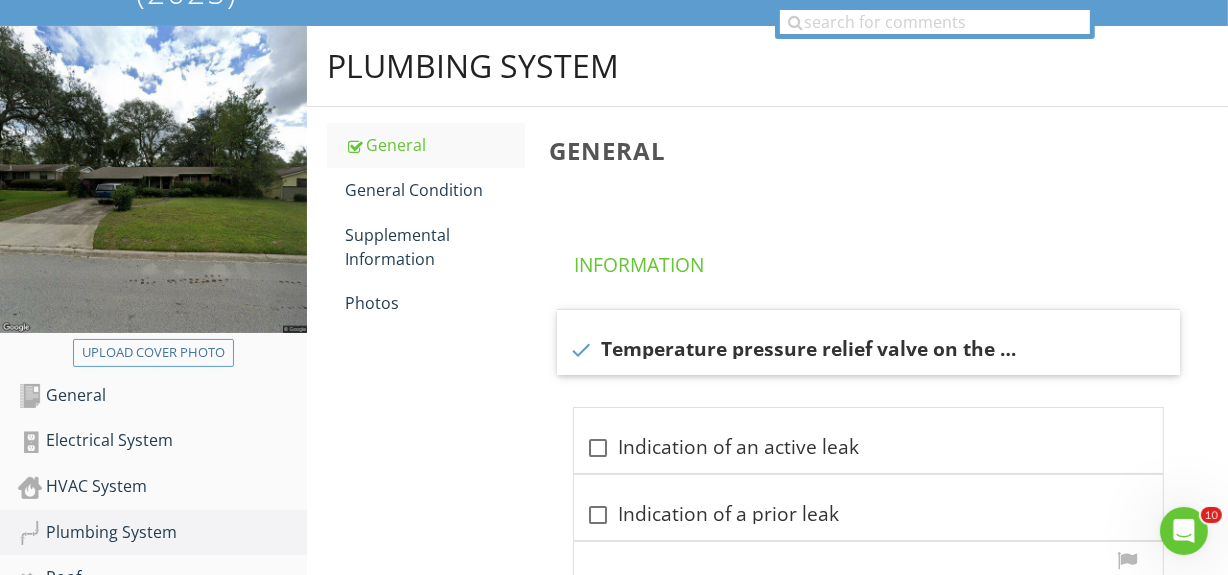scroll, scrollTop: 155, scrollLeft: 0, axis: vertical 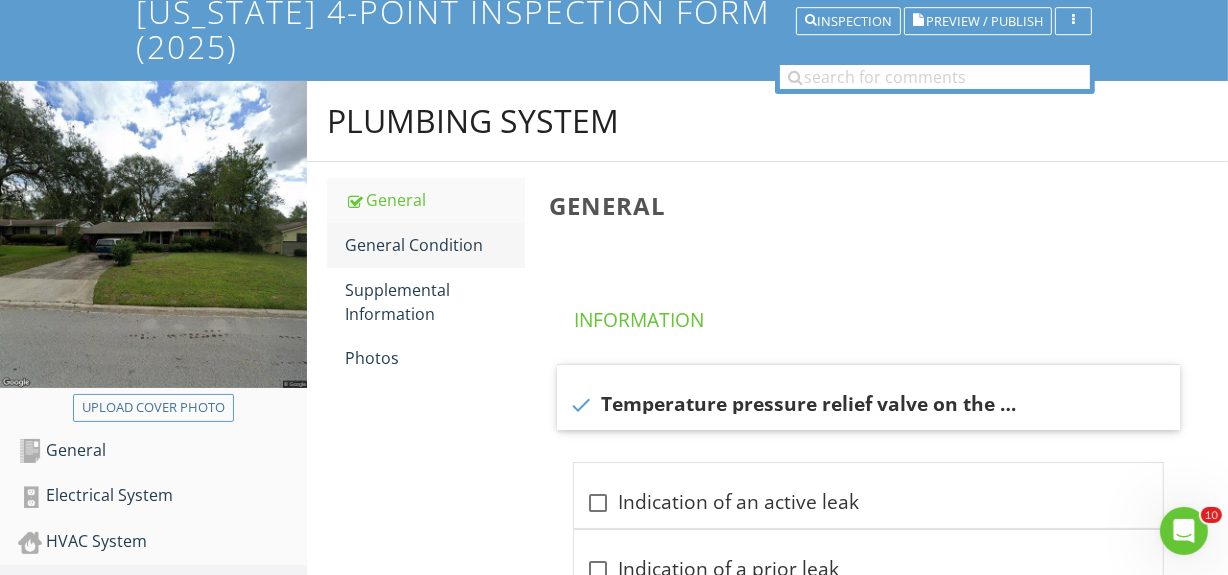 click on "General Condition" at bounding box center [435, 245] 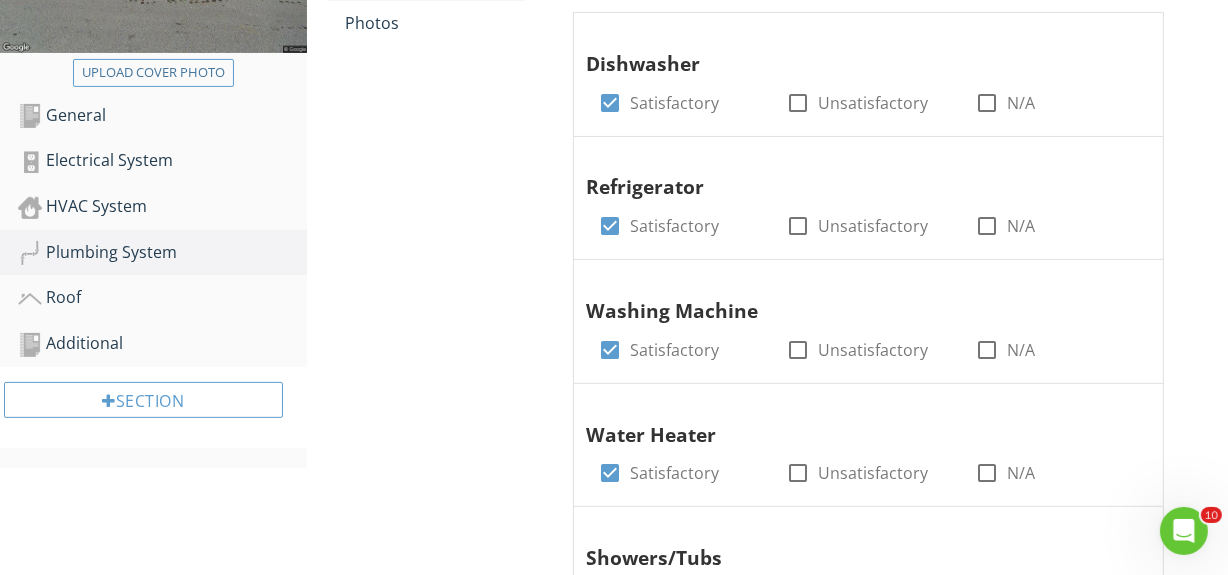scroll, scrollTop: 155, scrollLeft: 0, axis: vertical 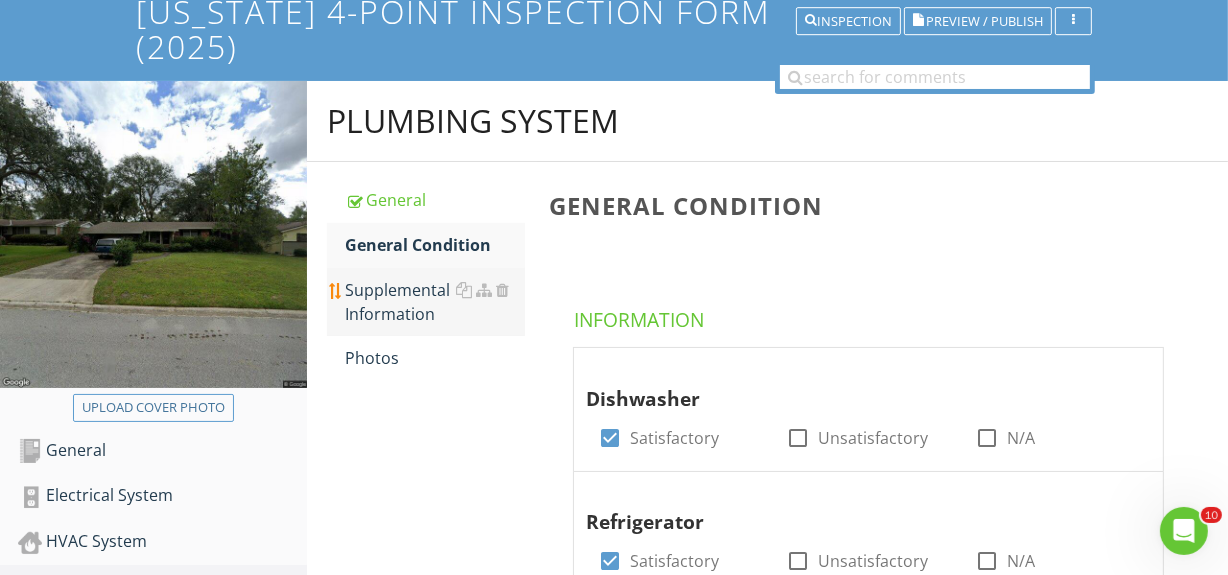 click on "Supplemental Information" at bounding box center [435, 302] 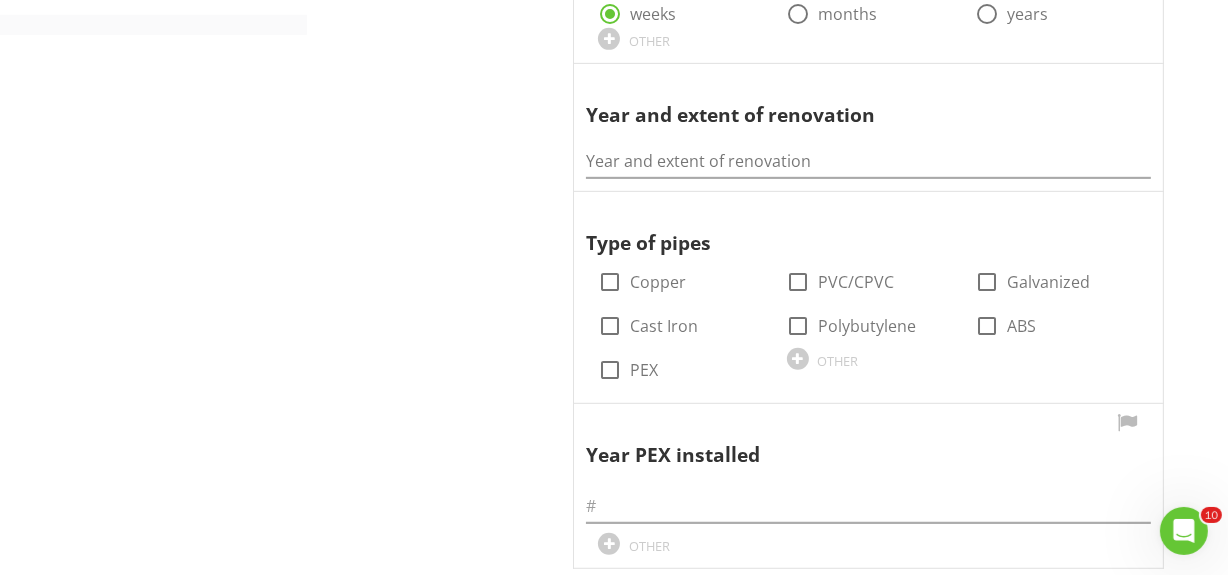scroll, scrollTop: 973, scrollLeft: 0, axis: vertical 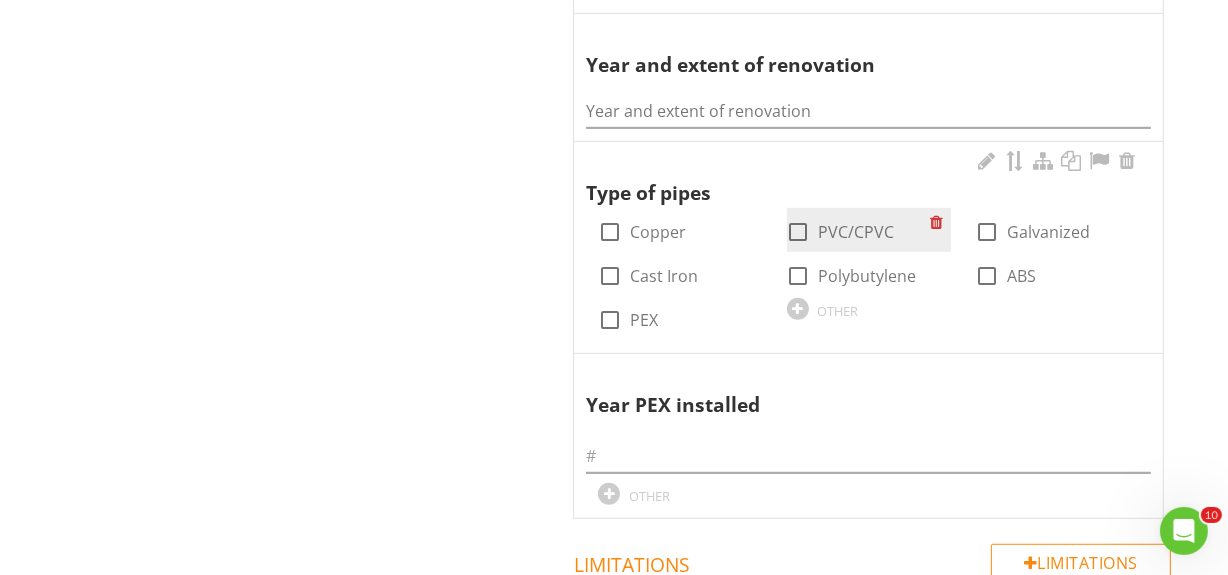 click at bounding box center (799, 232) 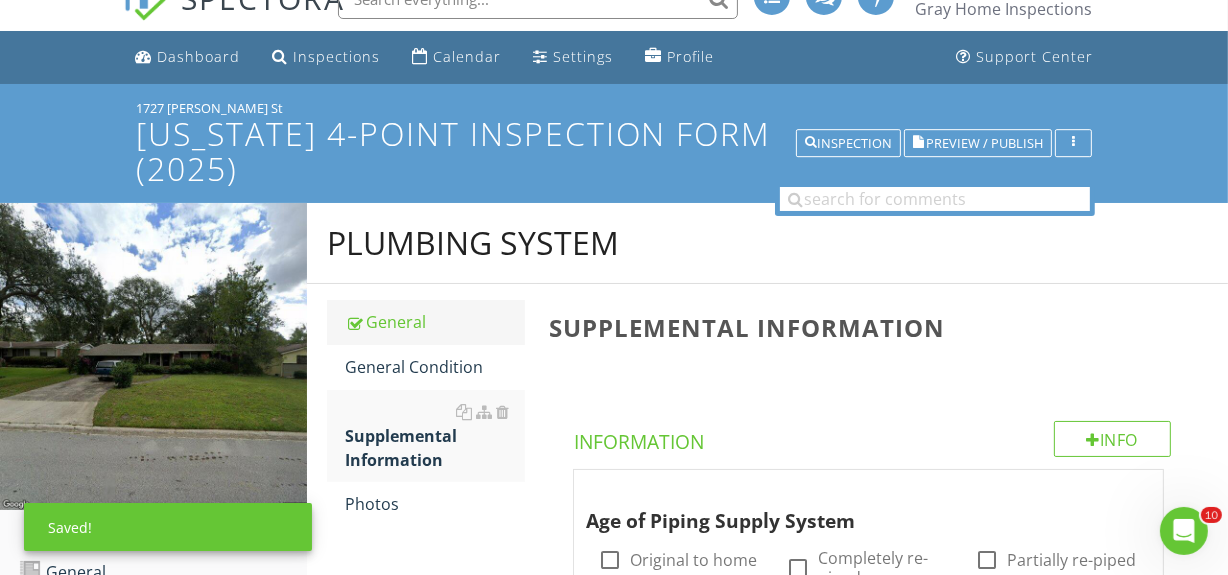 scroll, scrollTop: 0, scrollLeft: 0, axis: both 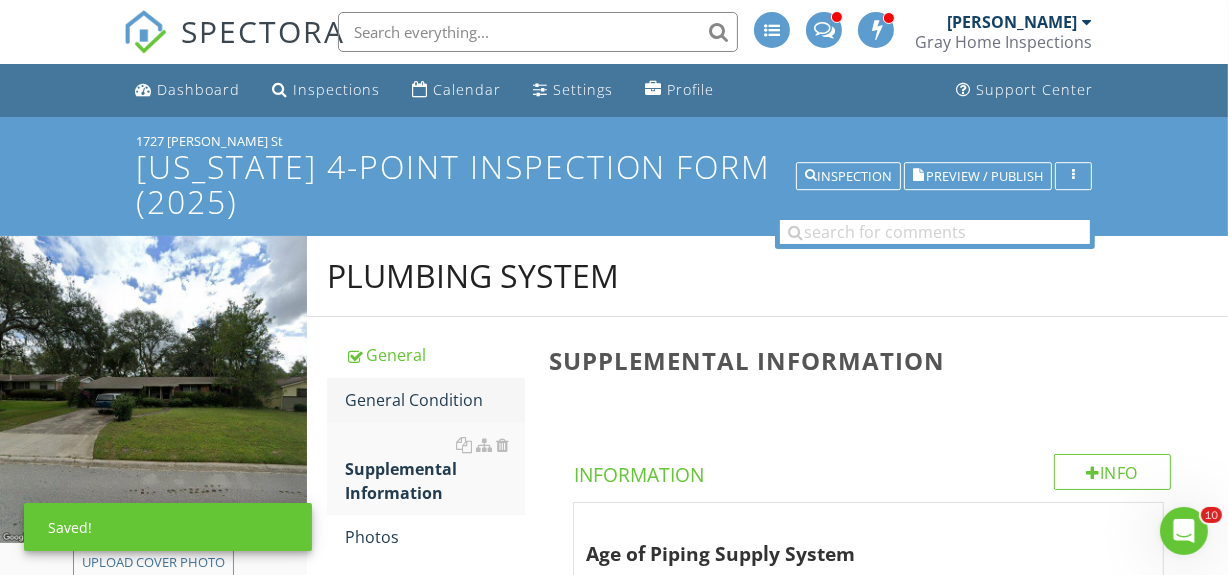 click on "General Condition" at bounding box center (435, 400) 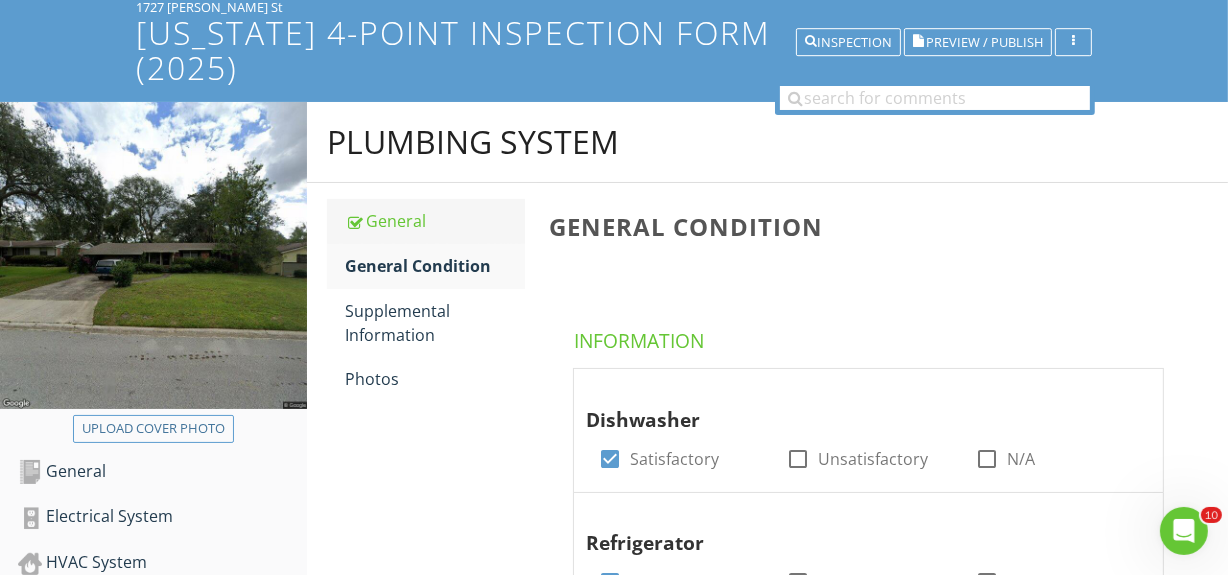 scroll, scrollTop: 0, scrollLeft: 0, axis: both 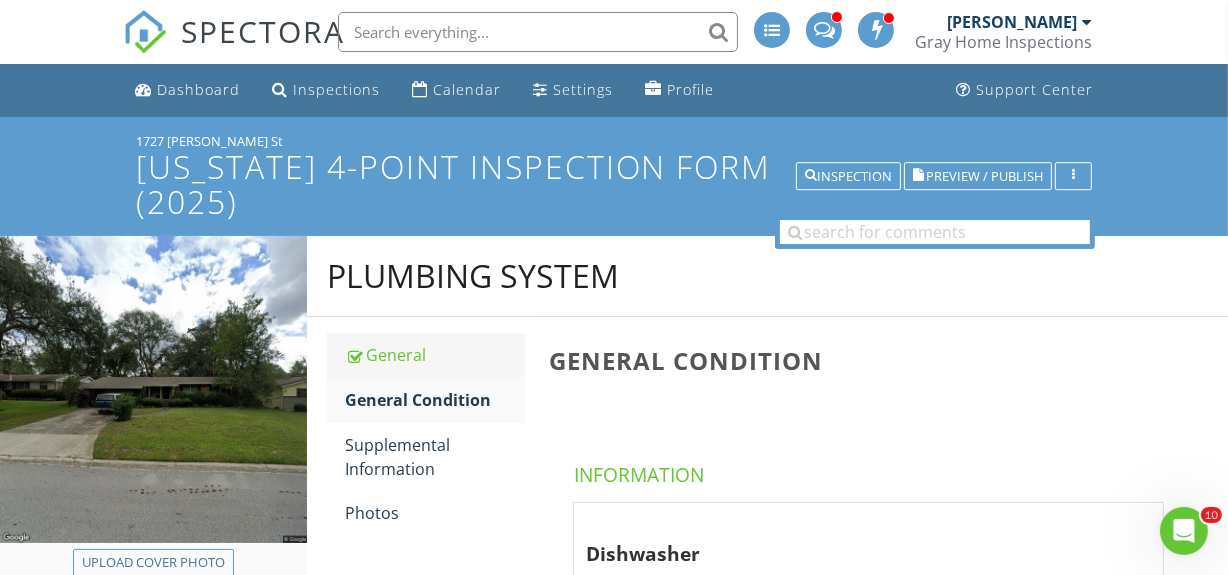 click on "General" at bounding box center (435, 355) 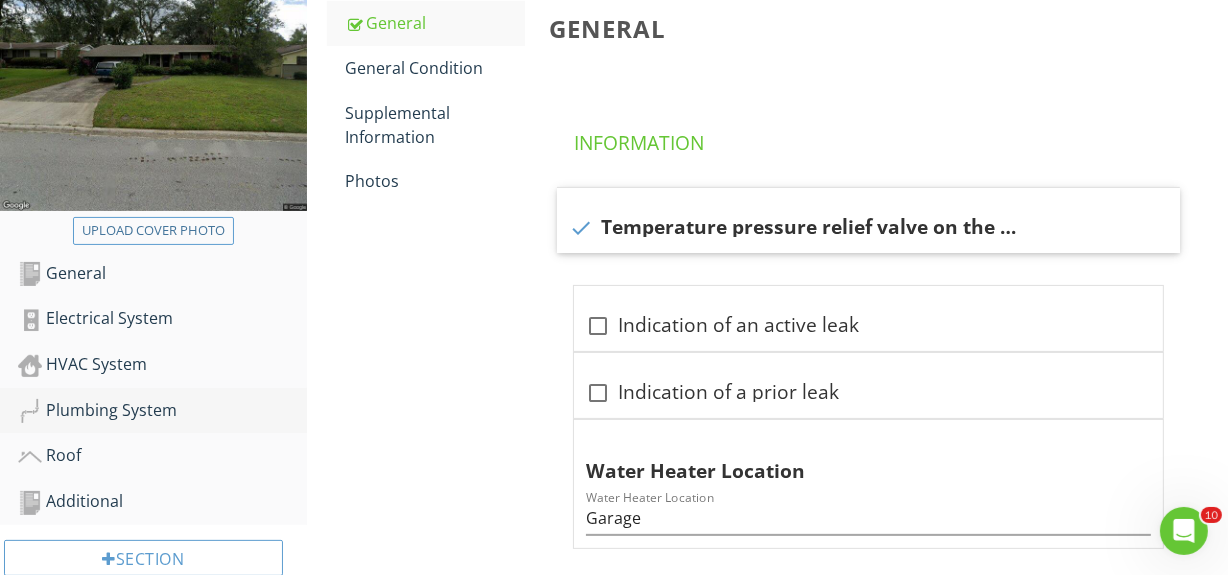scroll, scrollTop: 363, scrollLeft: 0, axis: vertical 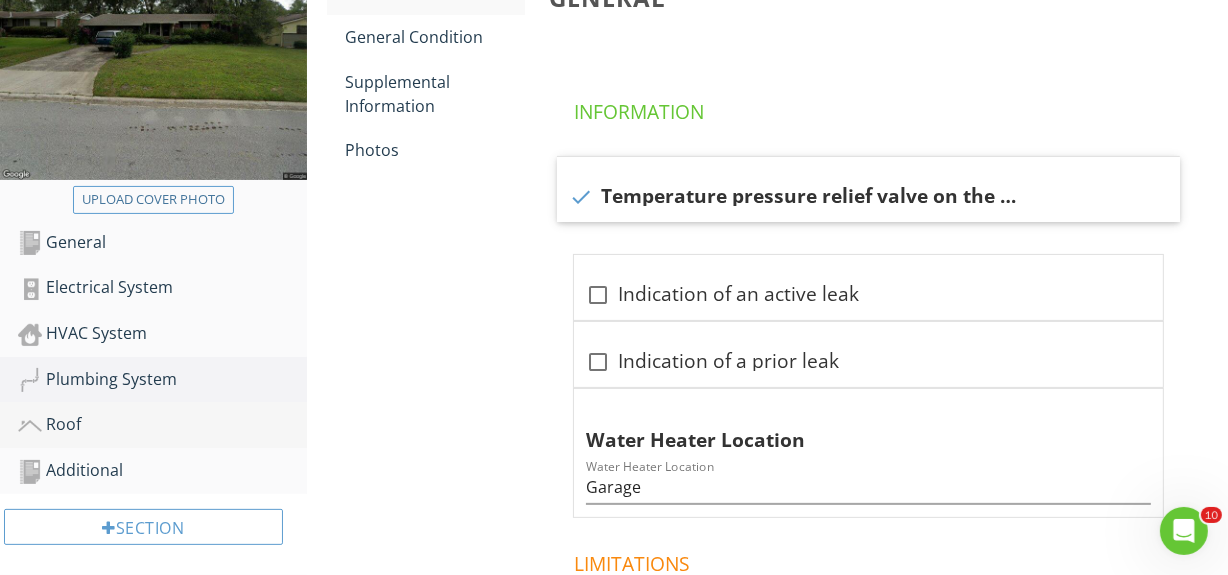 click on "Roof" at bounding box center (162, 425) 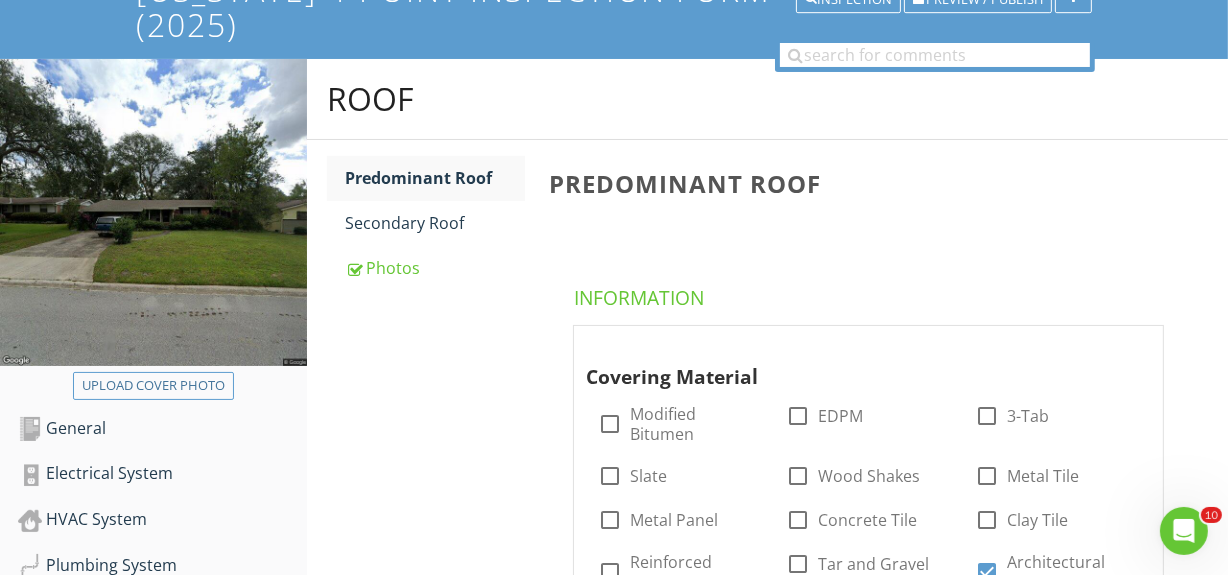 scroll, scrollTop: 110, scrollLeft: 0, axis: vertical 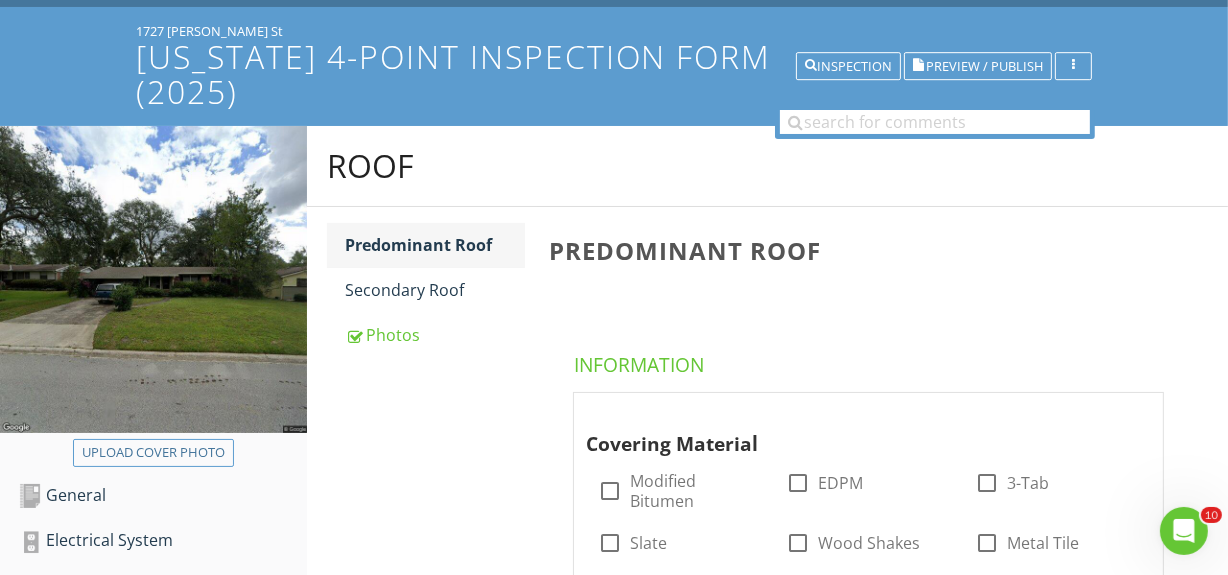 click on "Predominant Roof" at bounding box center (435, 245) 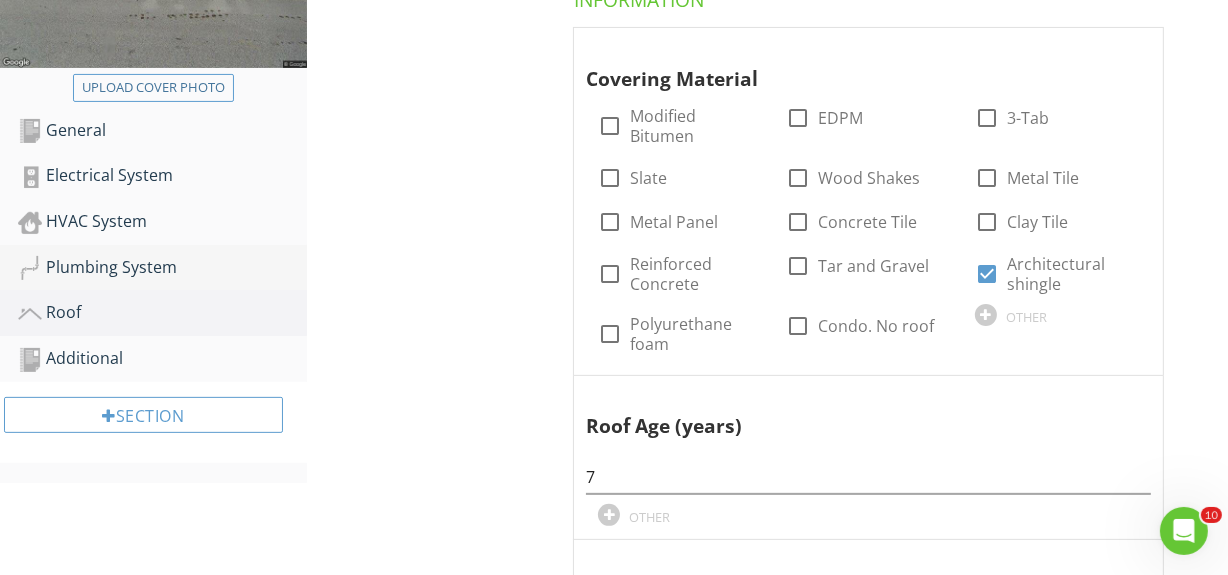 scroll, scrollTop: 473, scrollLeft: 0, axis: vertical 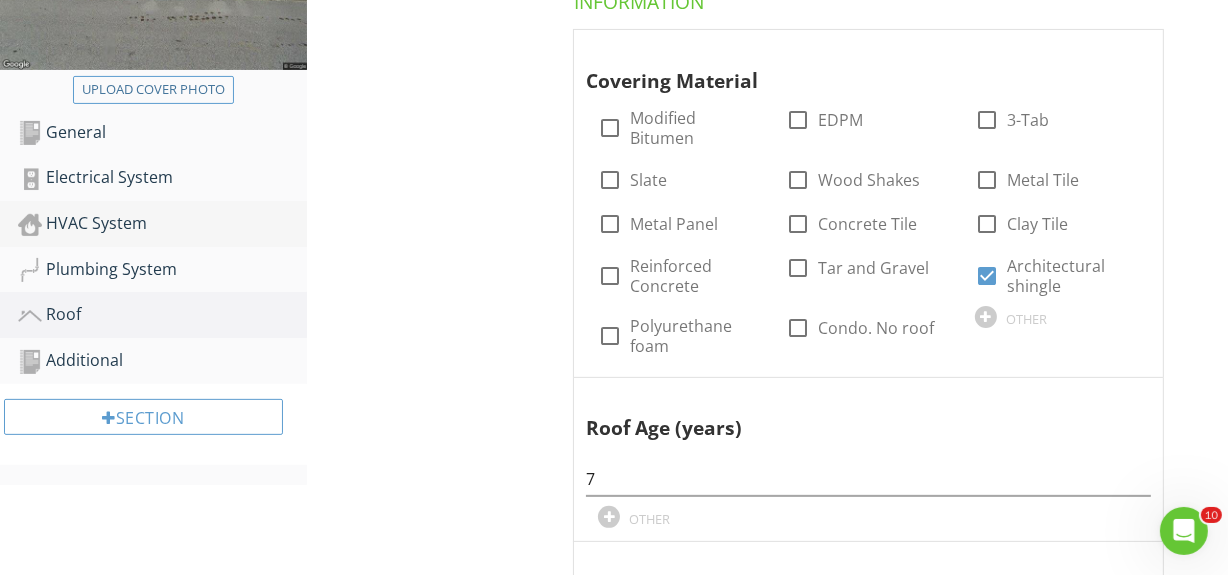 click on "HVAC System" at bounding box center [162, 224] 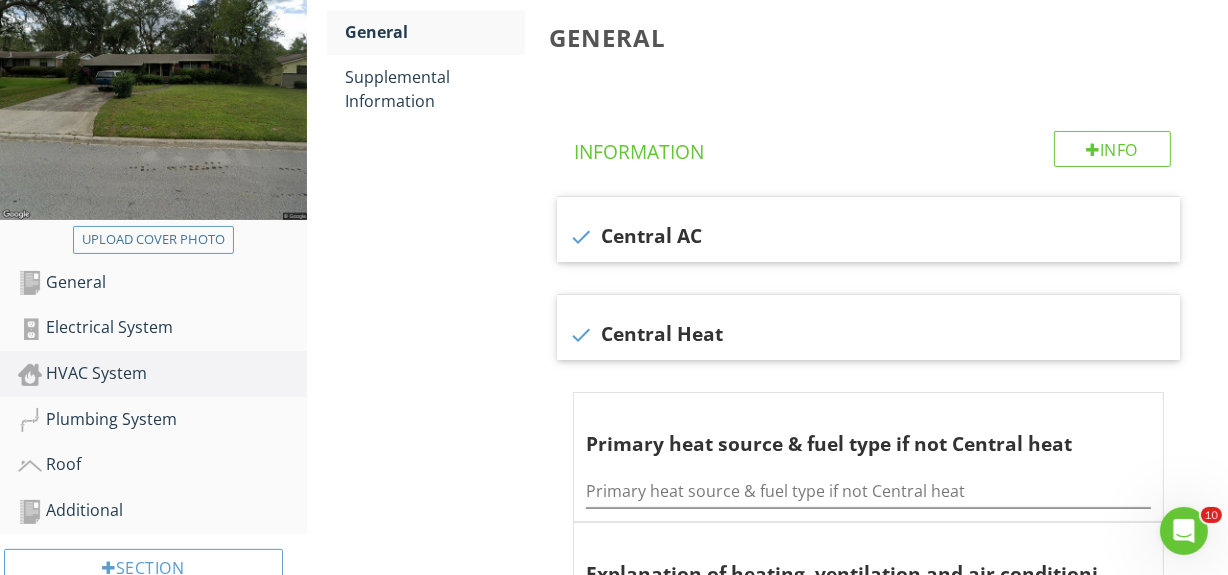 scroll, scrollTop: 291, scrollLeft: 0, axis: vertical 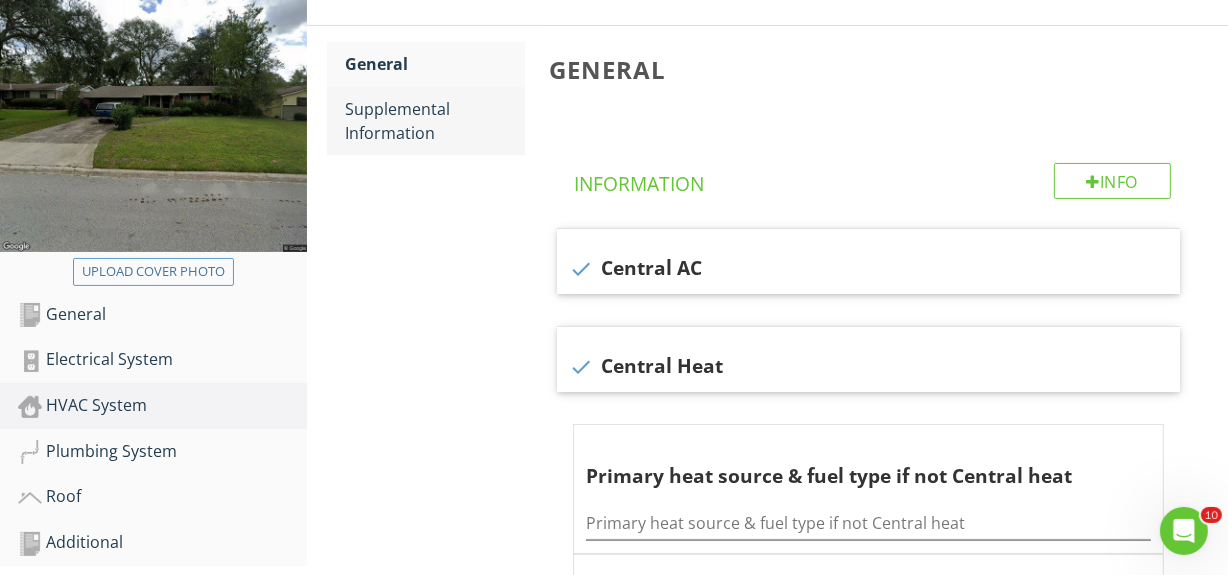 click on "Supplemental Information" at bounding box center [435, 121] 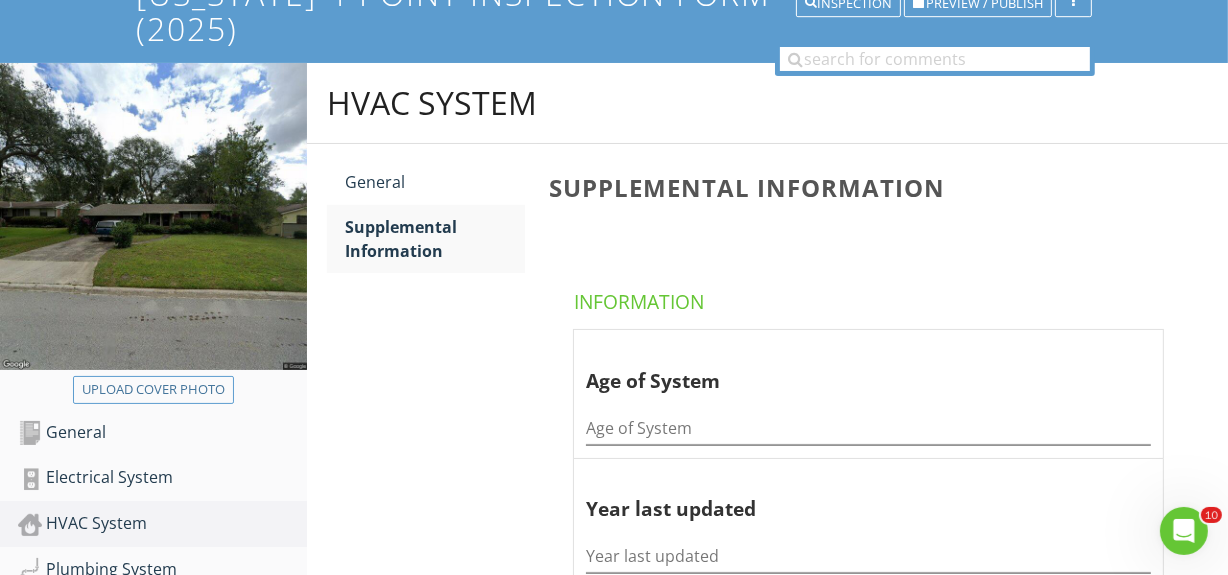 scroll, scrollTop: 200, scrollLeft: 0, axis: vertical 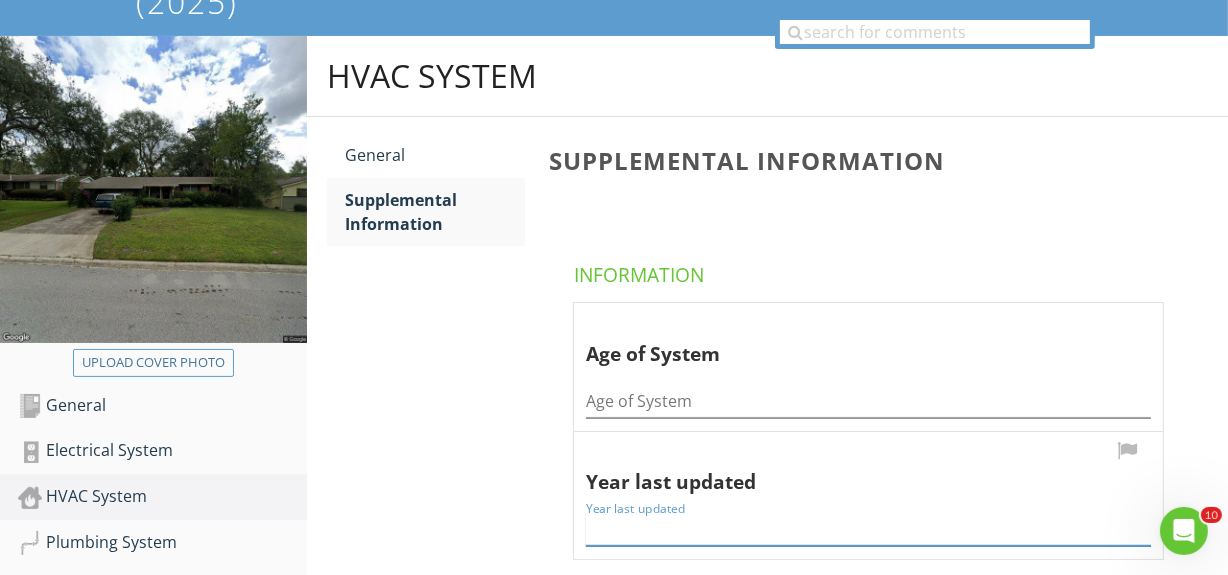 click at bounding box center [868, 529] 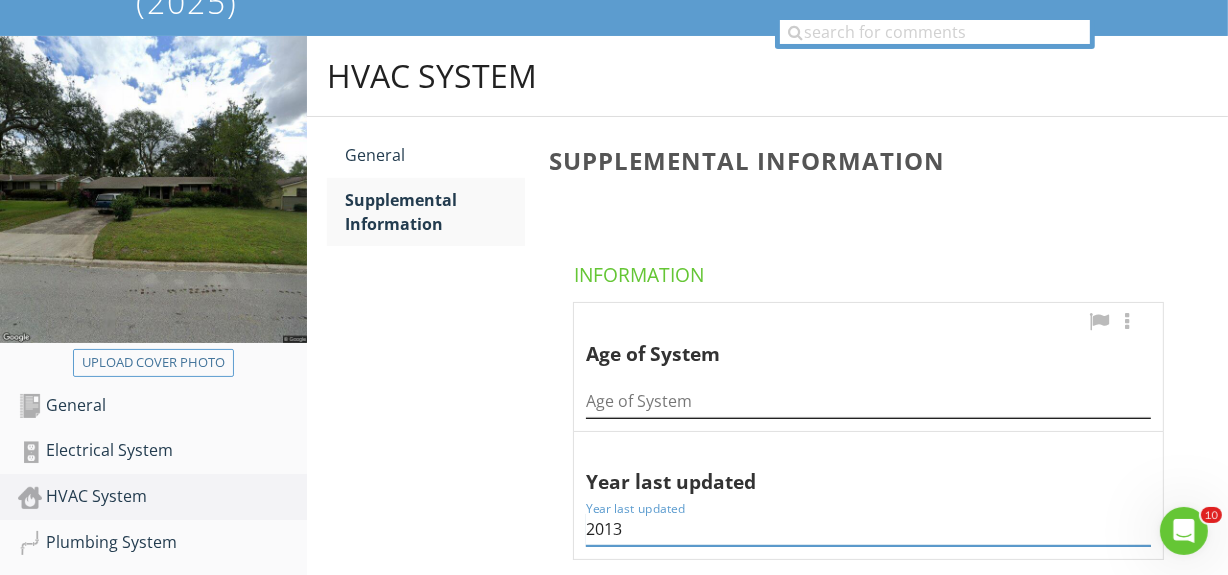 type on "2013" 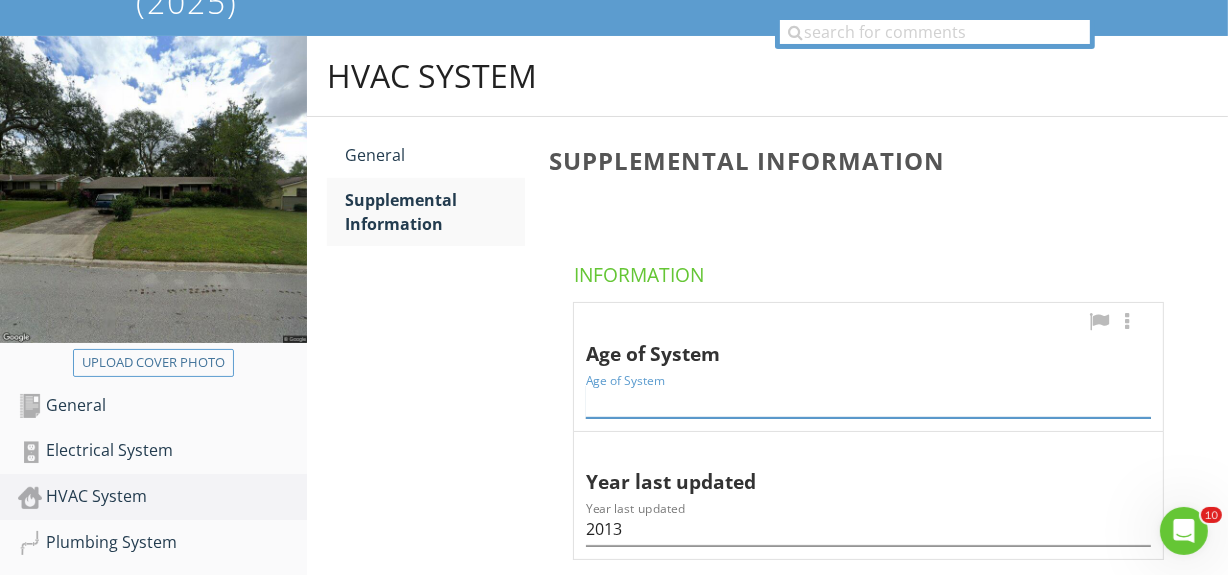 click at bounding box center (868, 401) 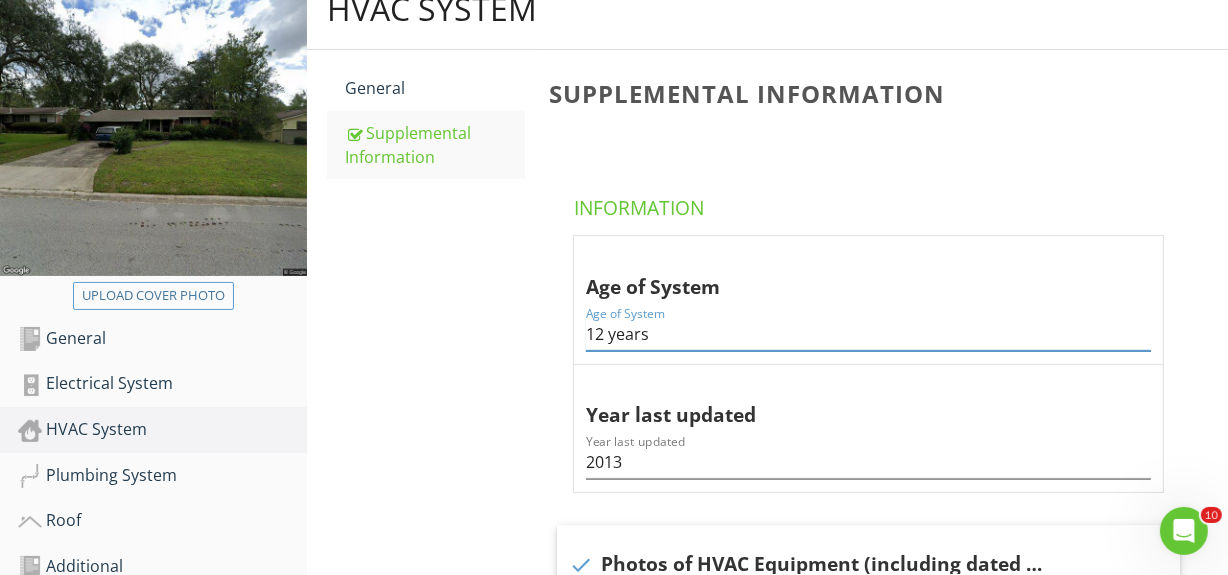 scroll, scrollTop: 272, scrollLeft: 0, axis: vertical 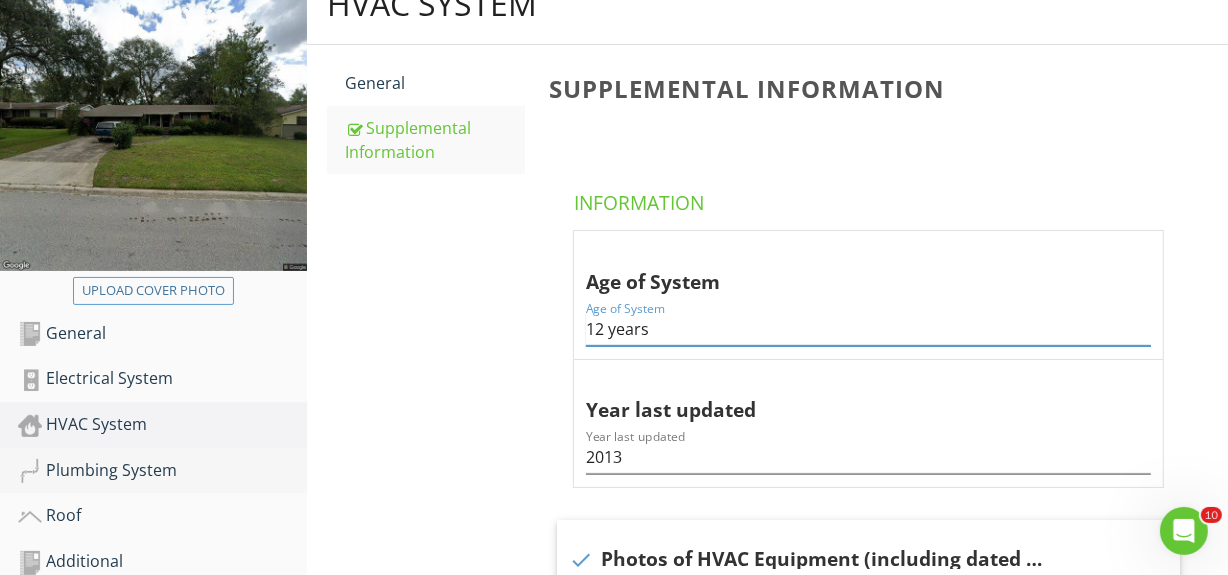 type on "12 years" 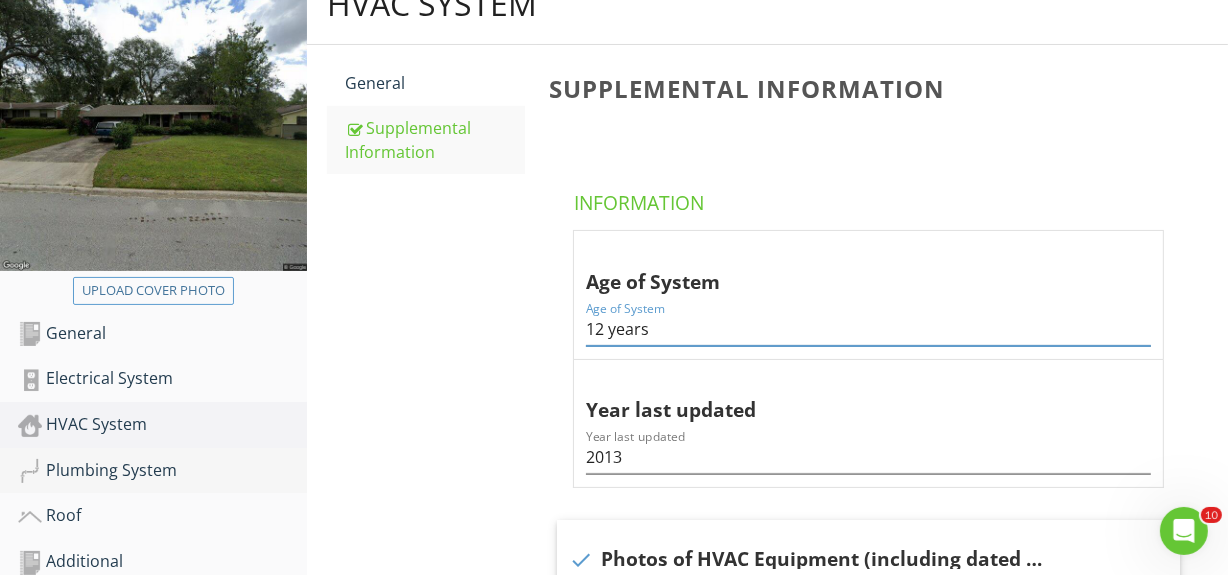 click on "Plumbing System" at bounding box center [162, 471] 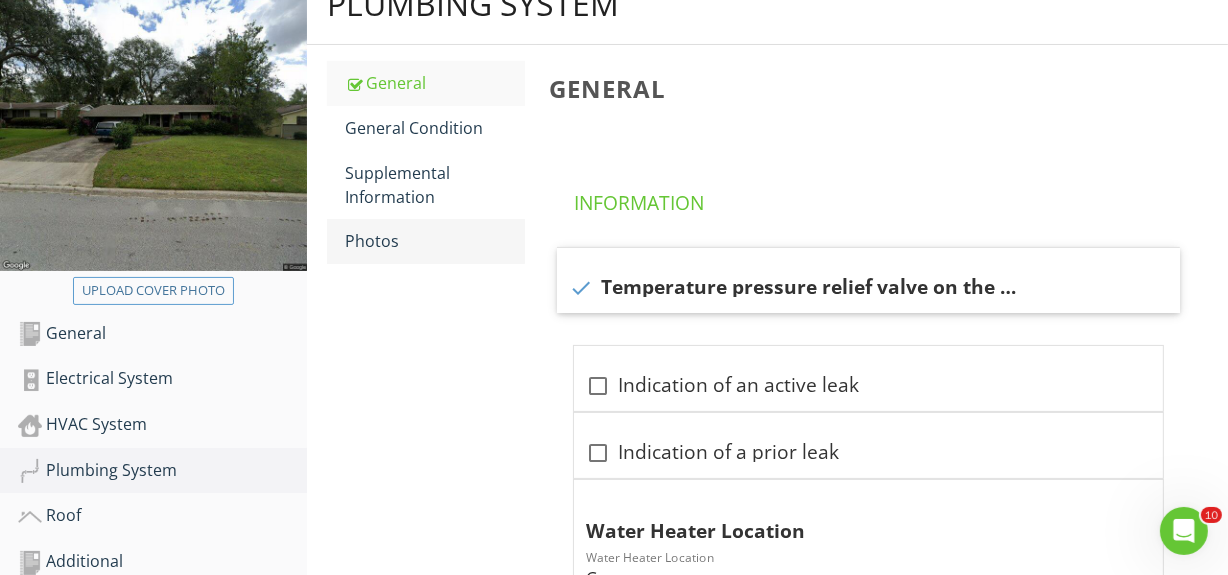 click on "Photos" at bounding box center (435, 241) 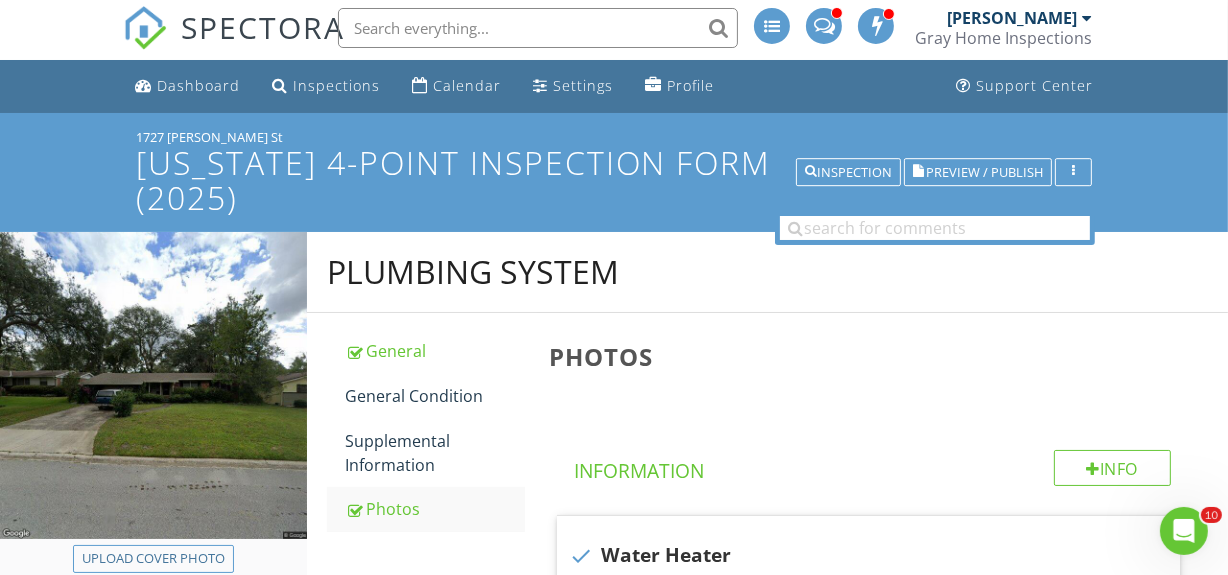 scroll, scrollTop: 0, scrollLeft: 0, axis: both 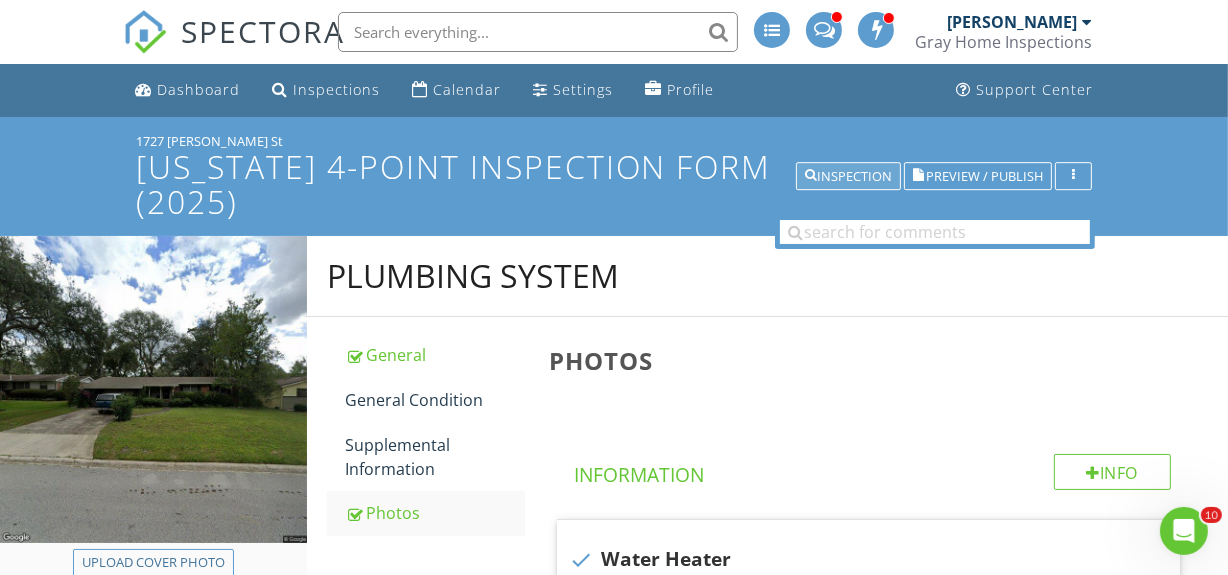click on "Inspection" at bounding box center [848, 177] 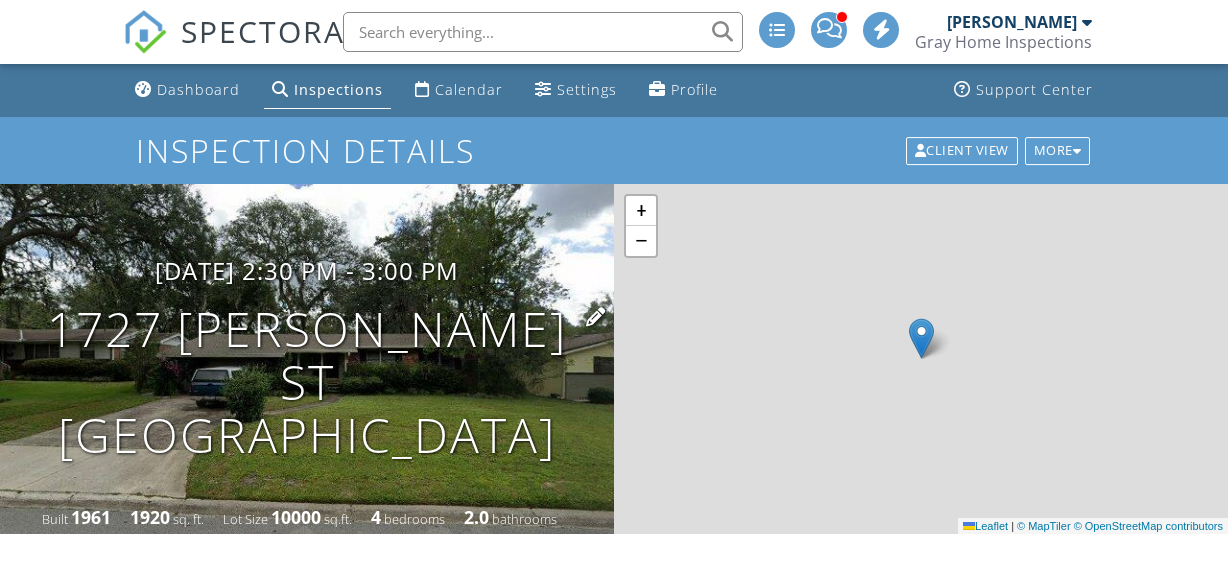 scroll, scrollTop: 0, scrollLeft: 0, axis: both 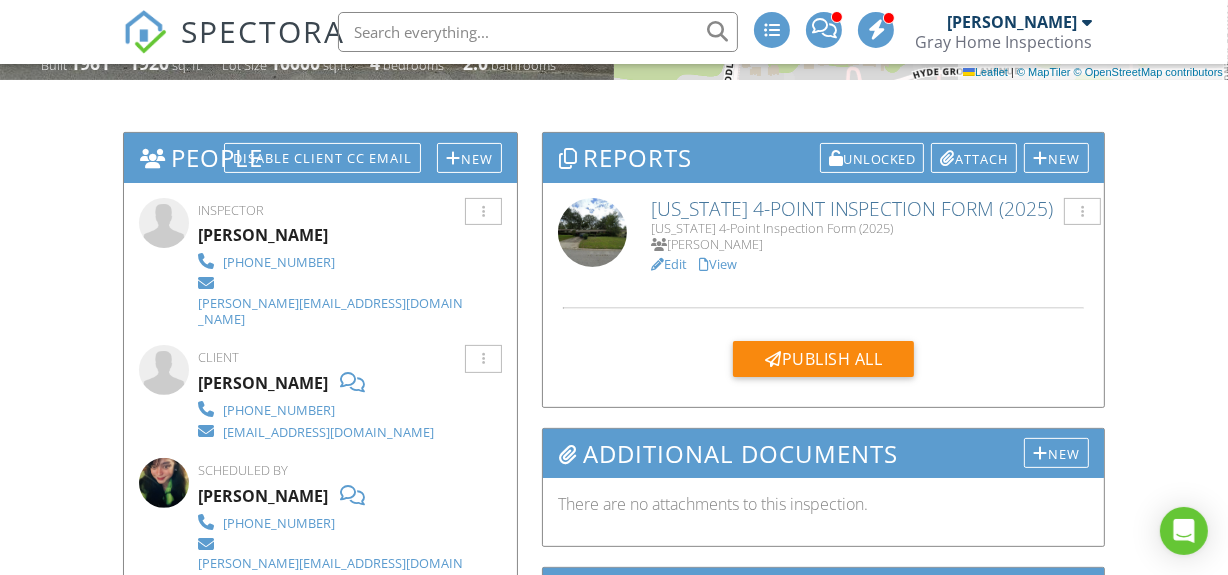 click on "View" at bounding box center (718, 264) 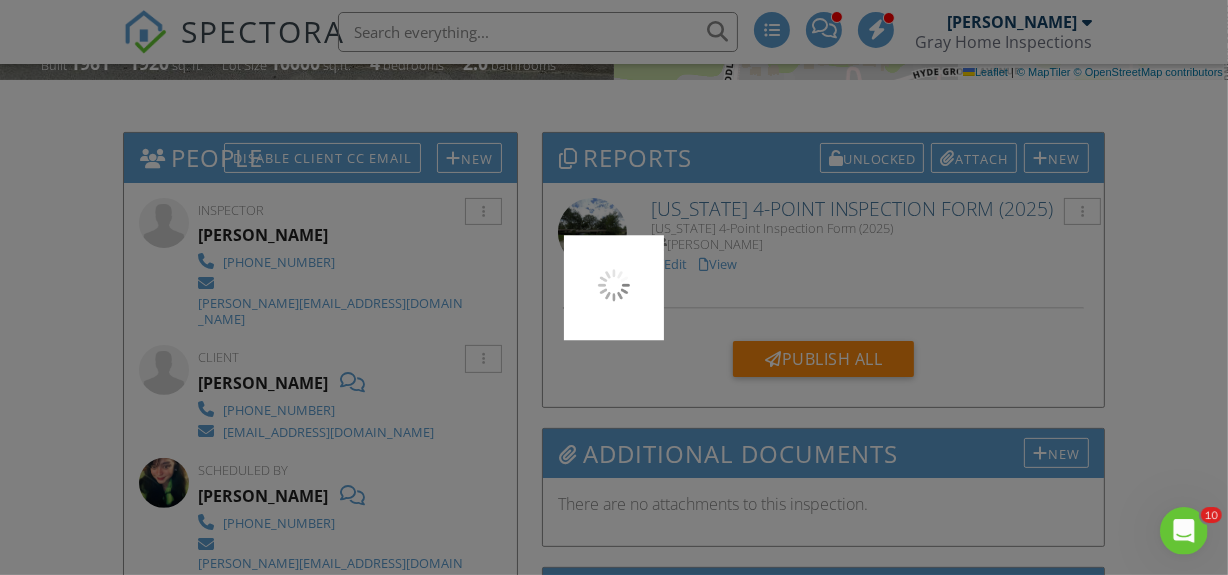 scroll, scrollTop: 0, scrollLeft: 0, axis: both 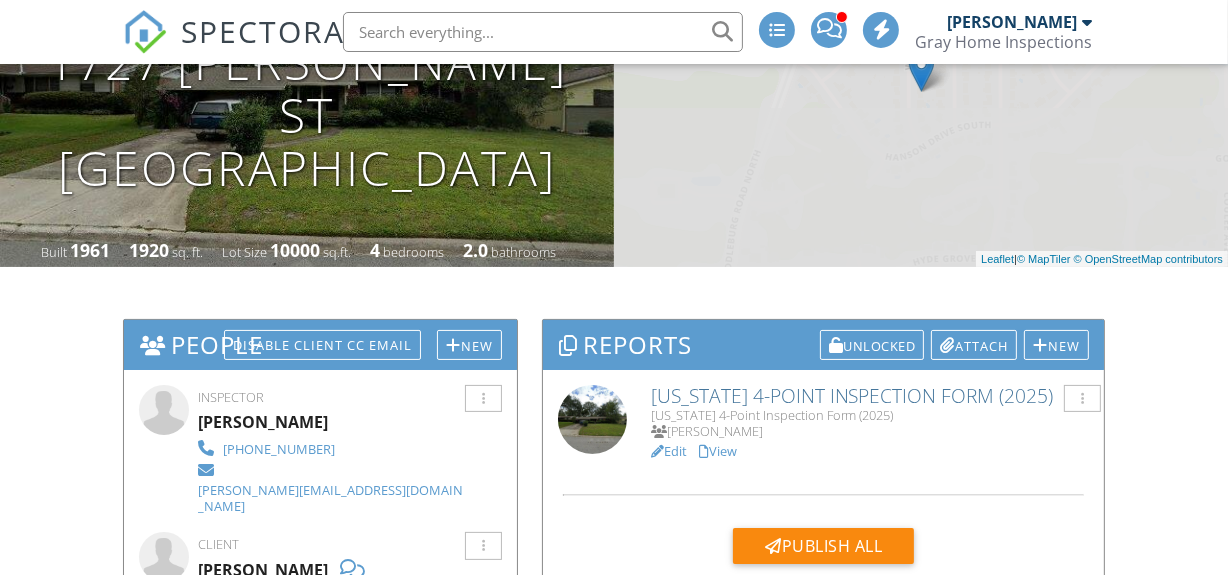click on "Edit" at bounding box center [669, 451] 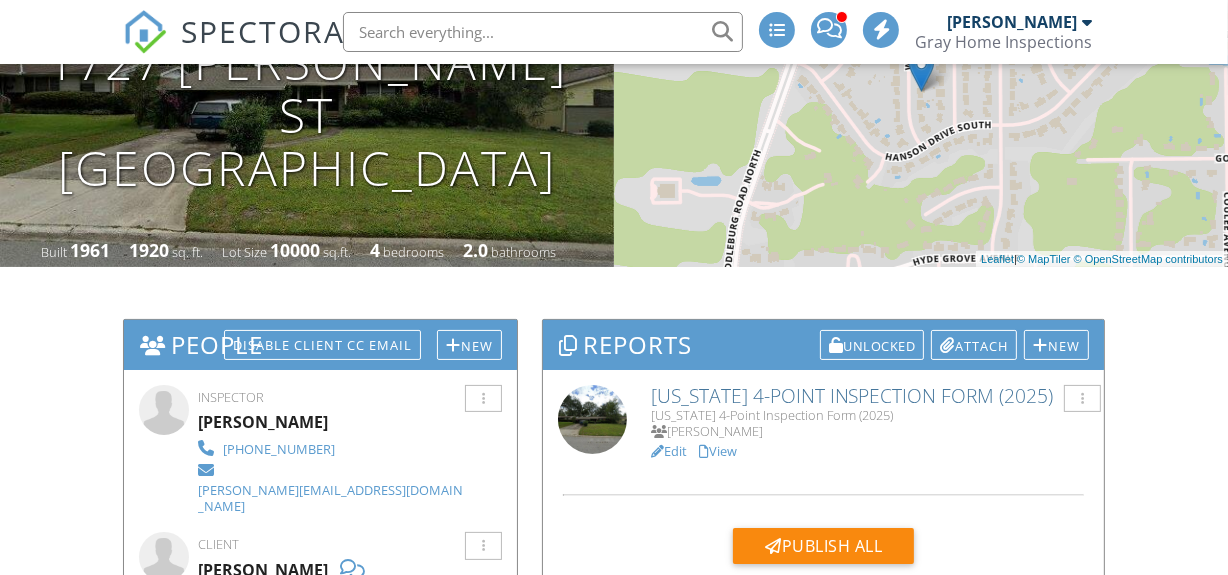 scroll, scrollTop: 267, scrollLeft: 0, axis: vertical 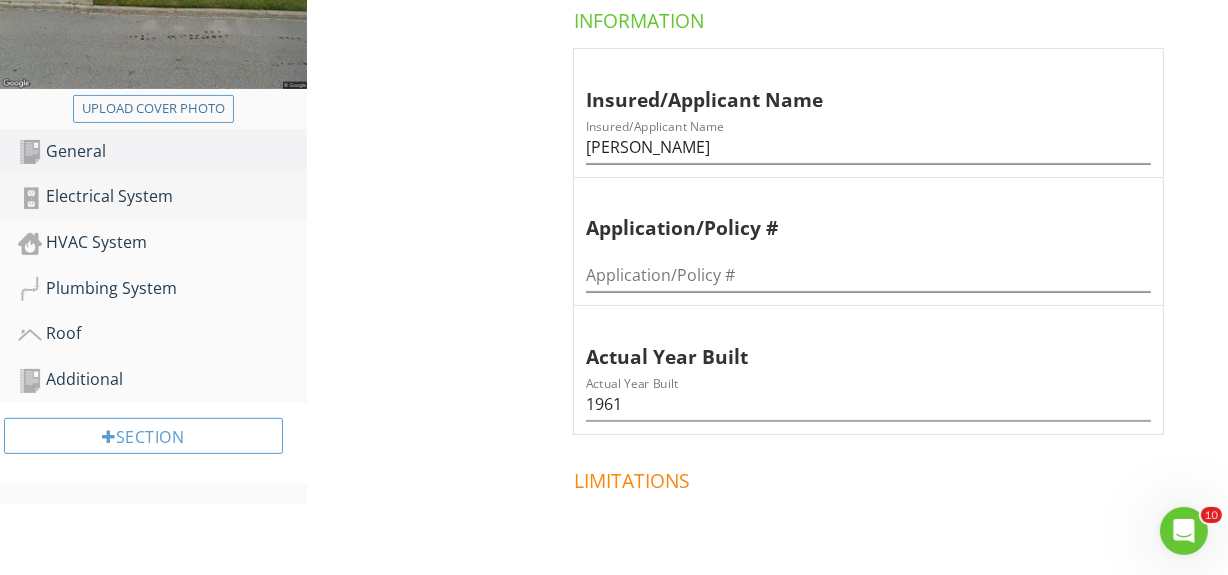 click on "Electrical System" at bounding box center (162, 197) 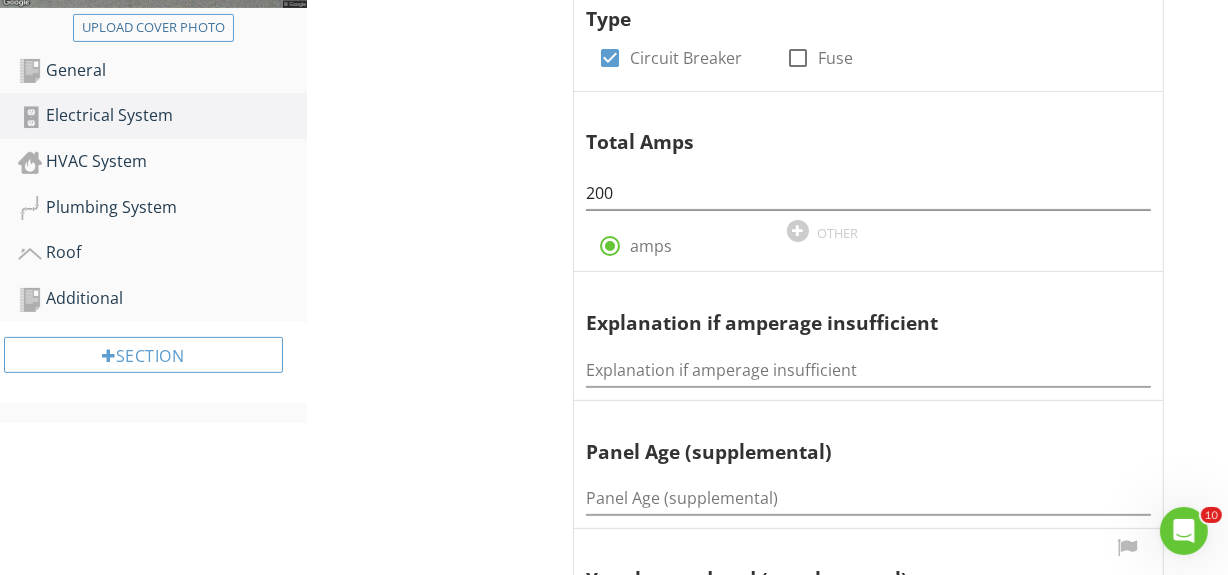 scroll, scrollTop: 727, scrollLeft: 0, axis: vertical 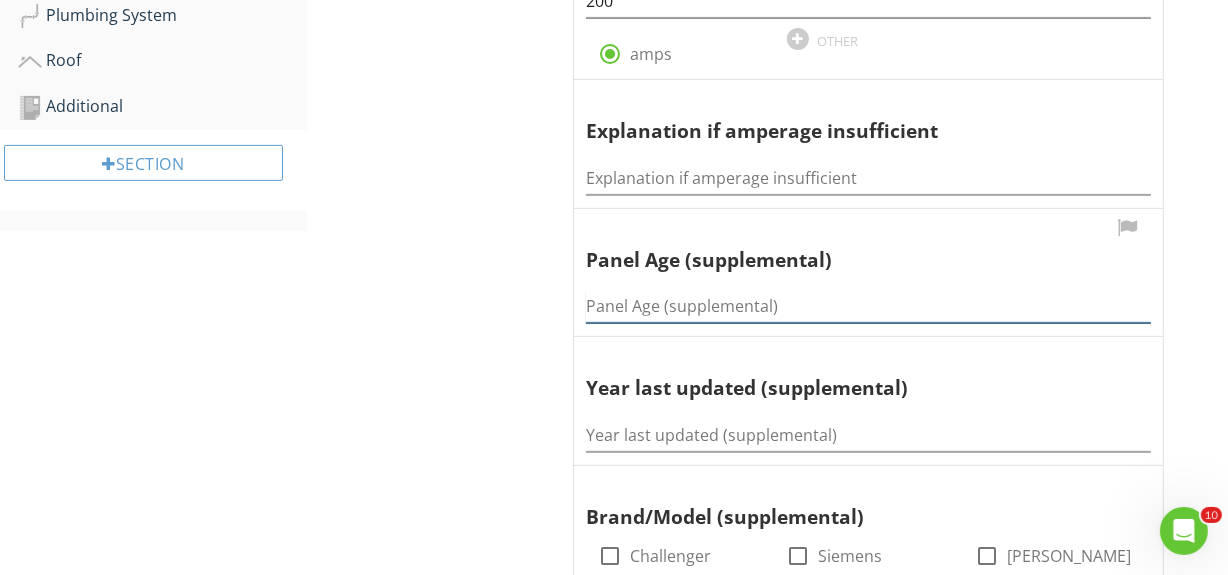 click at bounding box center [868, 306] 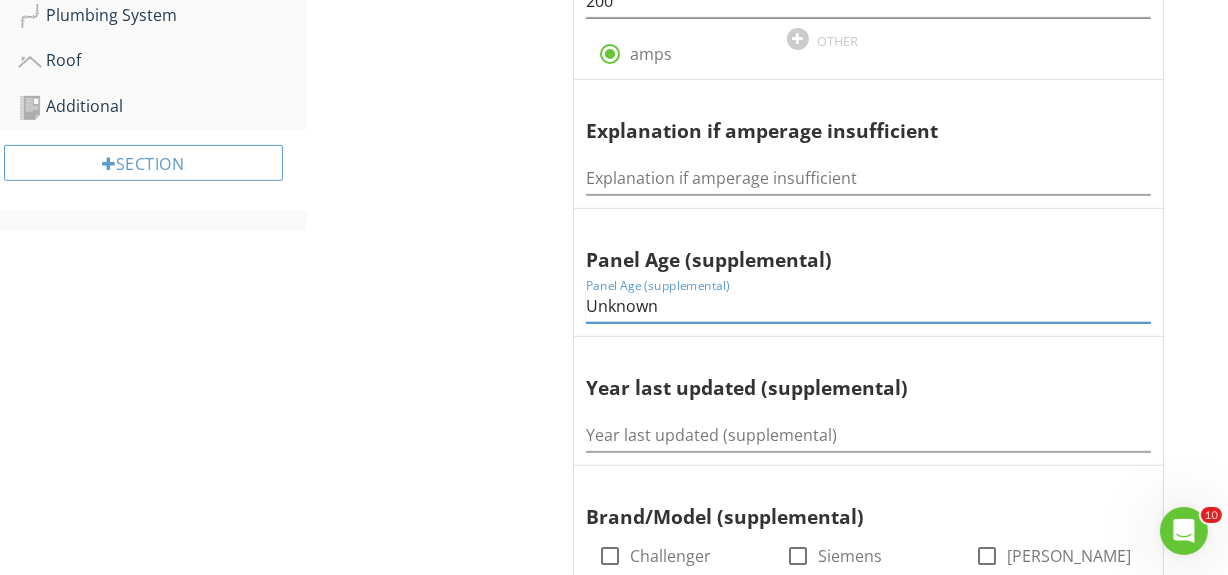 type on "Unknown" 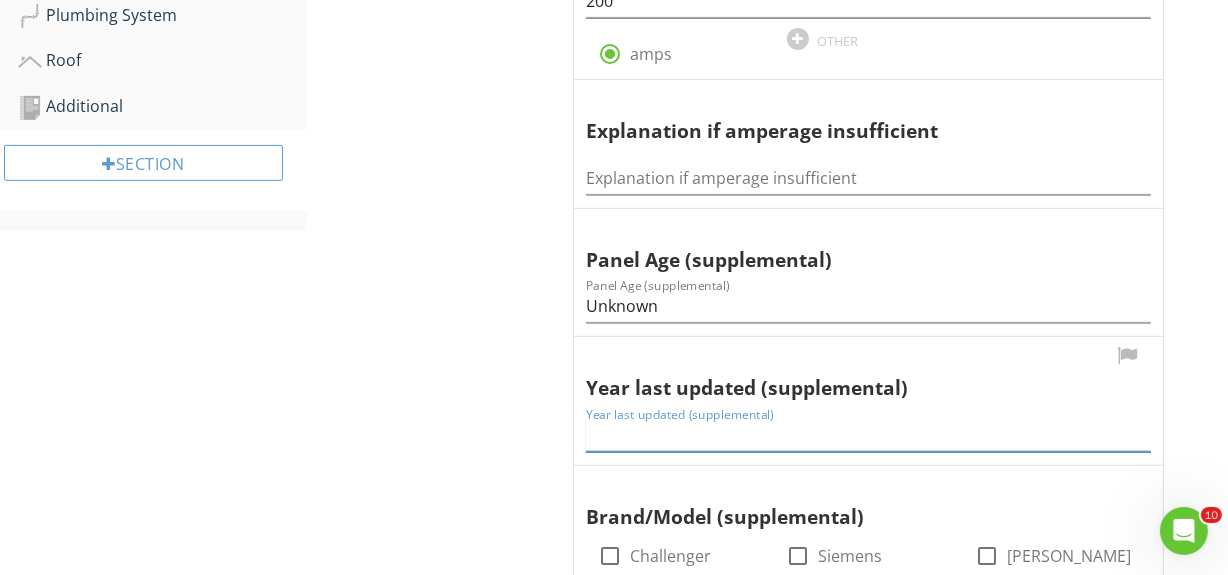click at bounding box center (868, 435) 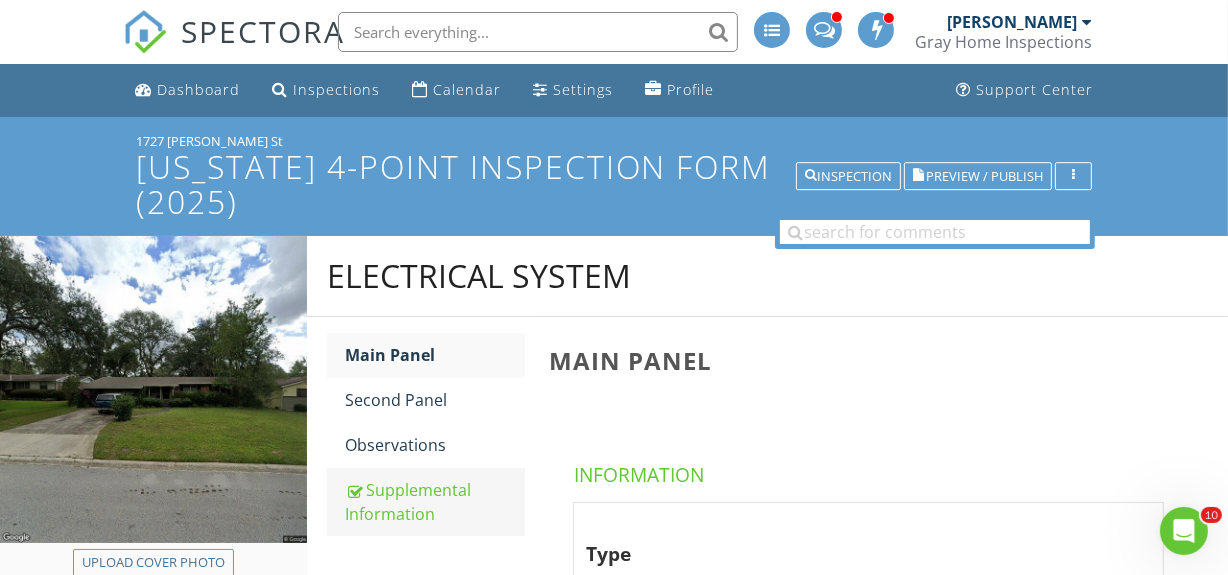 scroll, scrollTop: 90, scrollLeft: 0, axis: vertical 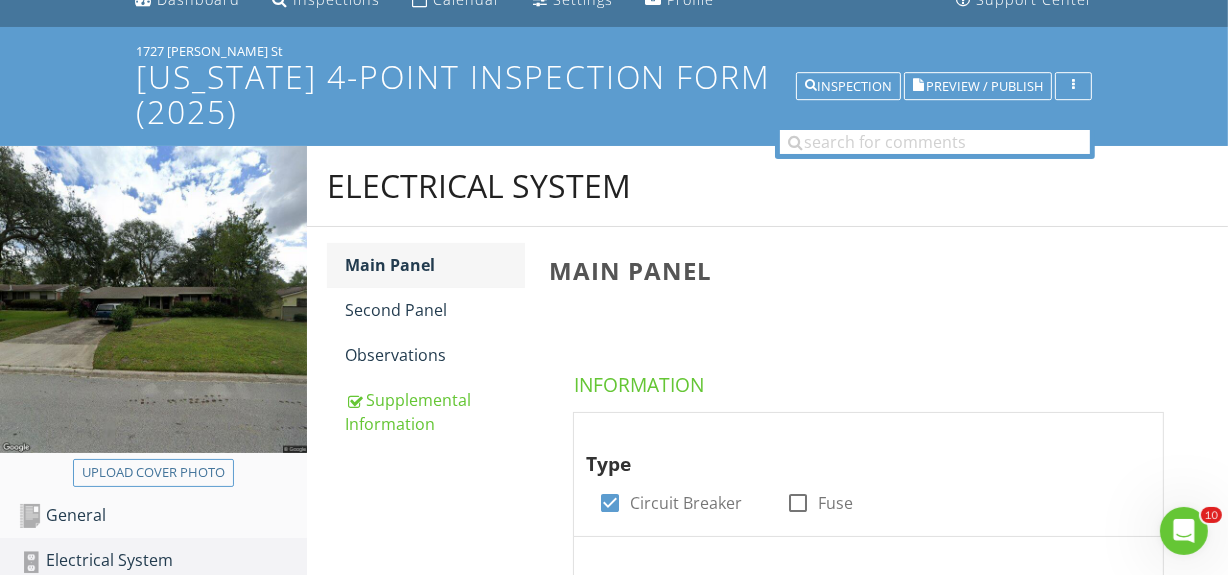 type on "Unknown" 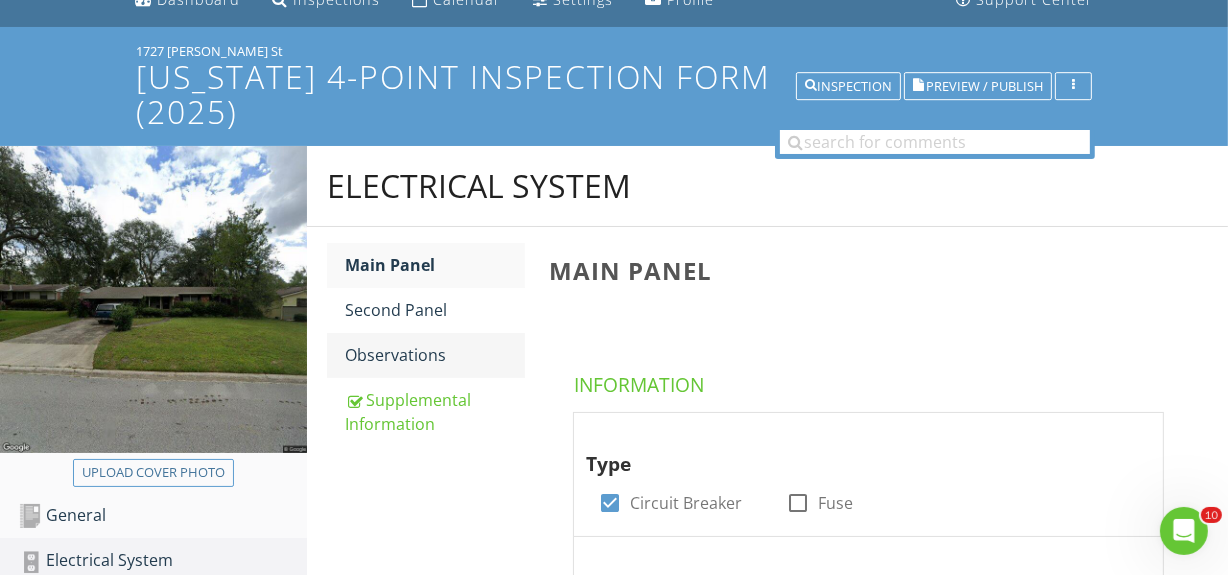 click on "Observations" at bounding box center (435, 355) 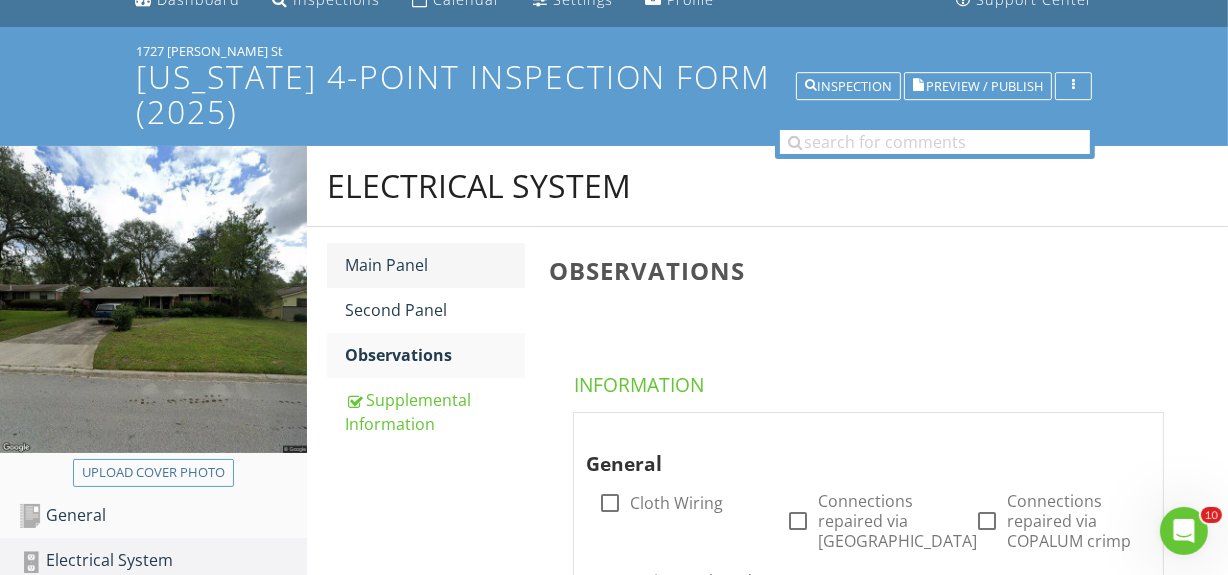 click on "Main Panel" at bounding box center (435, 265) 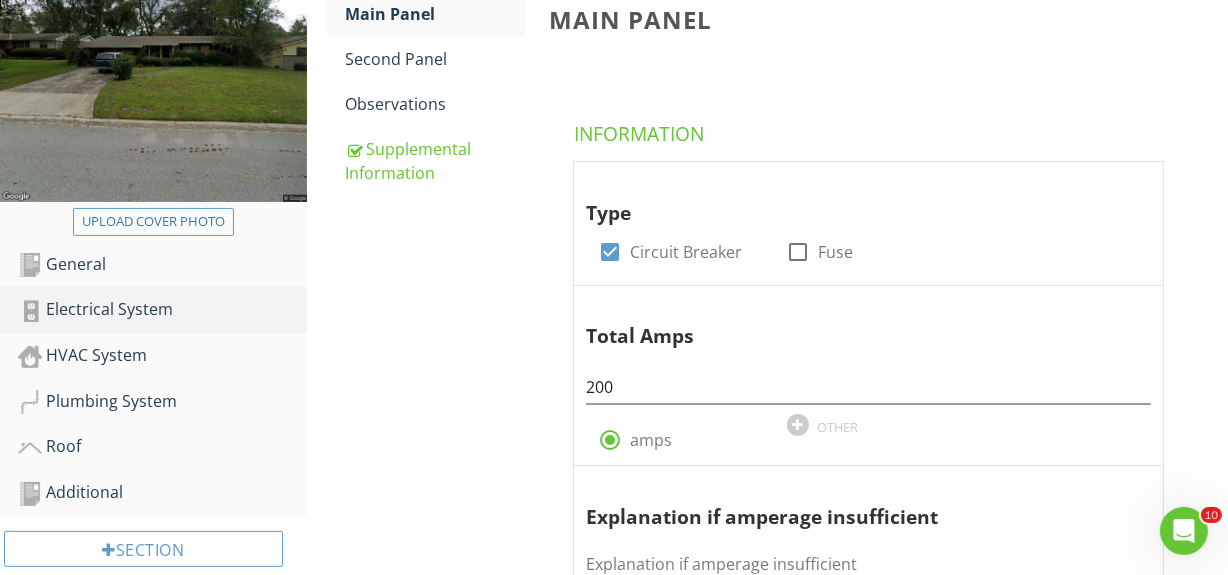 scroll, scrollTop: 363, scrollLeft: 0, axis: vertical 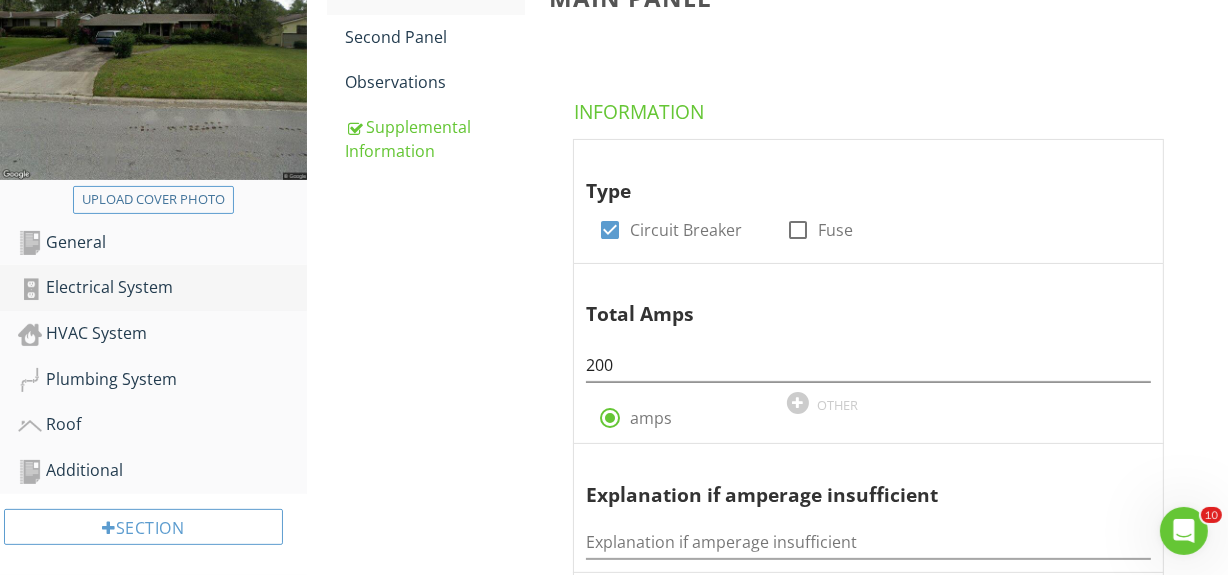 click on "Electrical System" at bounding box center [162, 288] 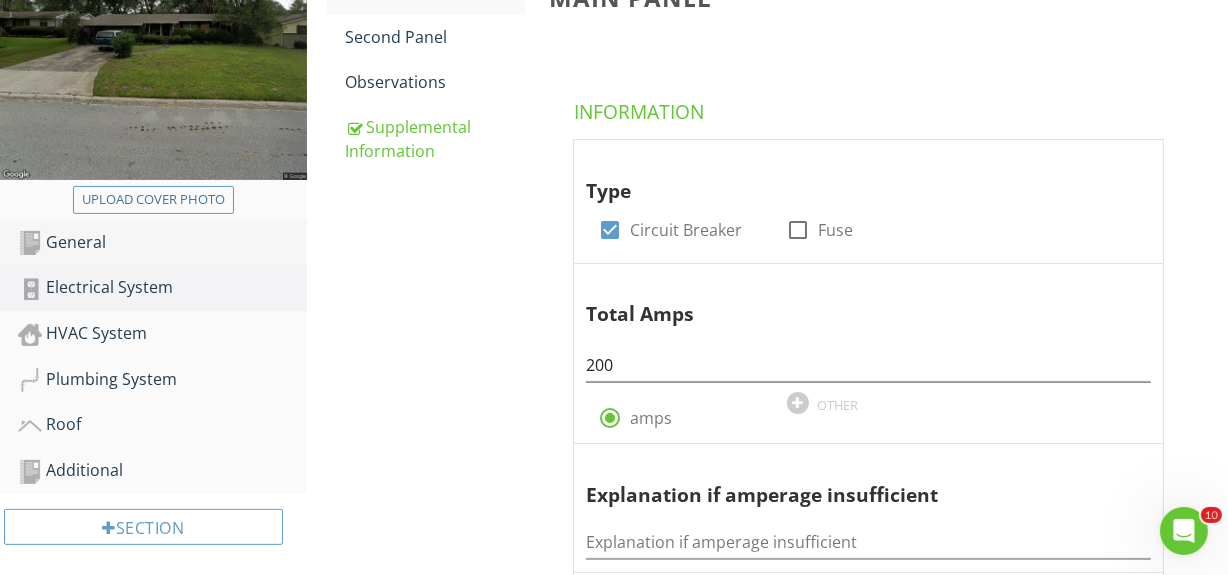 click on "General" at bounding box center (162, 243) 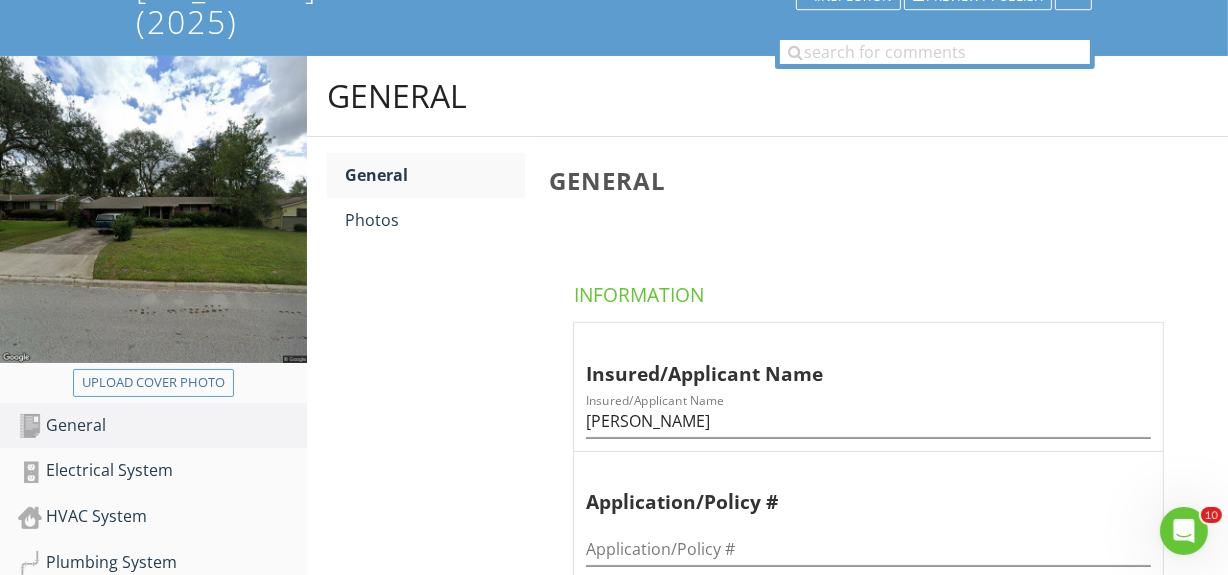 scroll, scrollTop: 545, scrollLeft: 0, axis: vertical 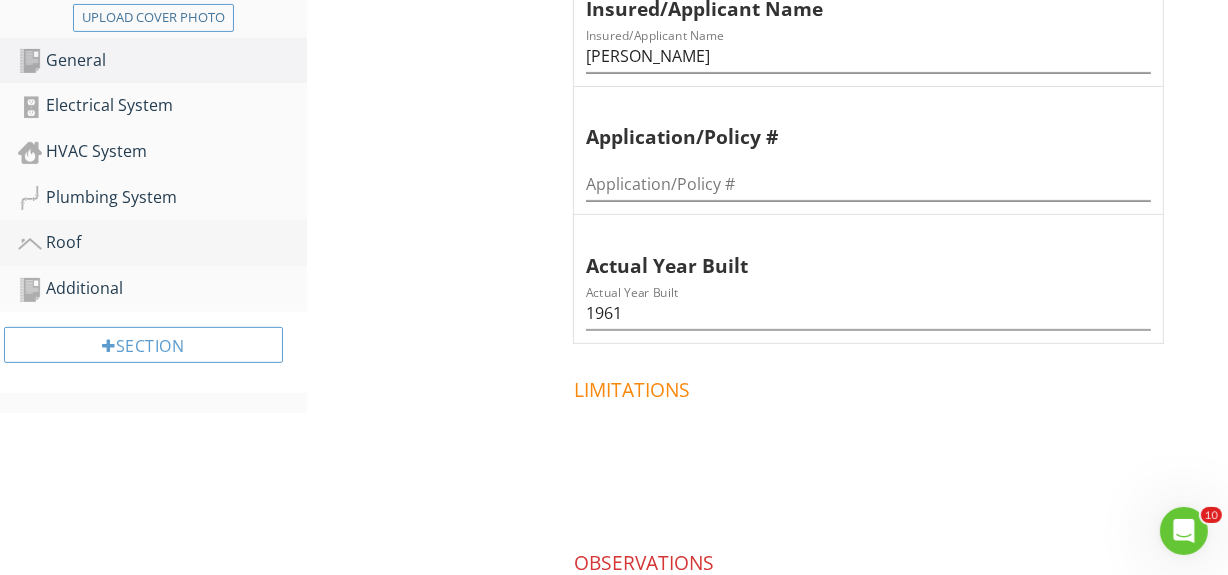 click on "Roof" at bounding box center [162, 243] 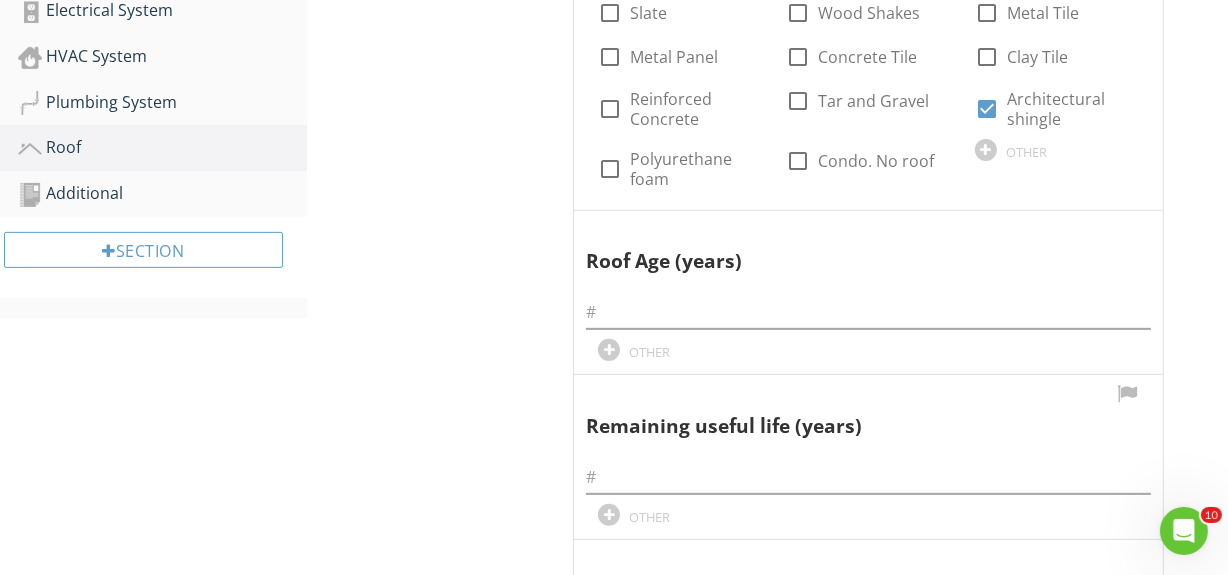 scroll, scrollTop: 636, scrollLeft: 0, axis: vertical 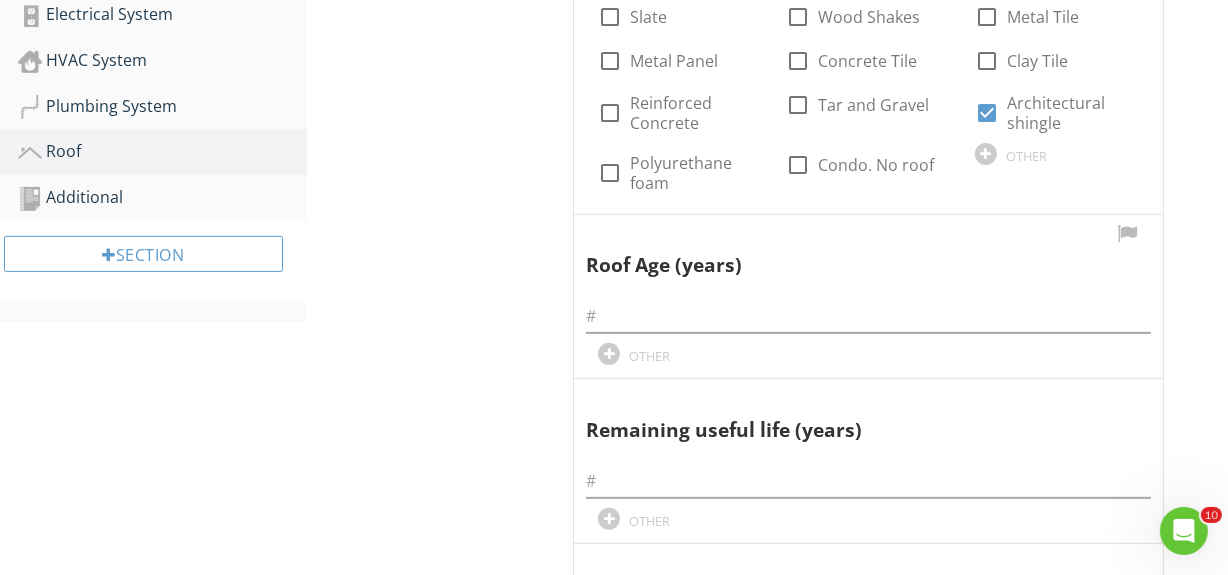 click at bounding box center (868, 310) 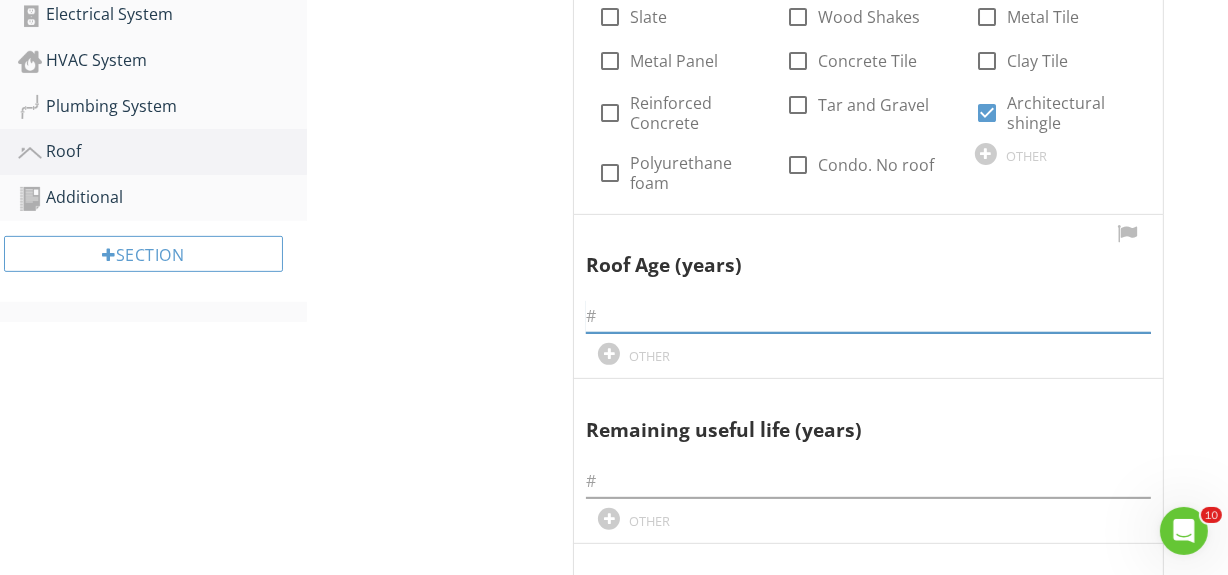 click at bounding box center (868, 316) 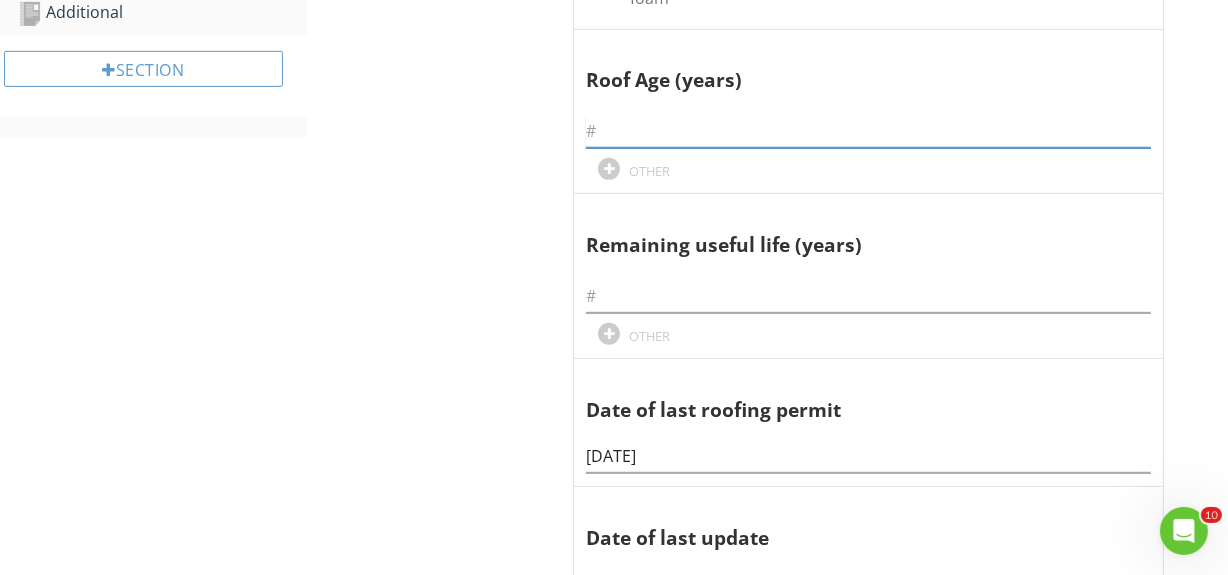 scroll, scrollTop: 727, scrollLeft: 0, axis: vertical 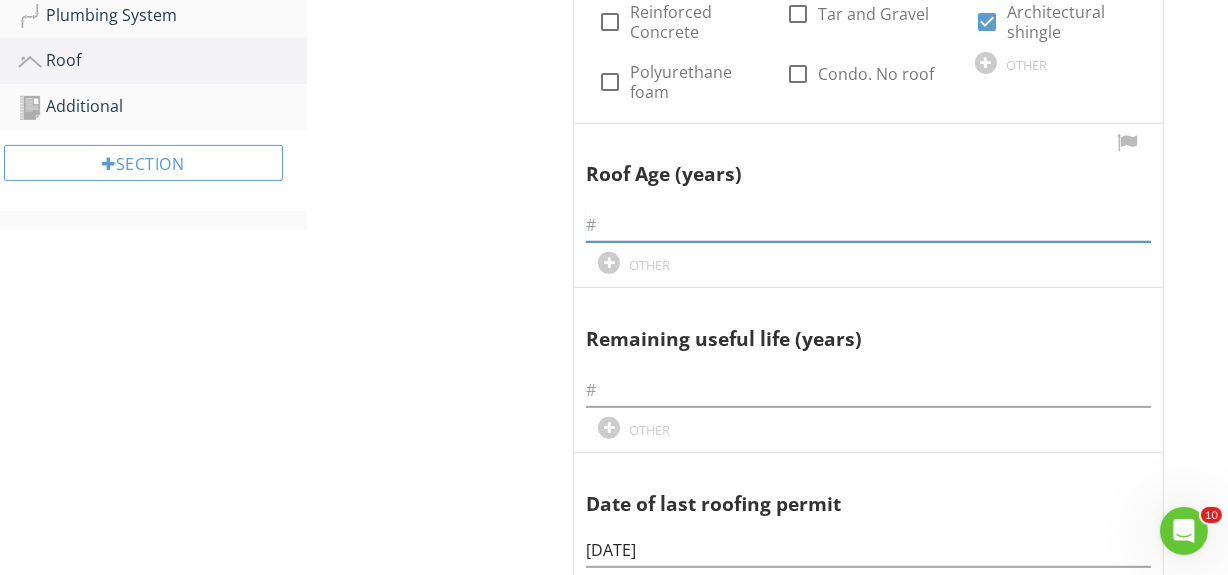 click at bounding box center (868, 225) 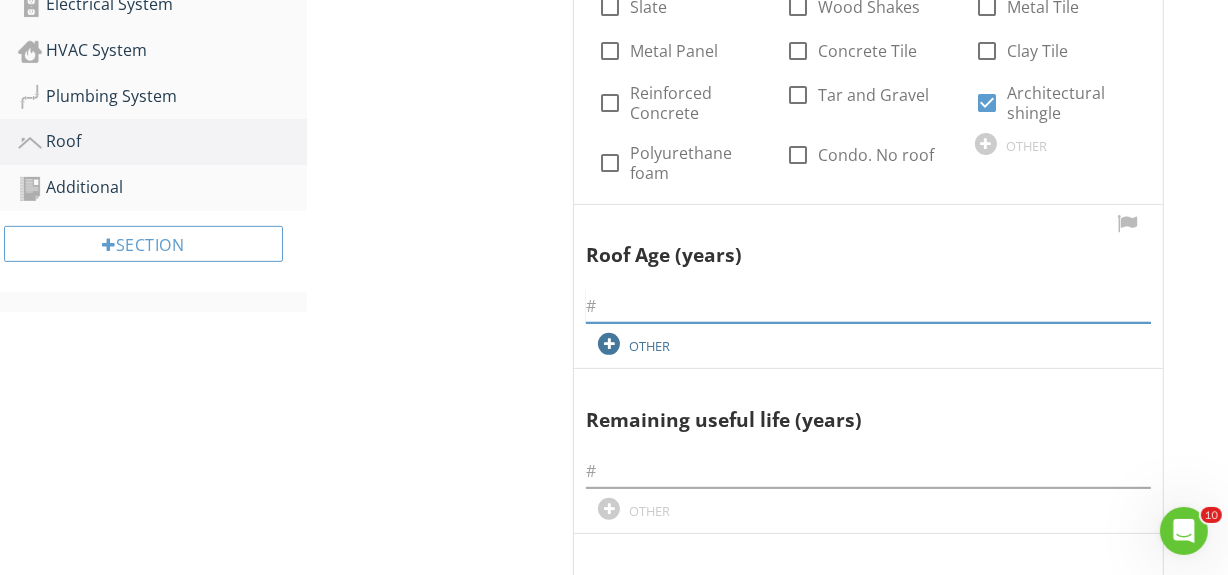 scroll, scrollTop: 636, scrollLeft: 0, axis: vertical 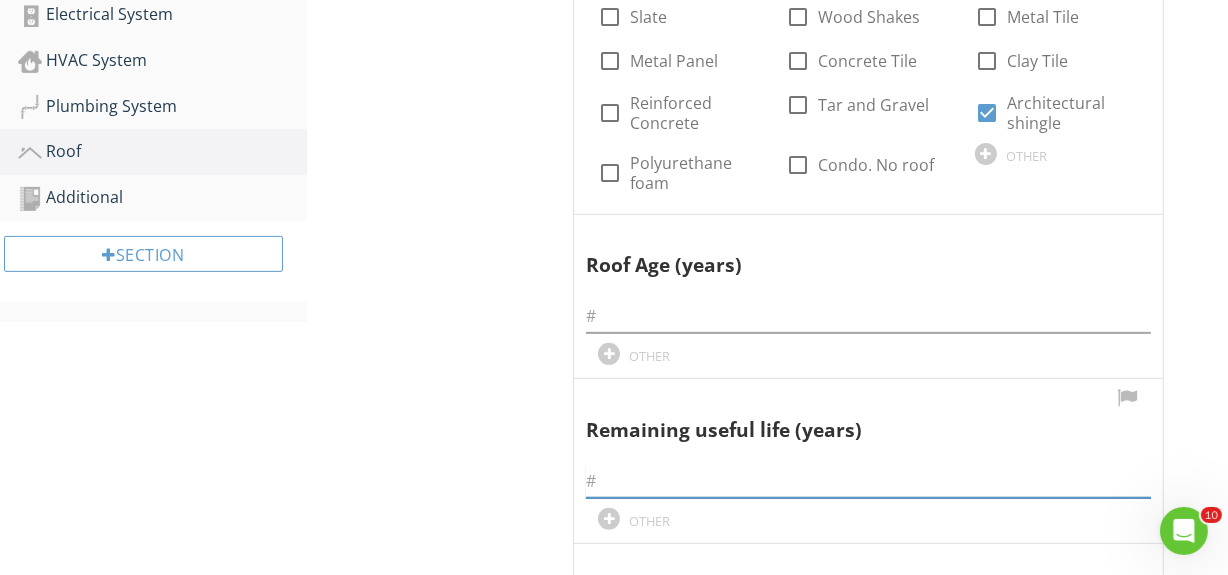 click at bounding box center (868, 481) 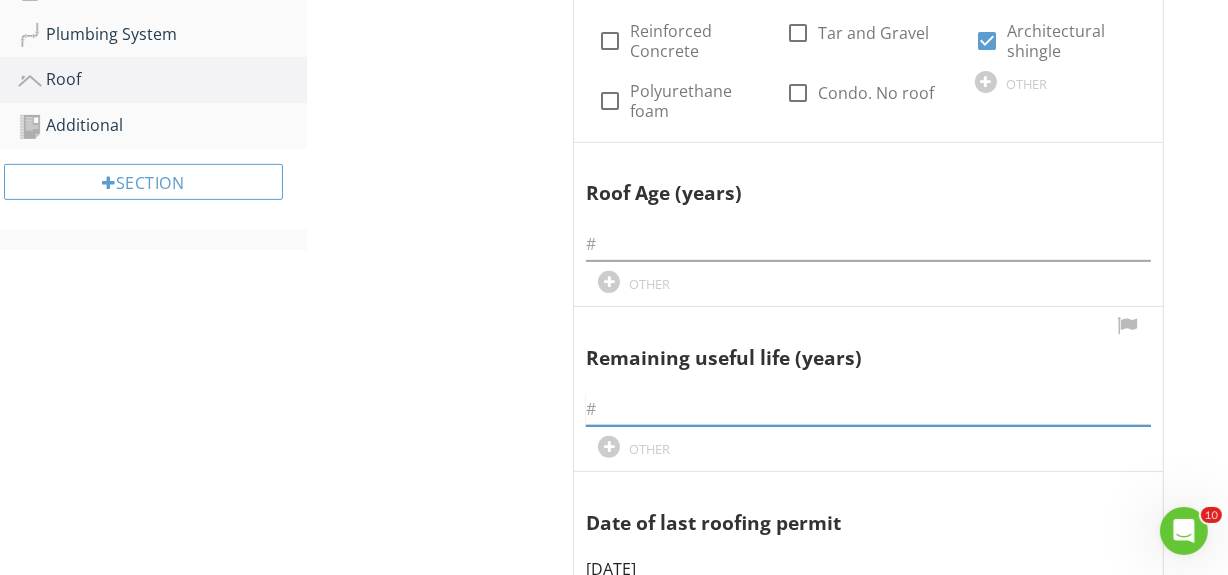scroll, scrollTop: 818, scrollLeft: 0, axis: vertical 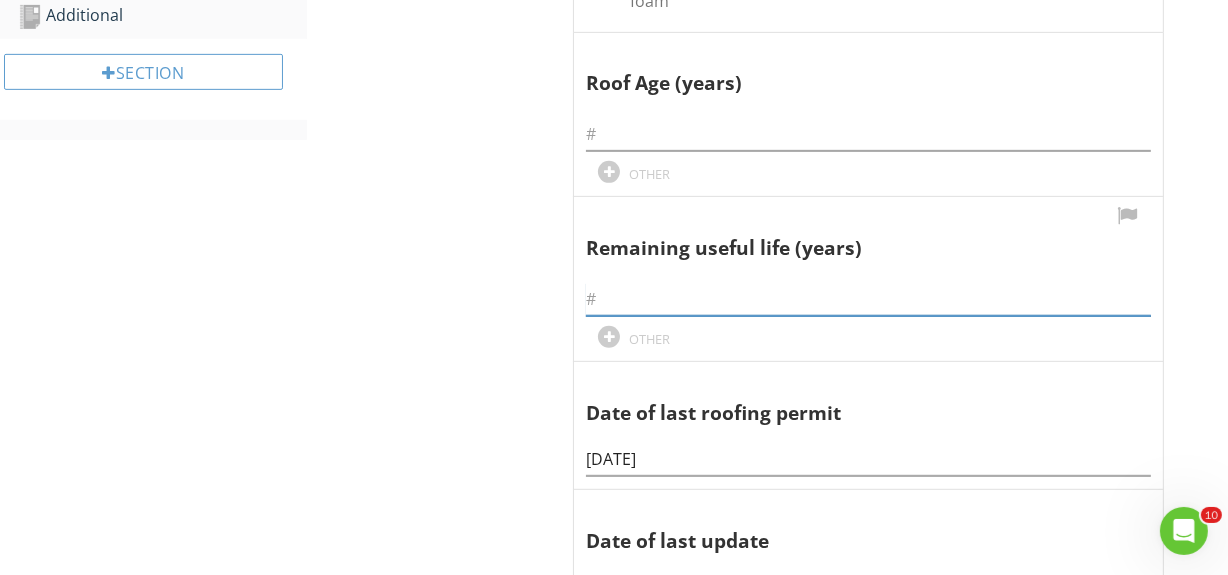 click at bounding box center [868, 299] 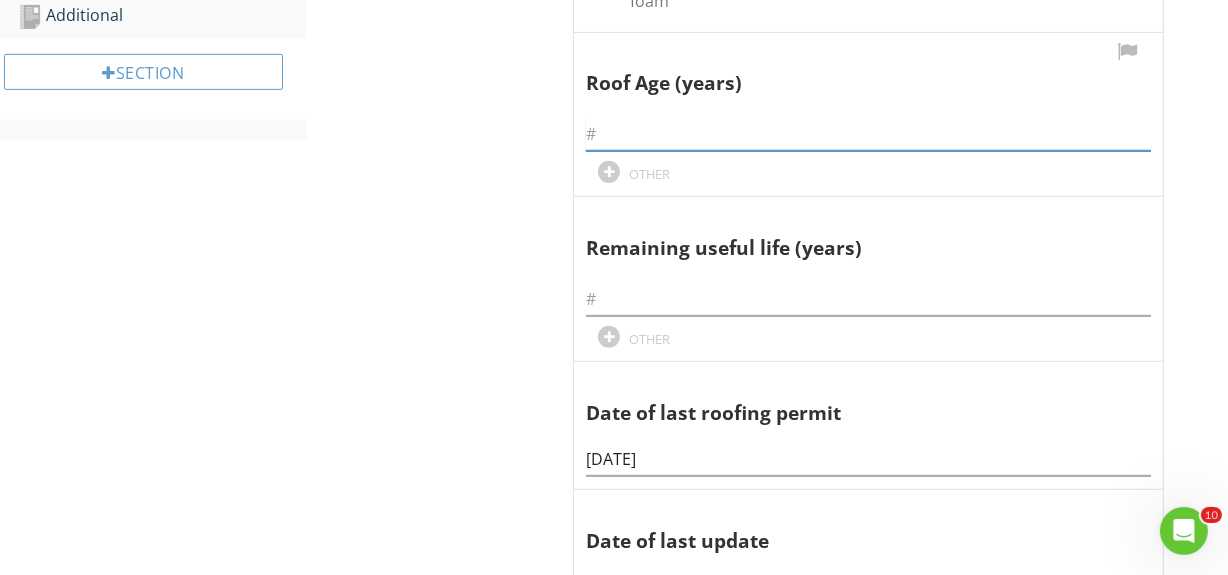 click at bounding box center (868, 134) 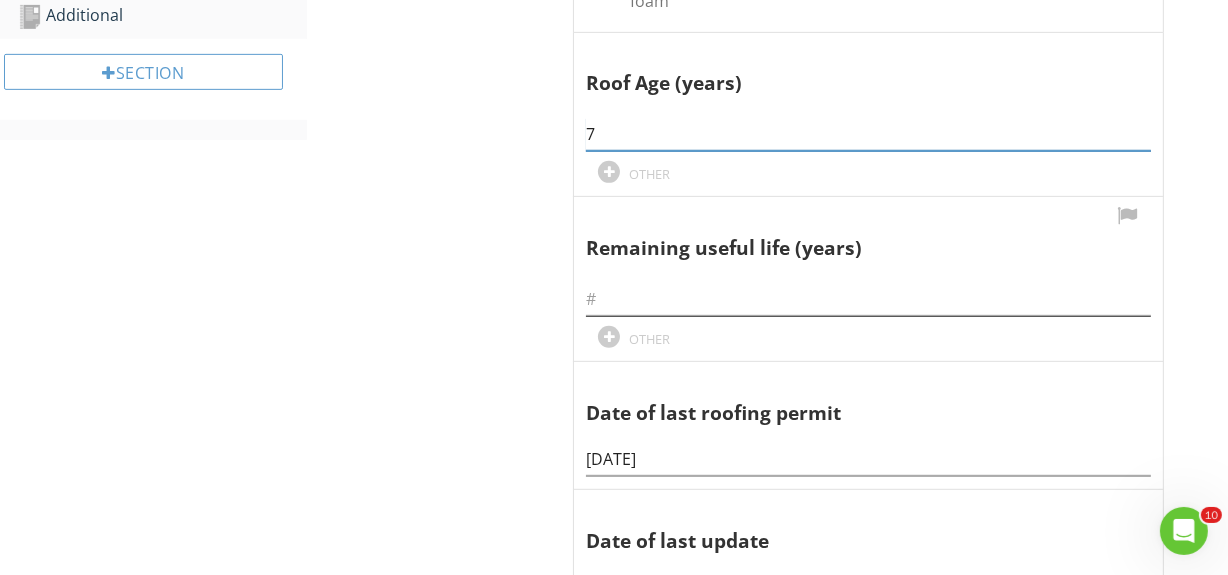 type on "7" 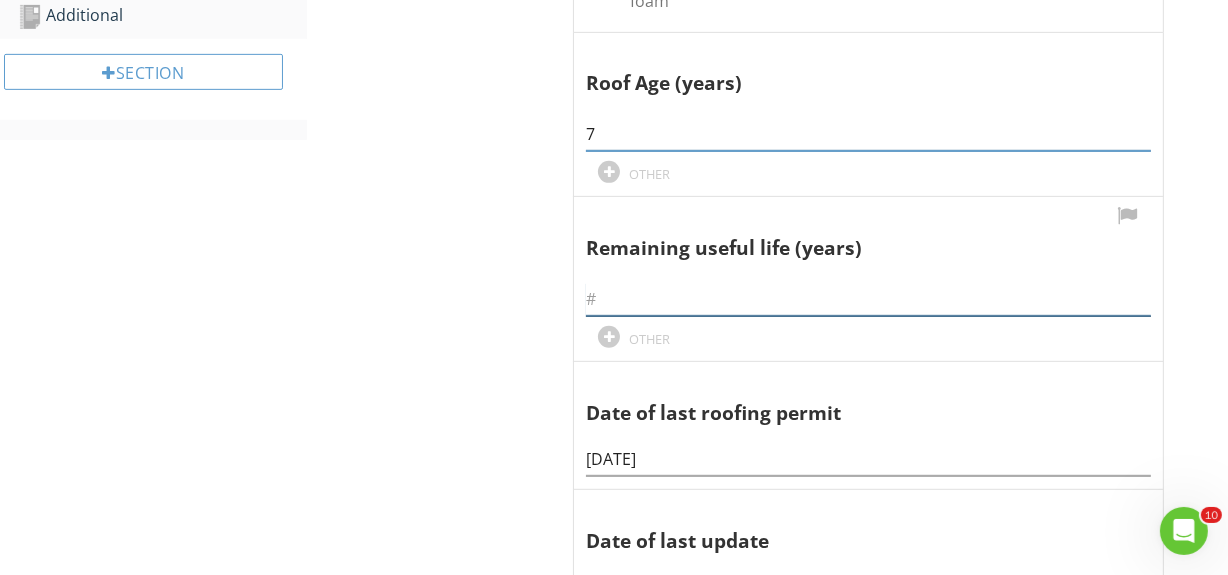 click at bounding box center [868, 299] 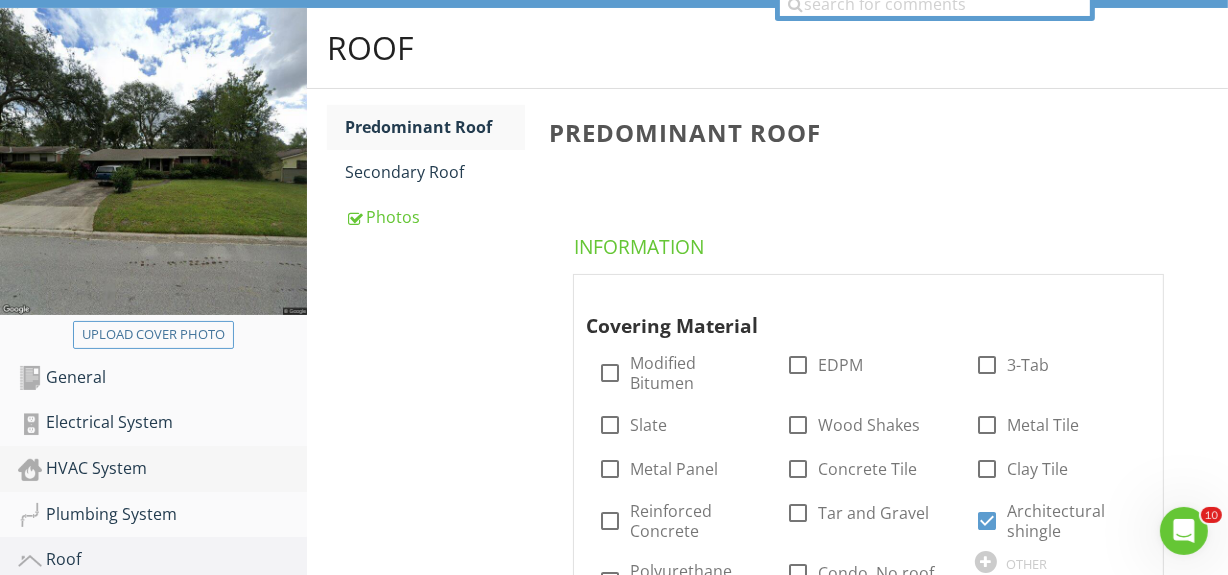 scroll, scrollTop: 272, scrollLeft: 0, axis: vertical 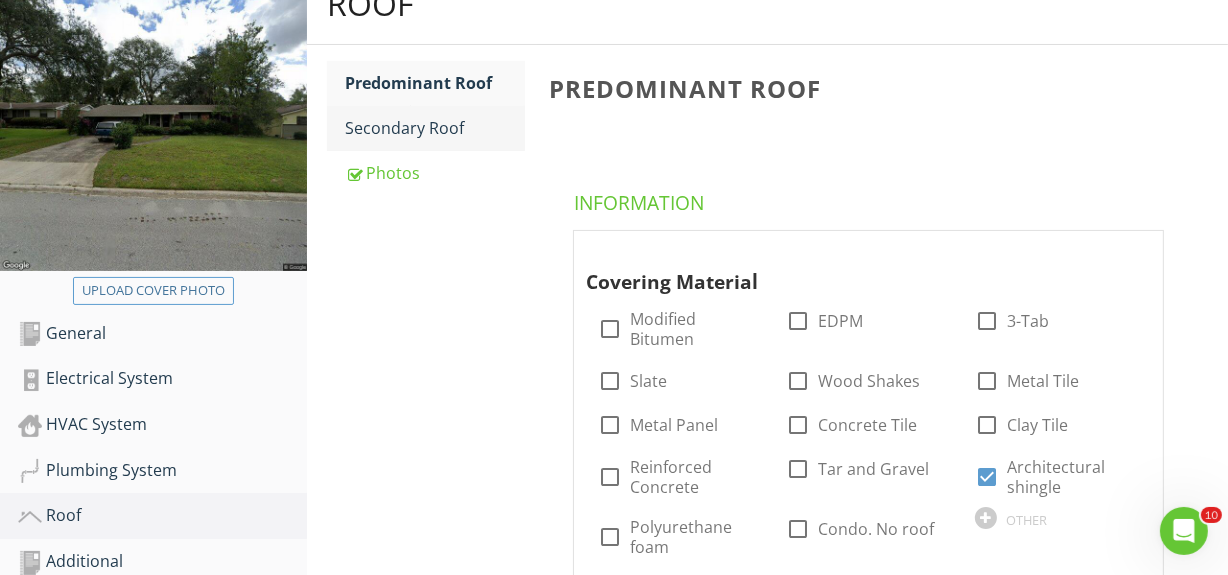 type on "13" 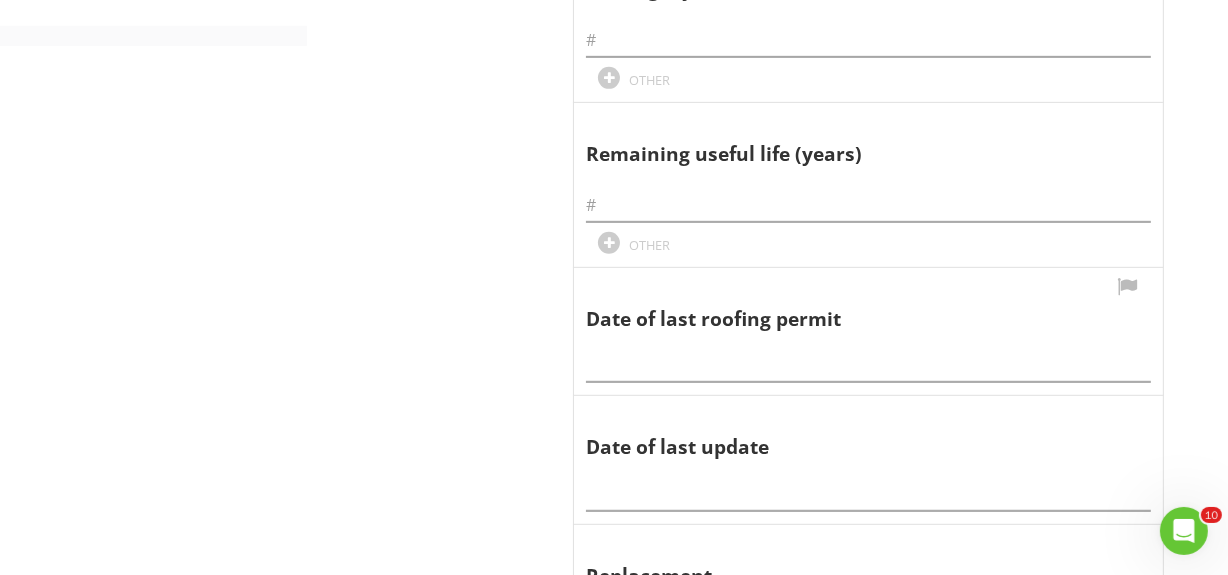 scroll, scrollTop: 909, scrollLeft: 0, axis: vertical 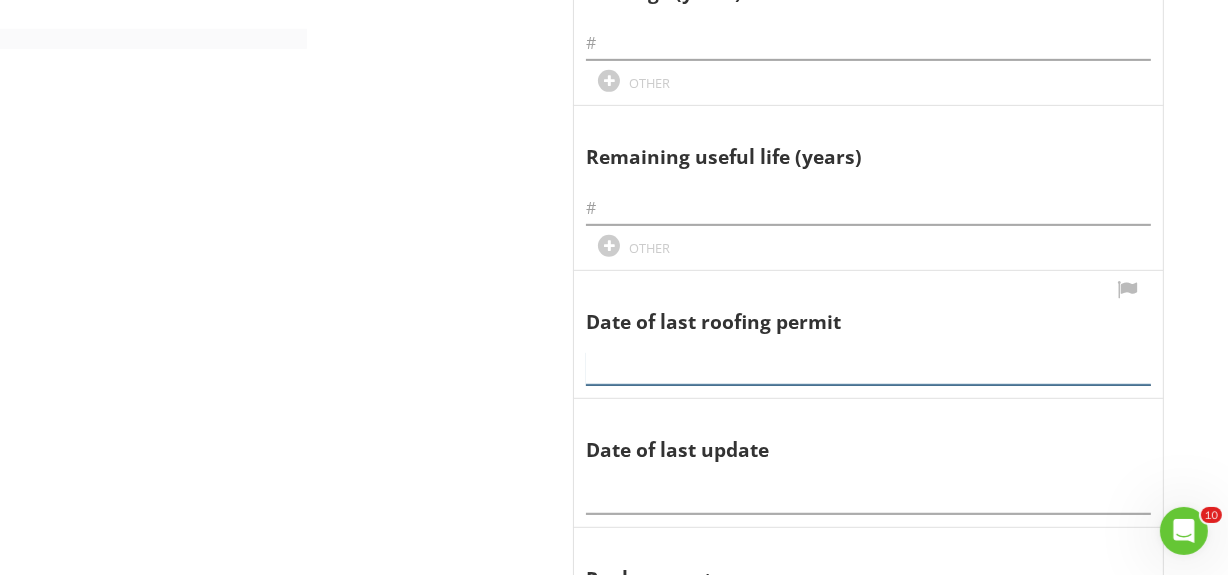 click at bounding box center [868, 362] 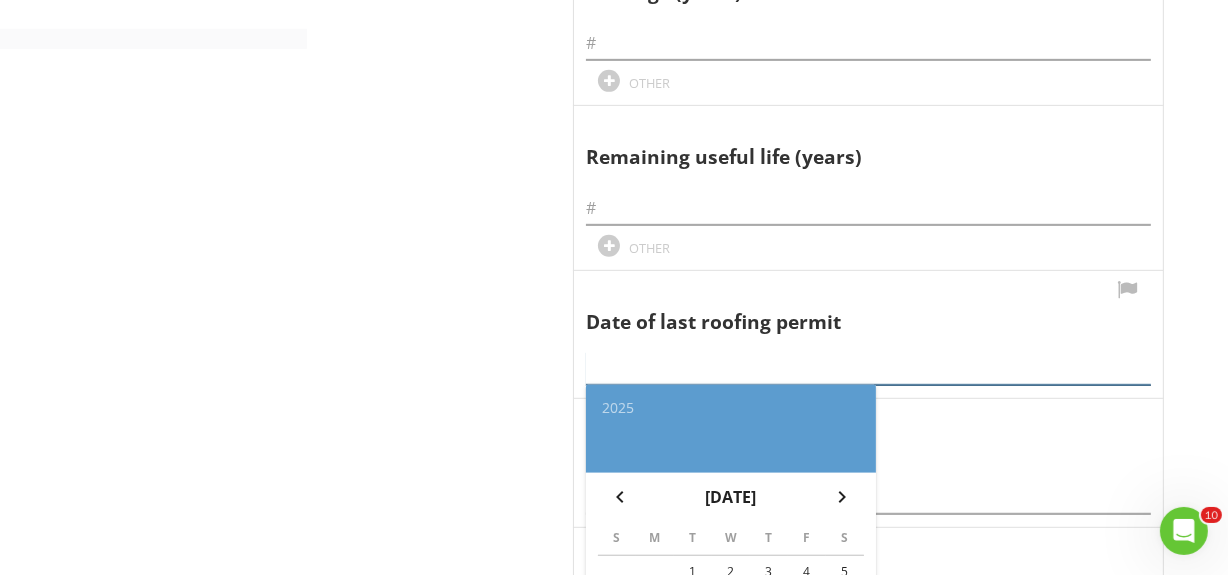 click at bounding box center [868, 368] 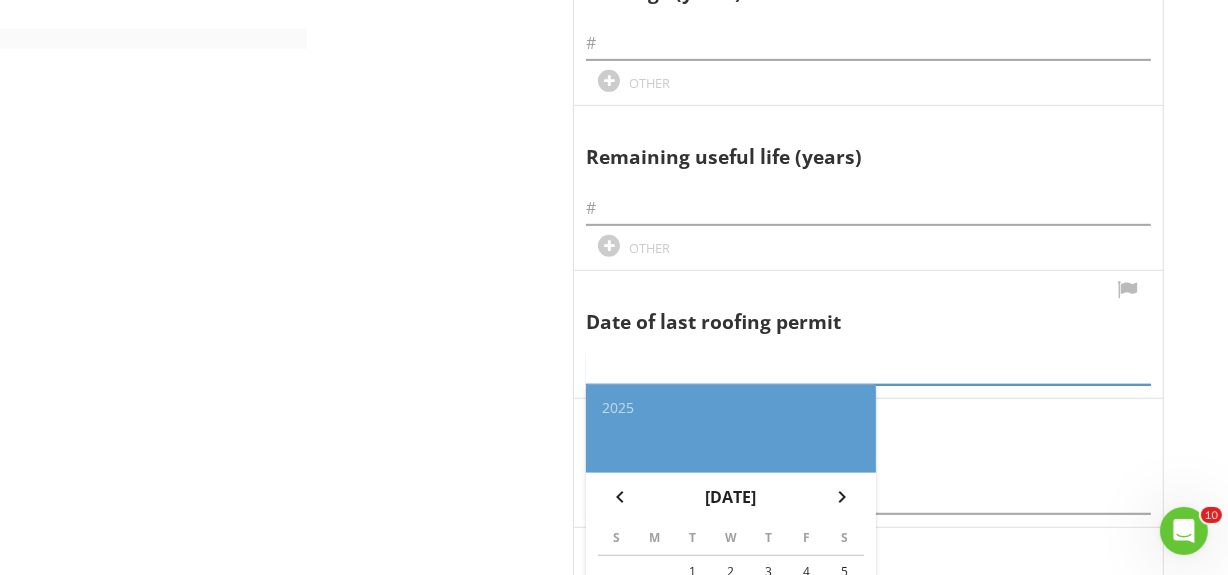 paste on "3/9/18" 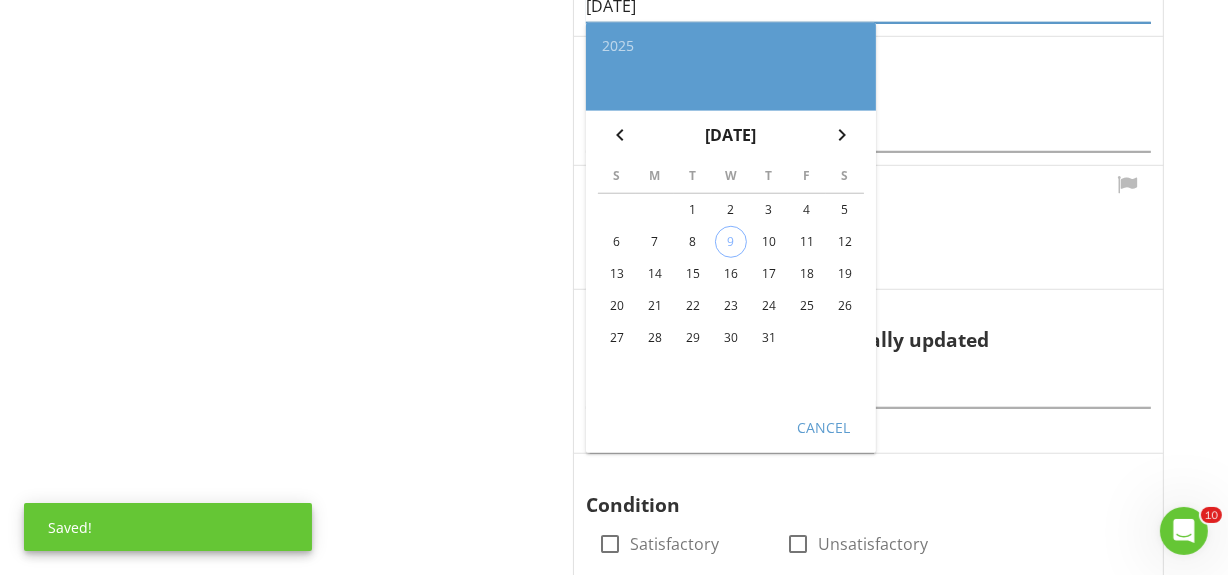 scroll, scrollTop: 1272, scrollLeft: 0, axis: vertical 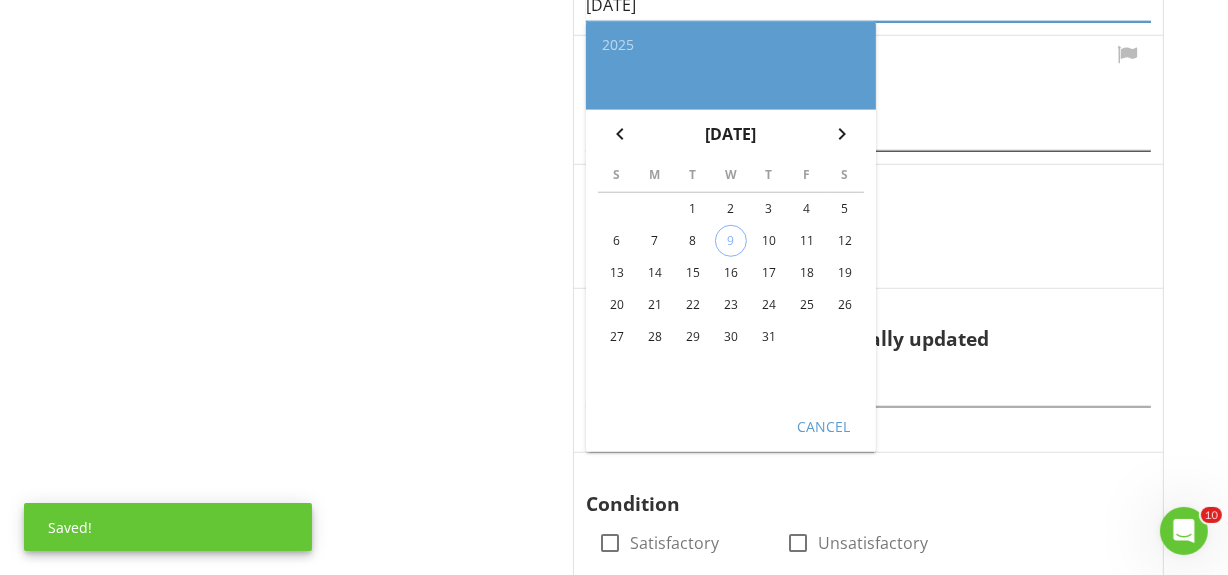 type on "3/9/18" 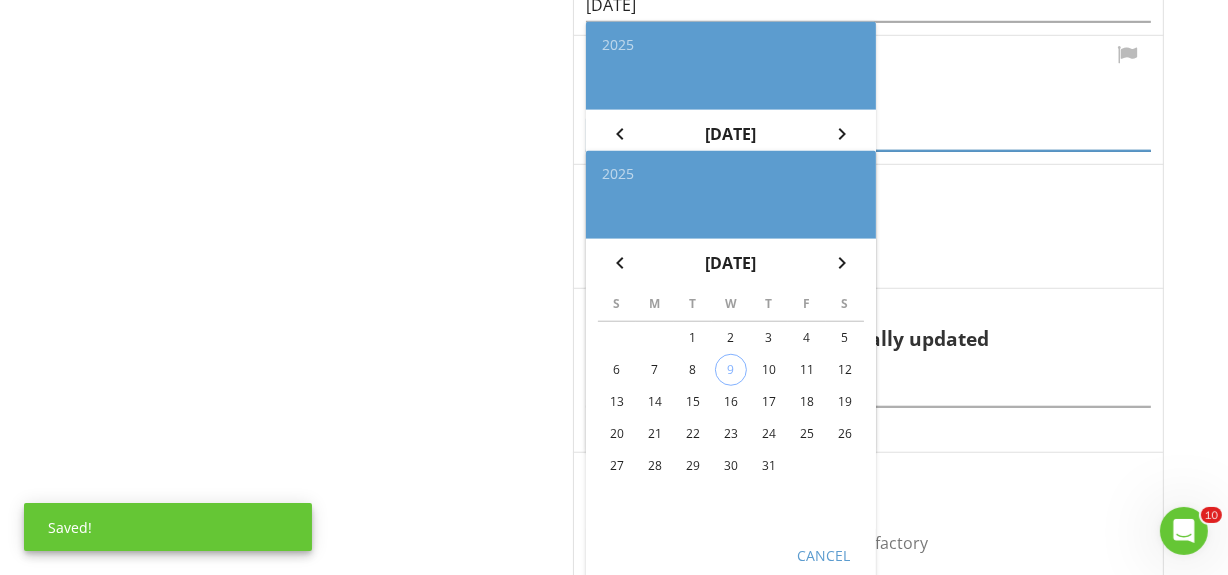 click at bounding box center (868, 134) 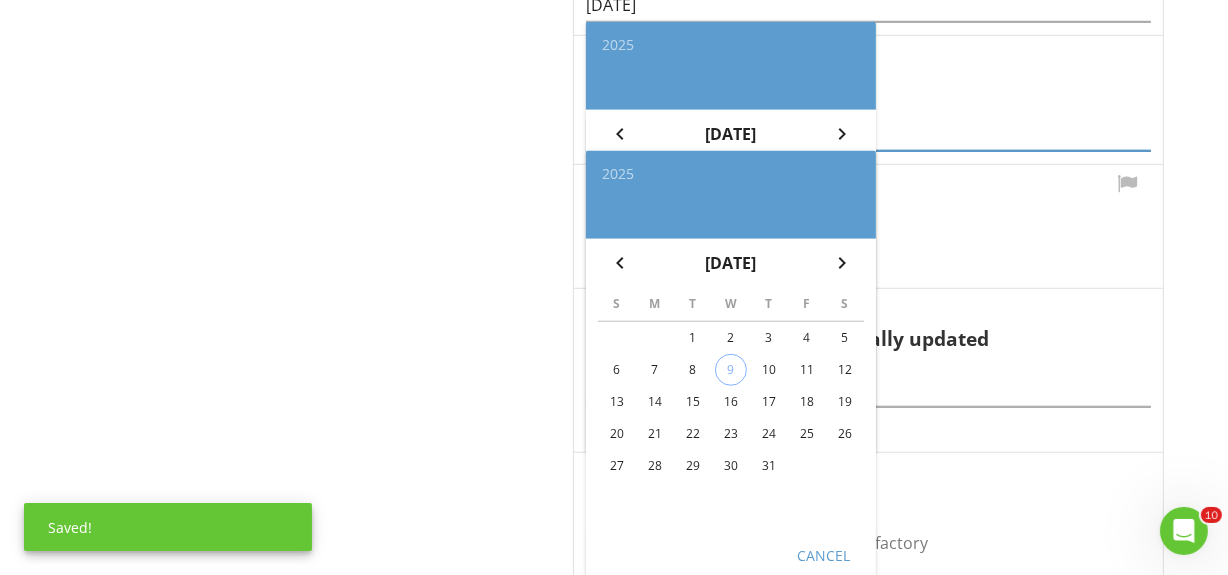 paste on "3/9/18" 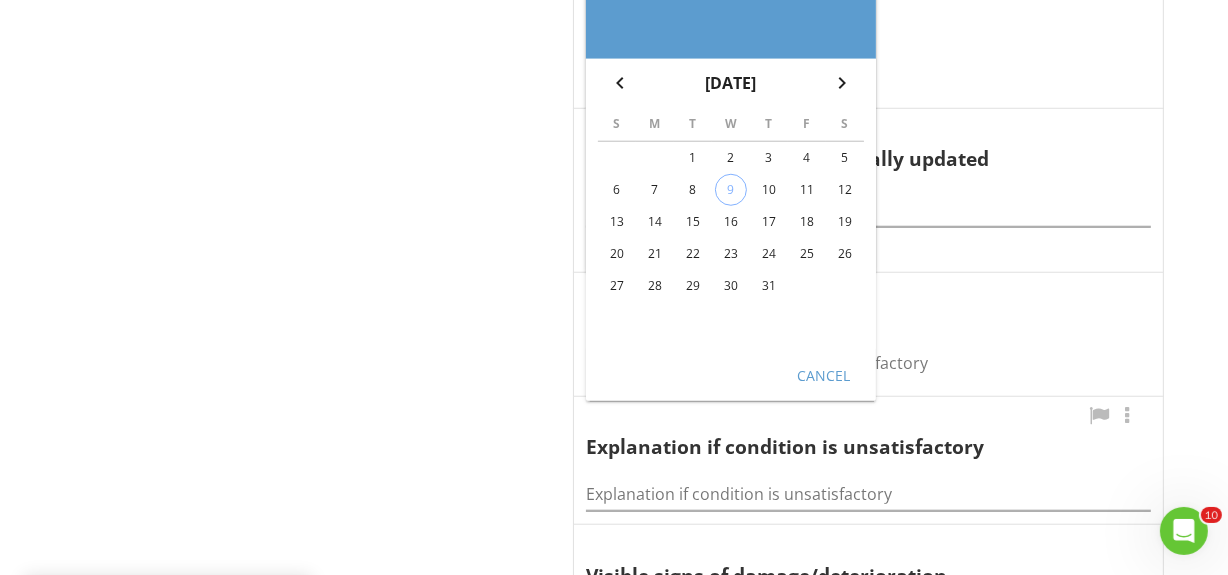 scroll, scrollTop: 1454, scrollLeft: 0, axis: vertical 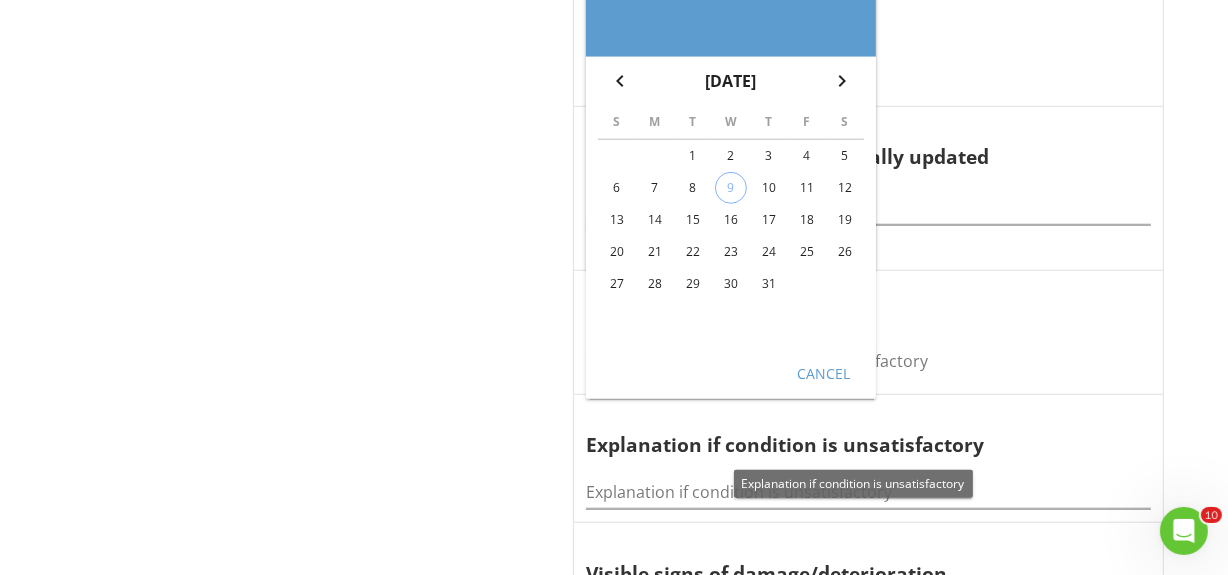 type on "3/9/18" 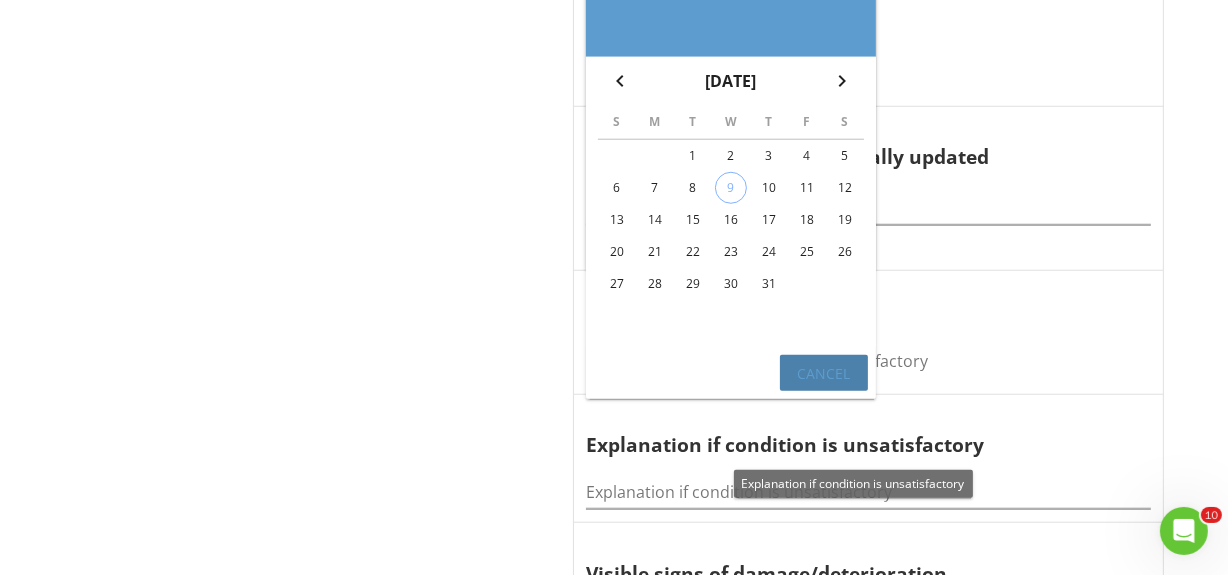 click on "Cancel" at bounding box center [824, 373] 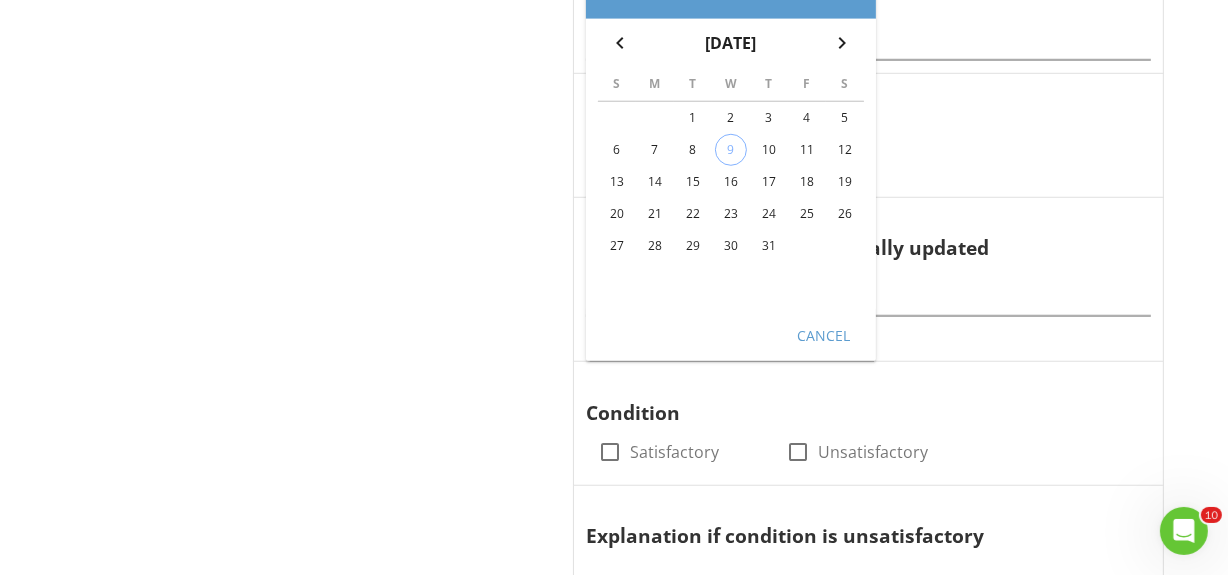 scroll, scrollTop: 1181, scrollLeft: 0, axis: vertical 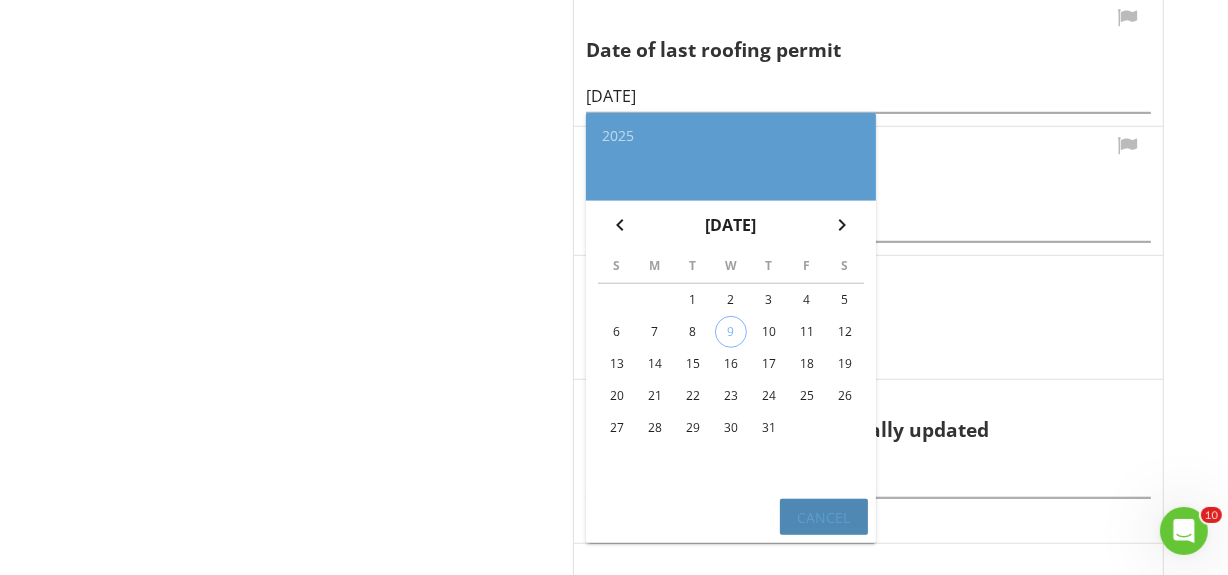 click on "Cancel" at bounding box center (824, 517) 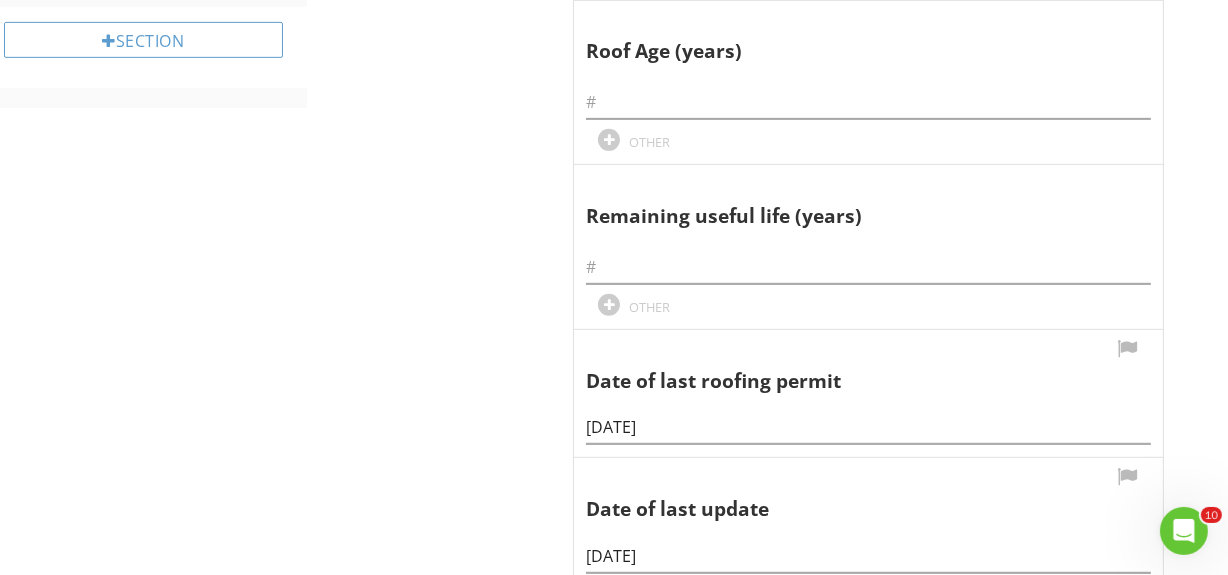 scroll, scrollTop: 818, scrollLeft: 0, axis: vertical 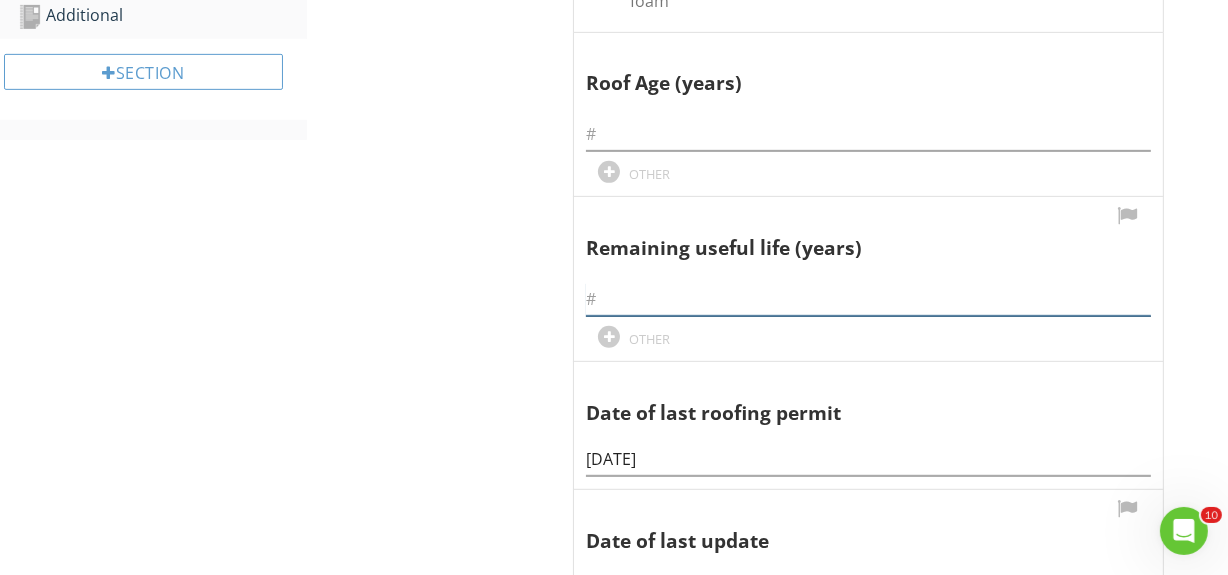 click at bounding box center [868, 299] 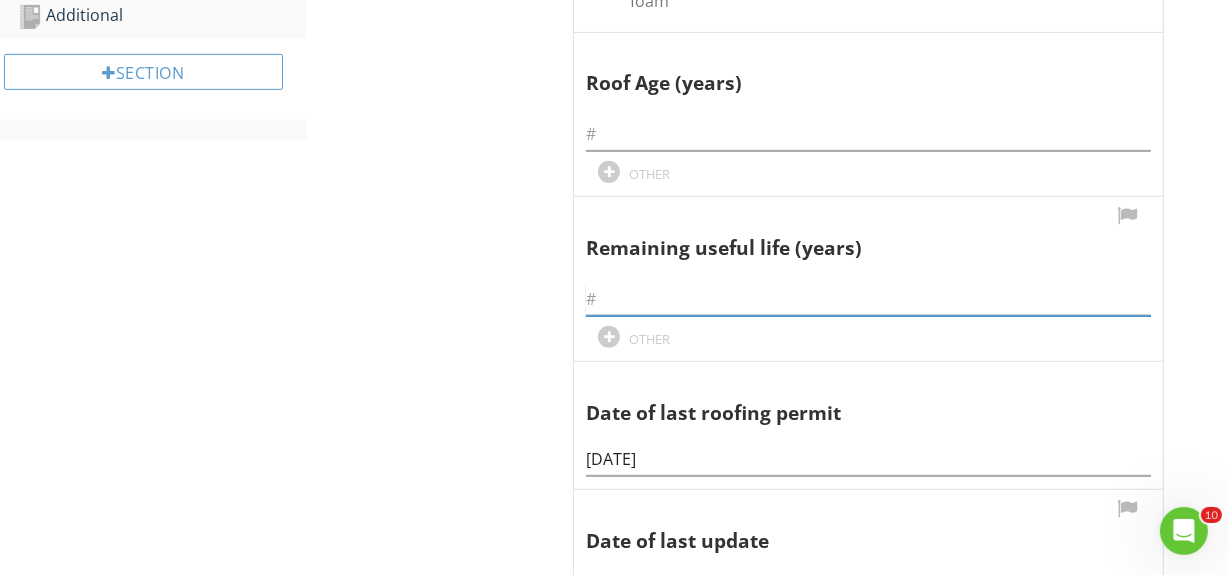 click at bounding box center (868, 299) 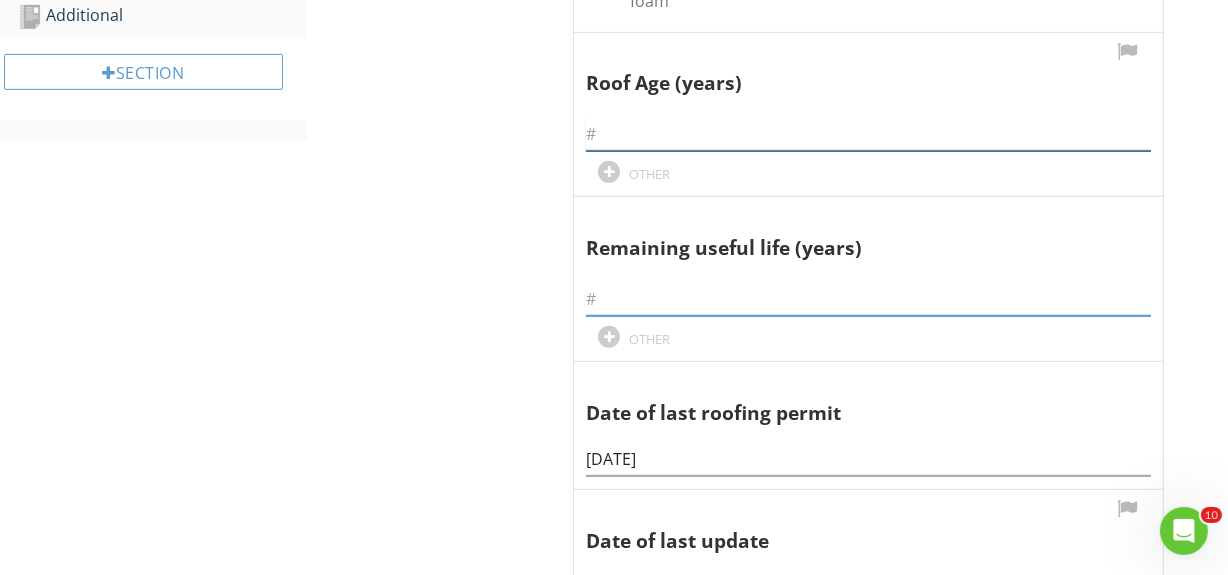 click at bounding box center [868, 134] 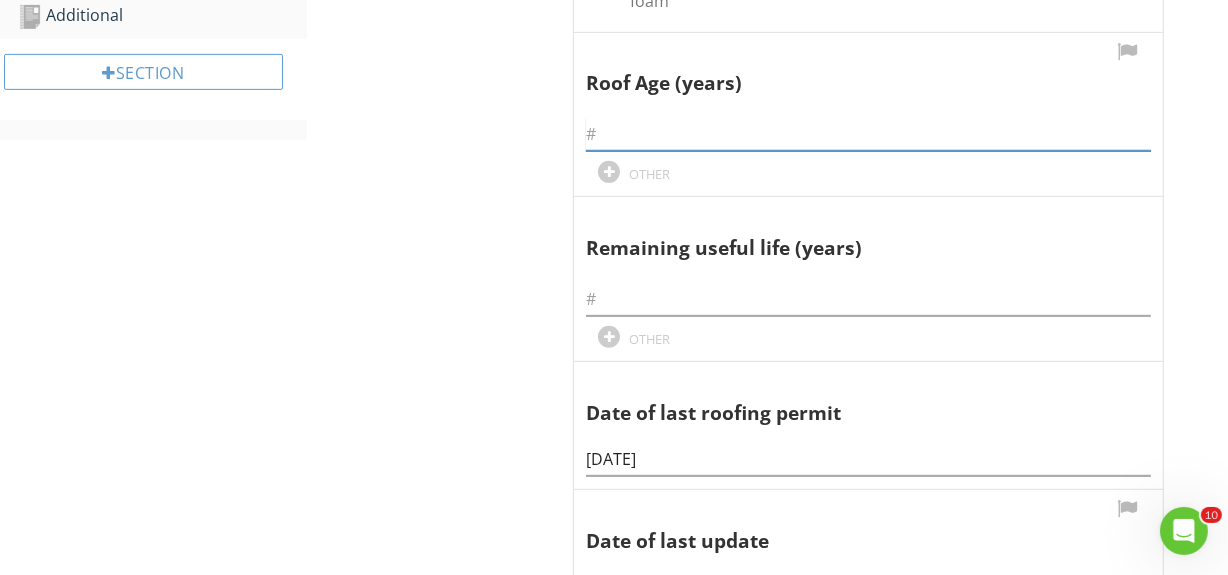 click at bounding box center (868, 134) 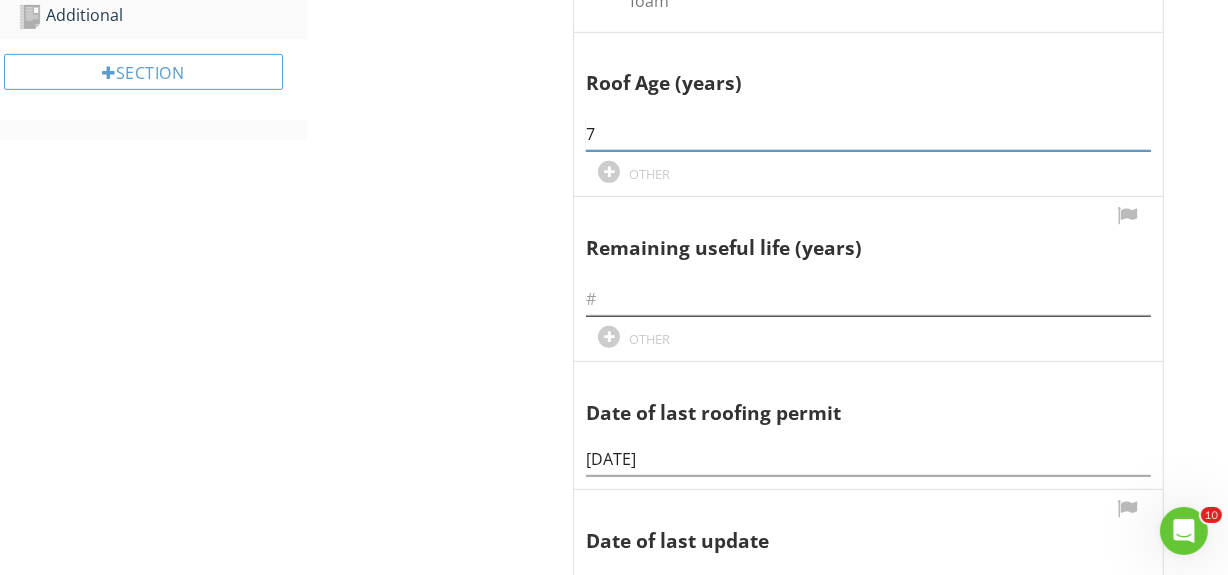 type on "7" 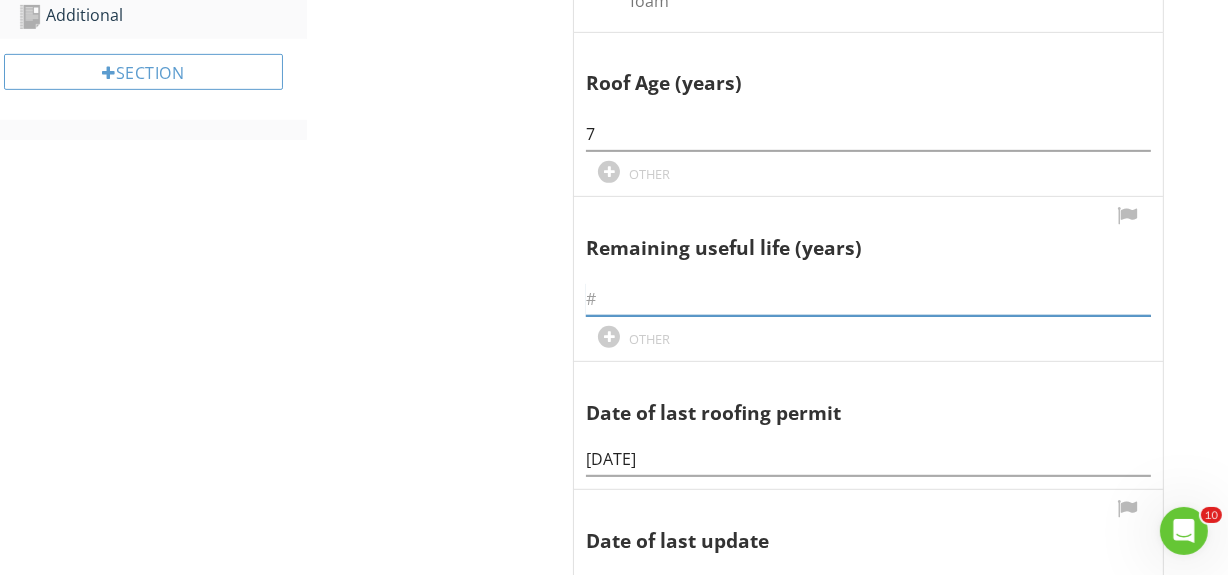 click at bounding box center [868, 299] 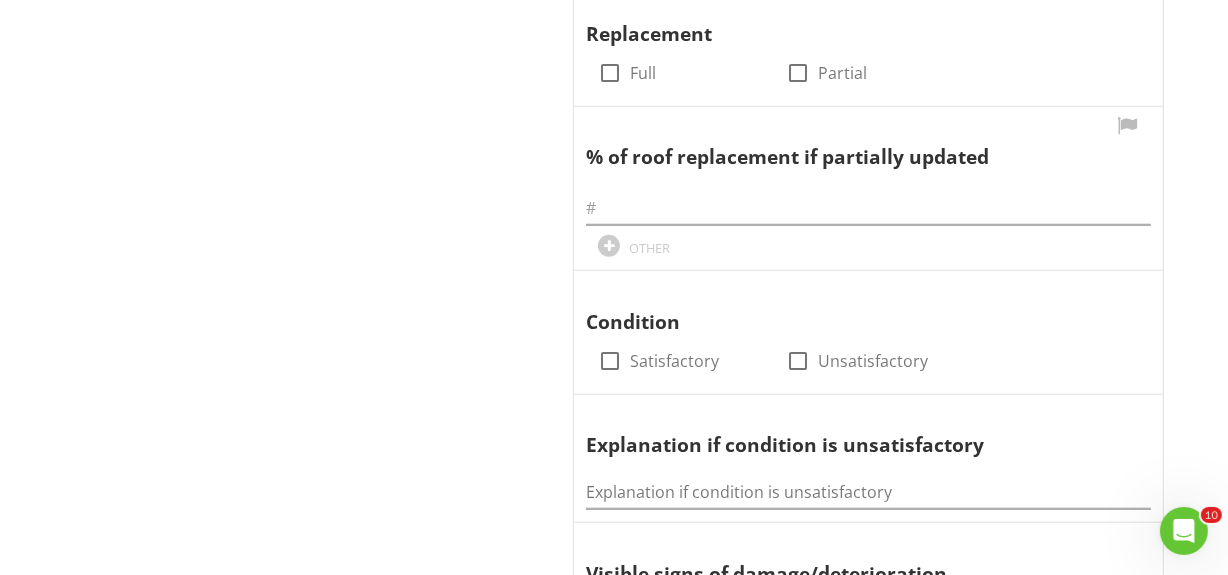 scroll, scrollTop: 1363, scrollLeft: 0, axis: vertical 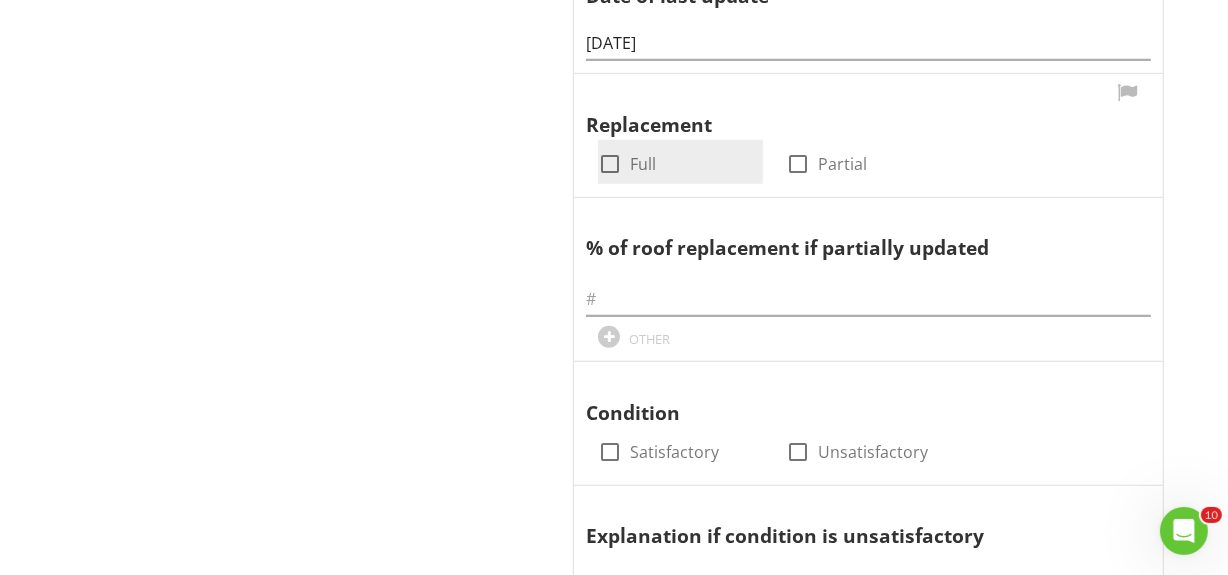 type on "5" 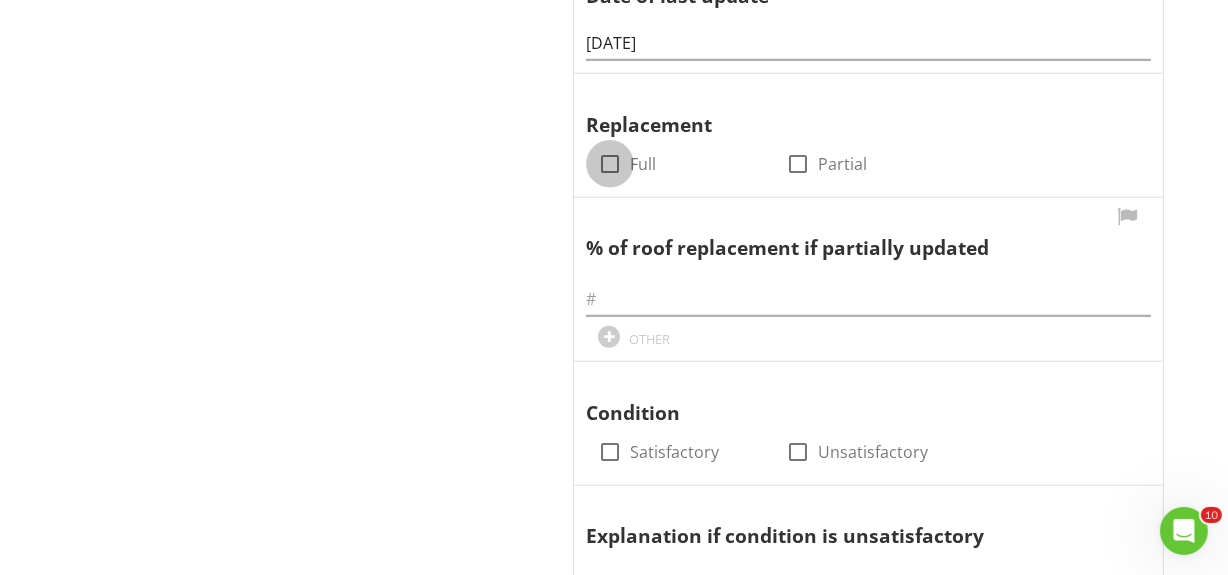 drag, startPoint x: 606, startPoint y: 160, endPoint x: 652, endPoint y: 262, distance: 111.89281 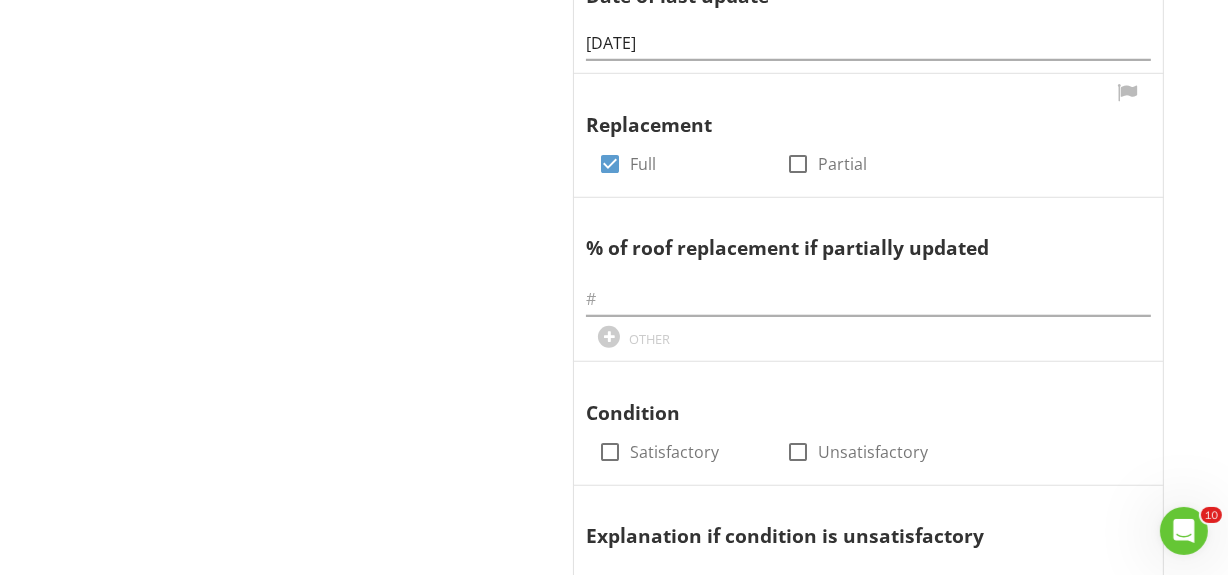 drag, startPoint x: 612, startPoint y: 159, endPoint x: 624, endPoint y: 186, distance: 29.546574 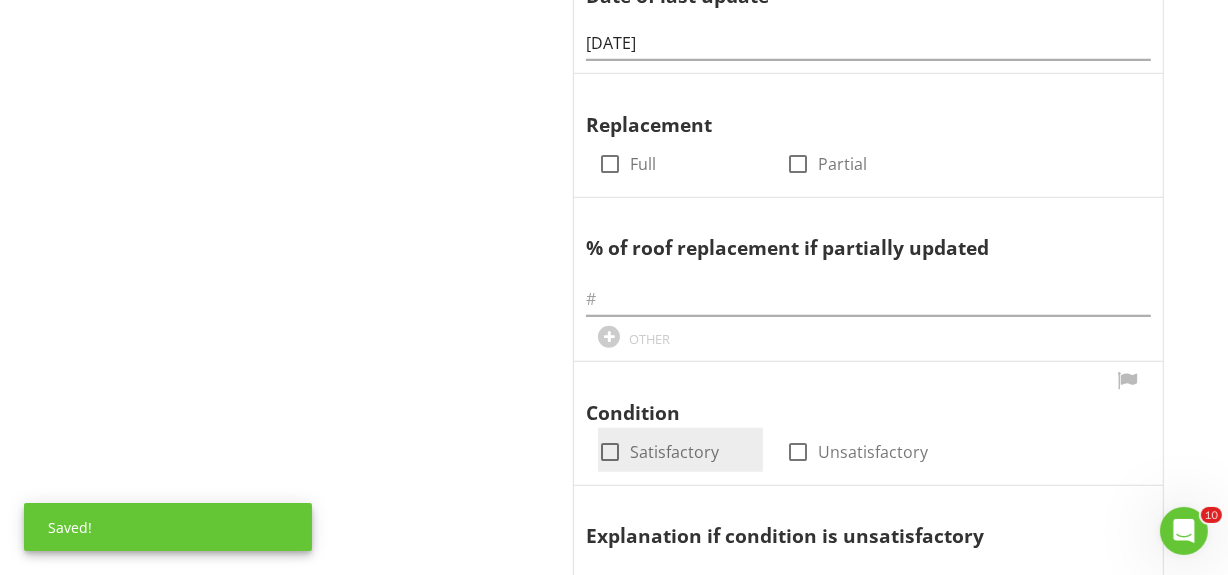 click at bounding box center [610, 452] 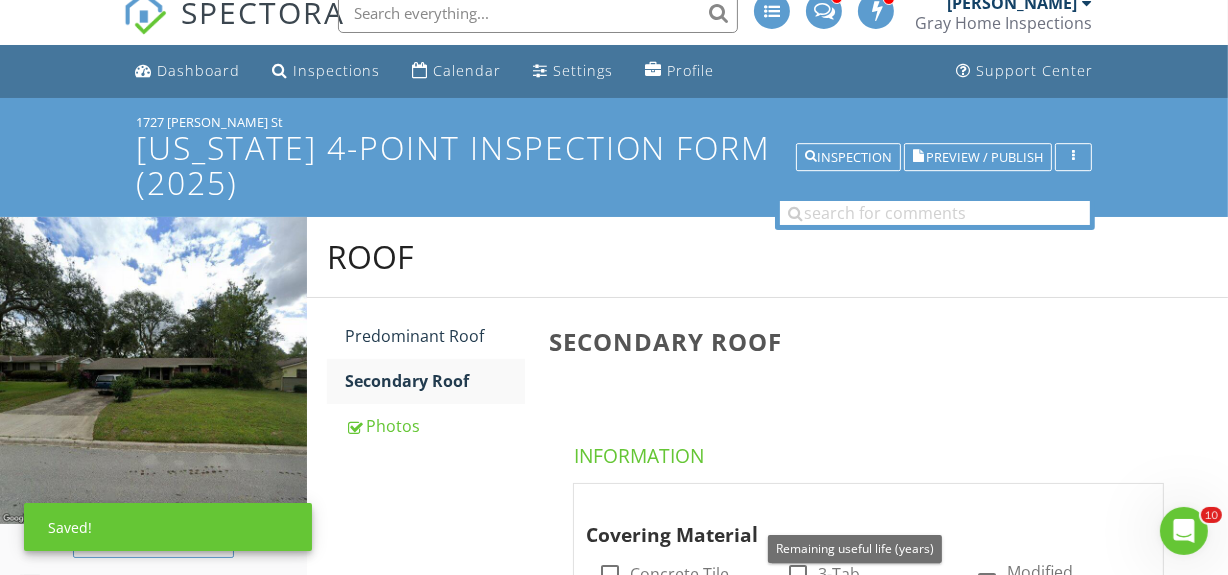 scroll, scrollTop: 0, scrollLeft: 0, axis: both 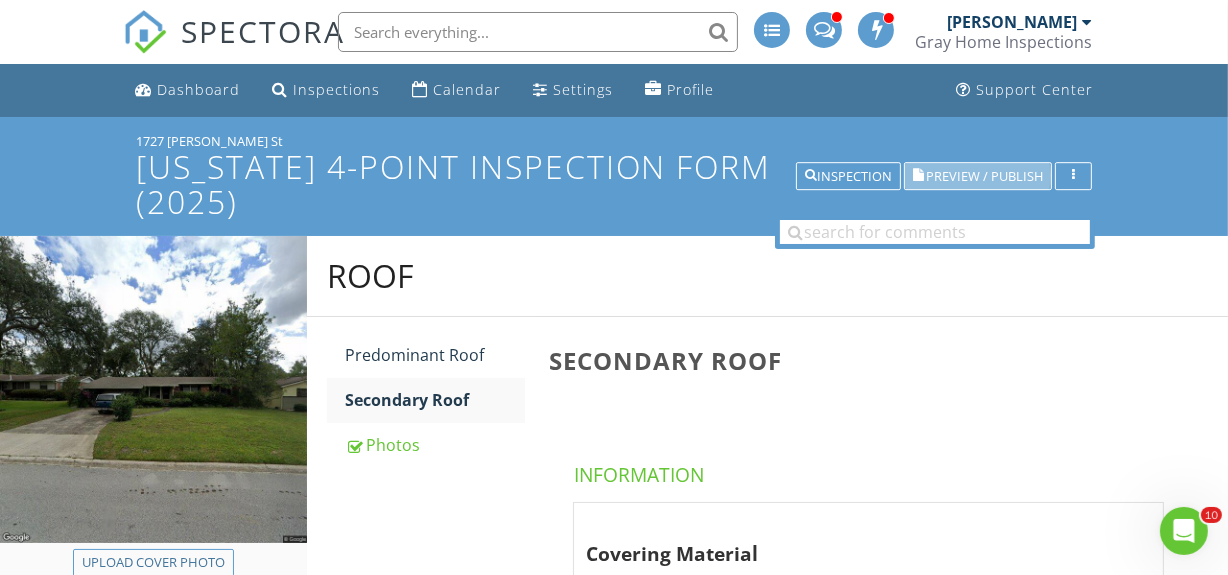 drag, startPoint x: 948, startPoint y: 168, endPoint x: 940, endPoint y: 178, distance: 12.806249 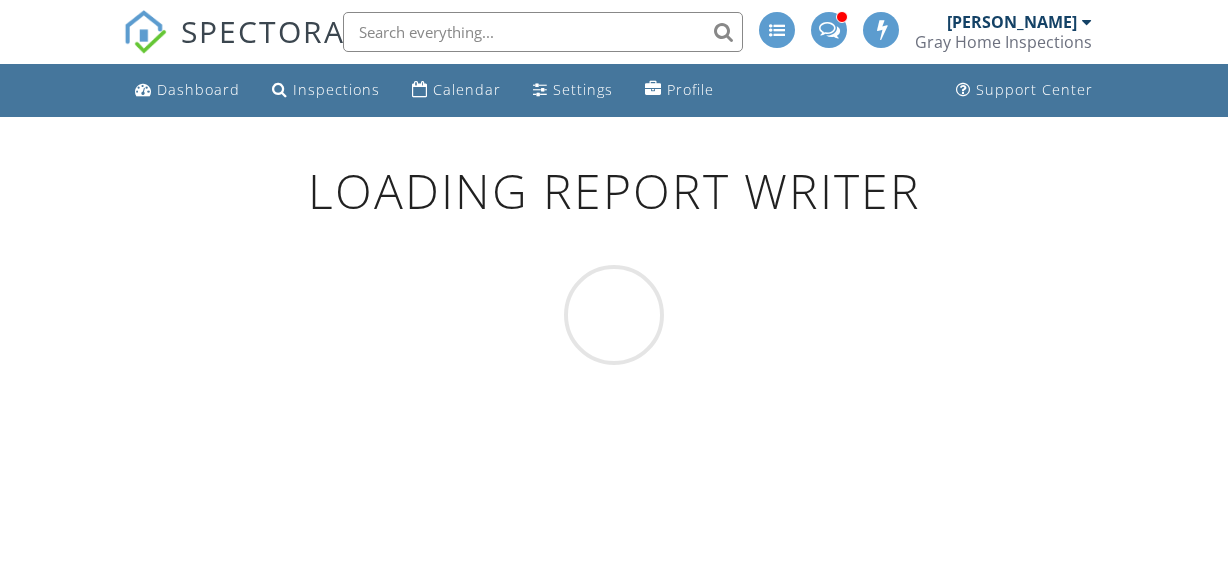 scroll, scrollTop: 0, scrollLeft: 0, axis: both 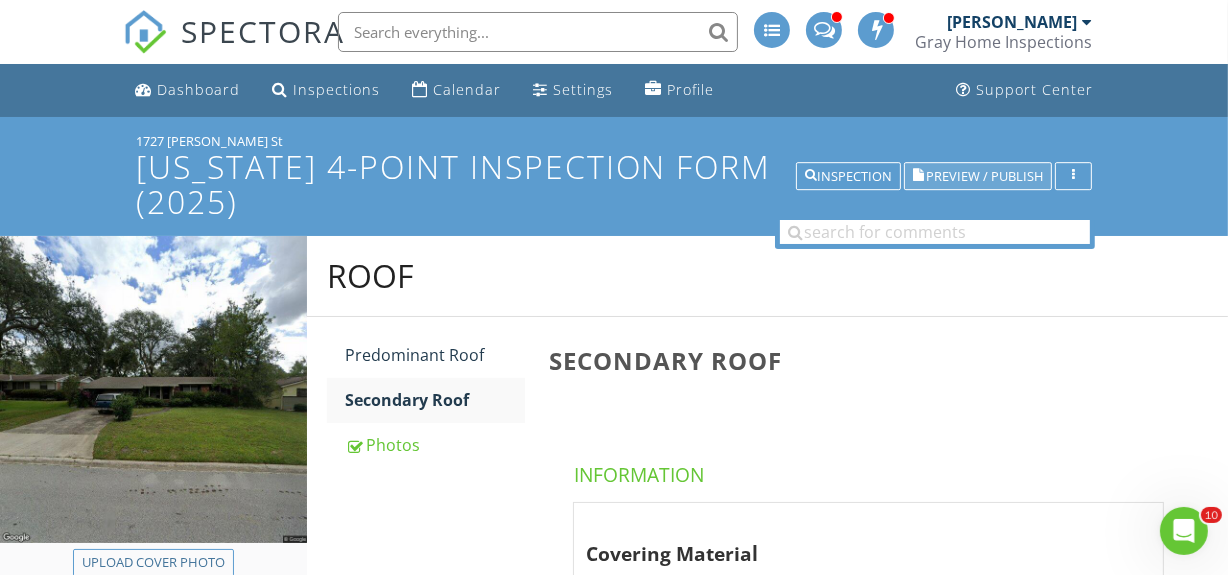 click on "Preview / Publish" at bounding box center [978, 177] 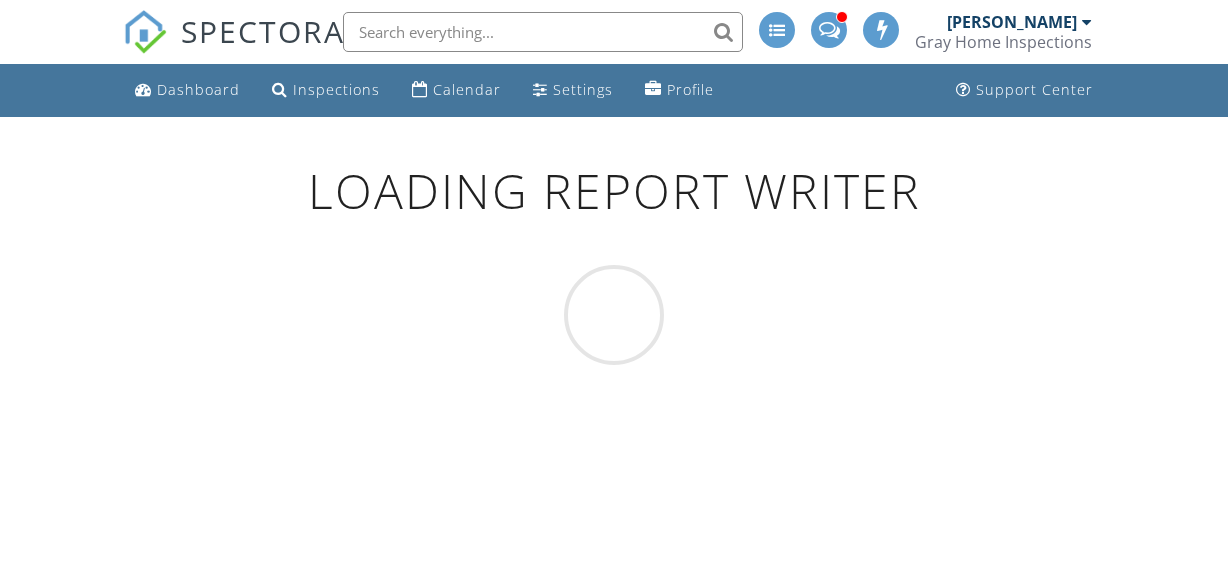 scroll, scrollTop: 0, scrollLeft: 0, axis: both 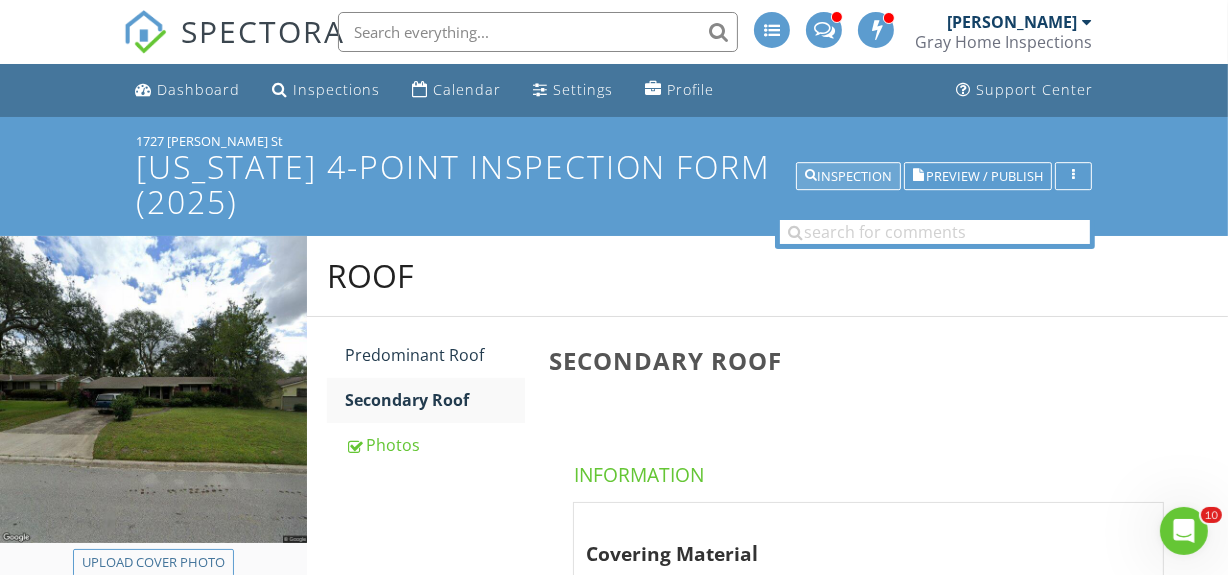 click on "Inspection" at bounding box center (848, 177) 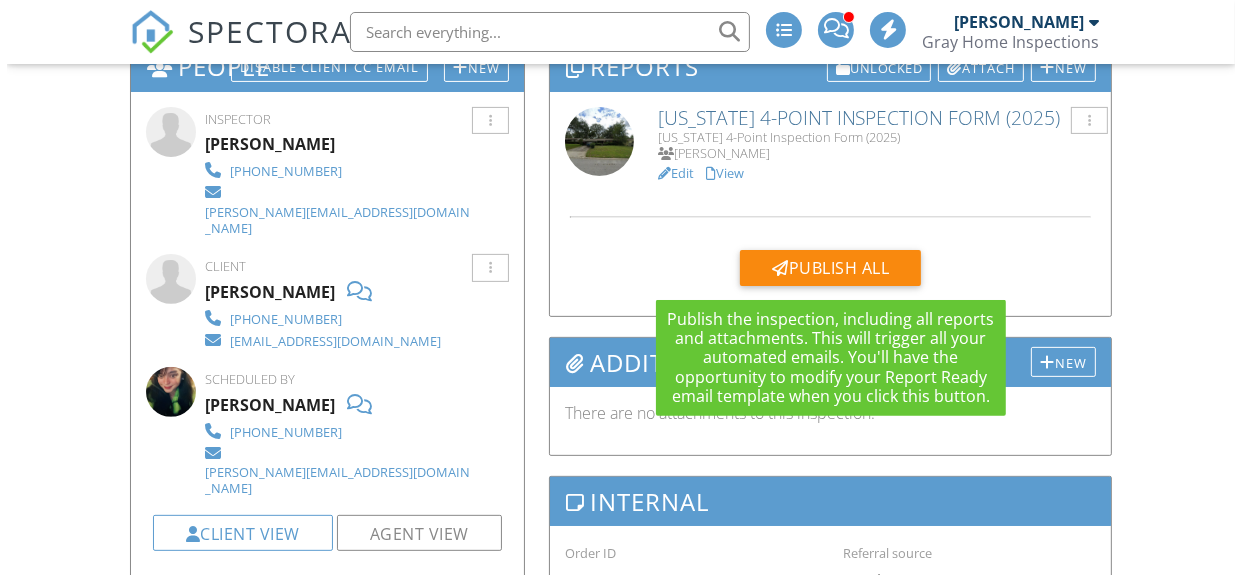 scroll, scrollTop: 545, scrollLeft: 0, axis: vertical 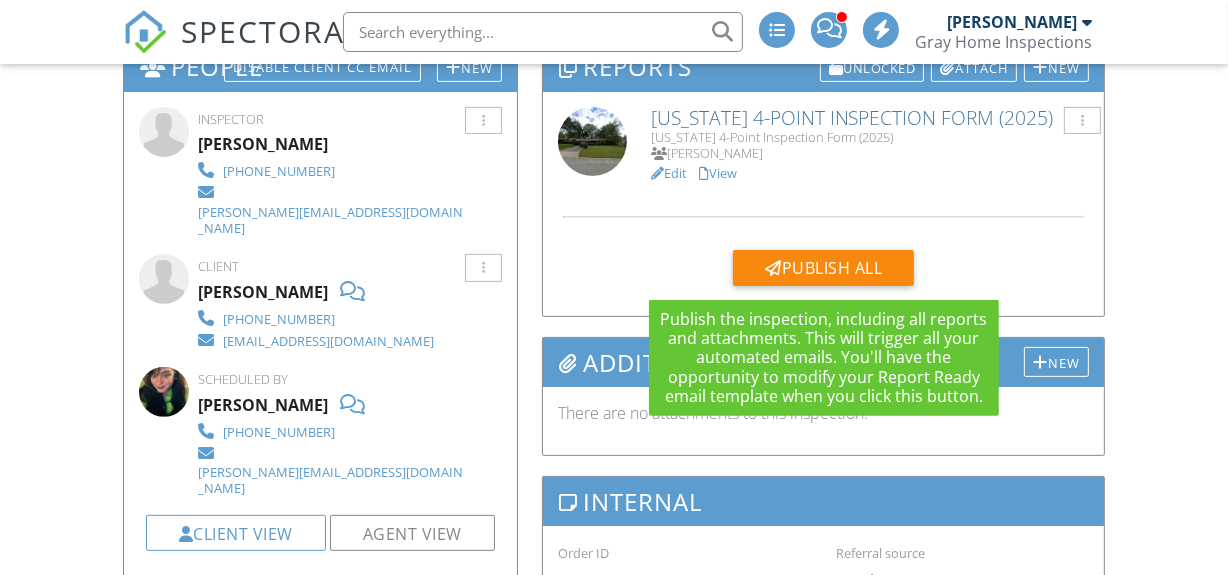 click on "Publish All" at bounding box center [823, 268] 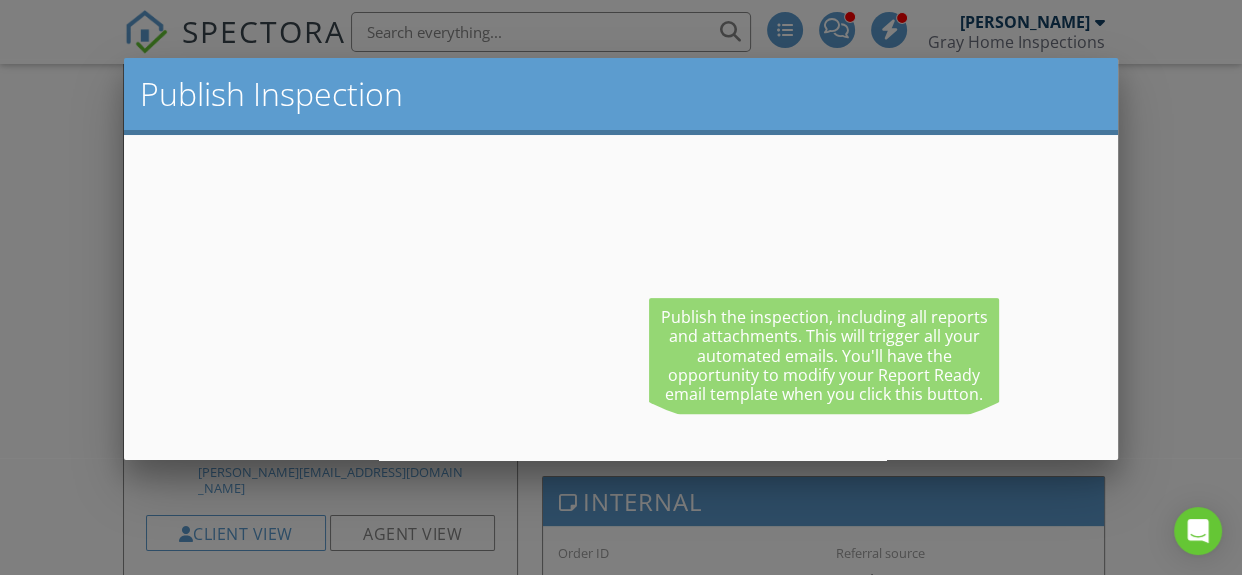 scroll, scrollTop: 0, scrollLeft: 0, axis: both 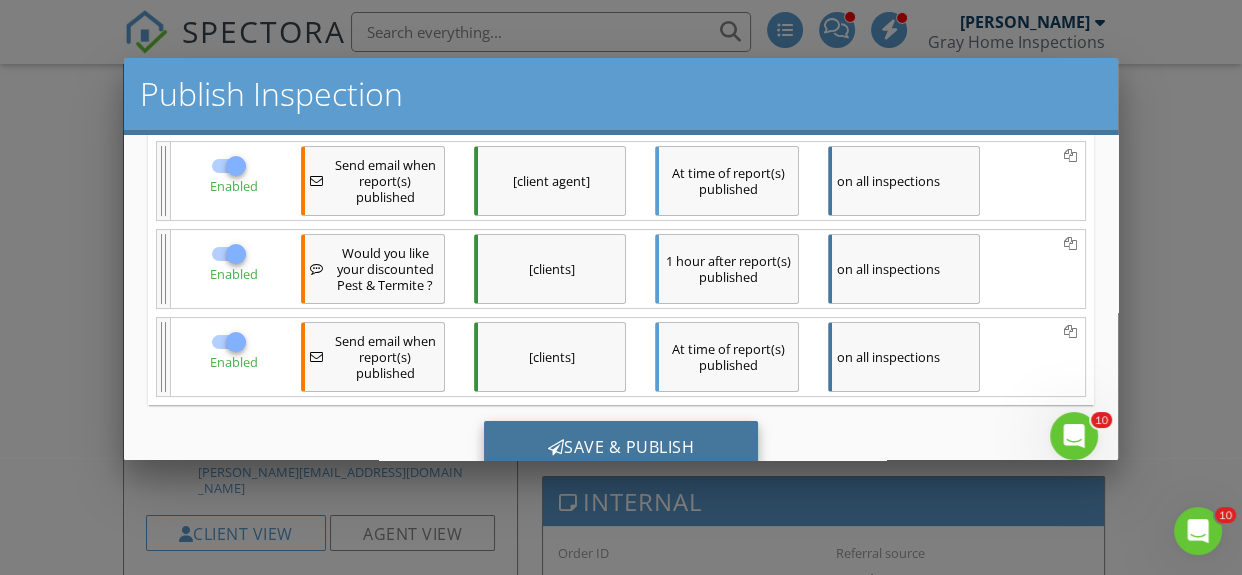 click on "Save & Publish" at bounding box center [621, 447] 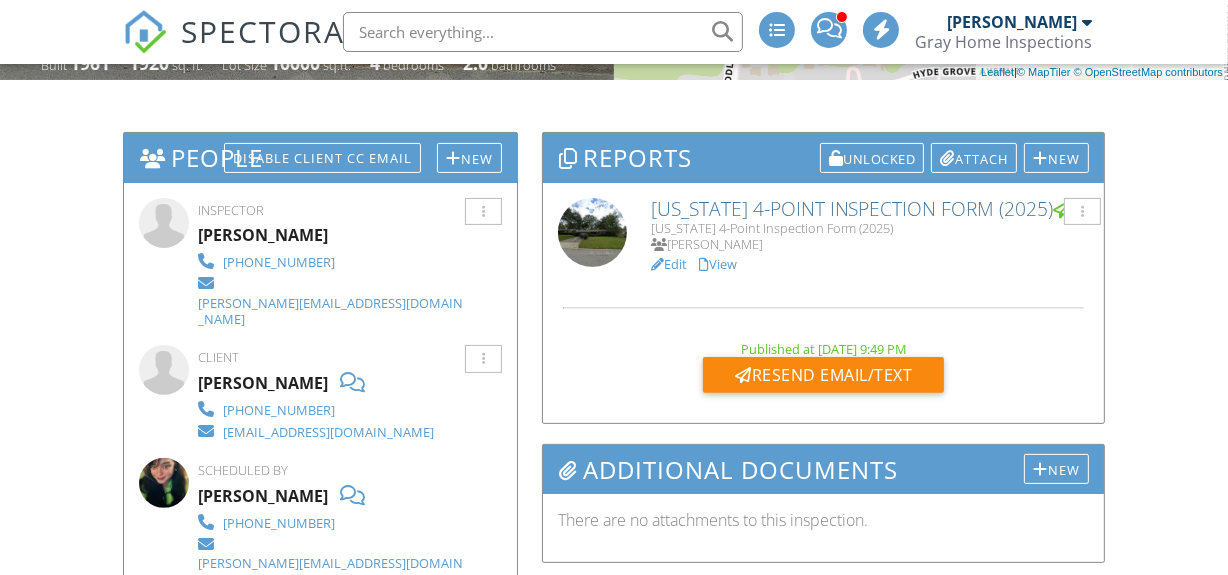 click on "Edit" at bounding box center (669, 264) 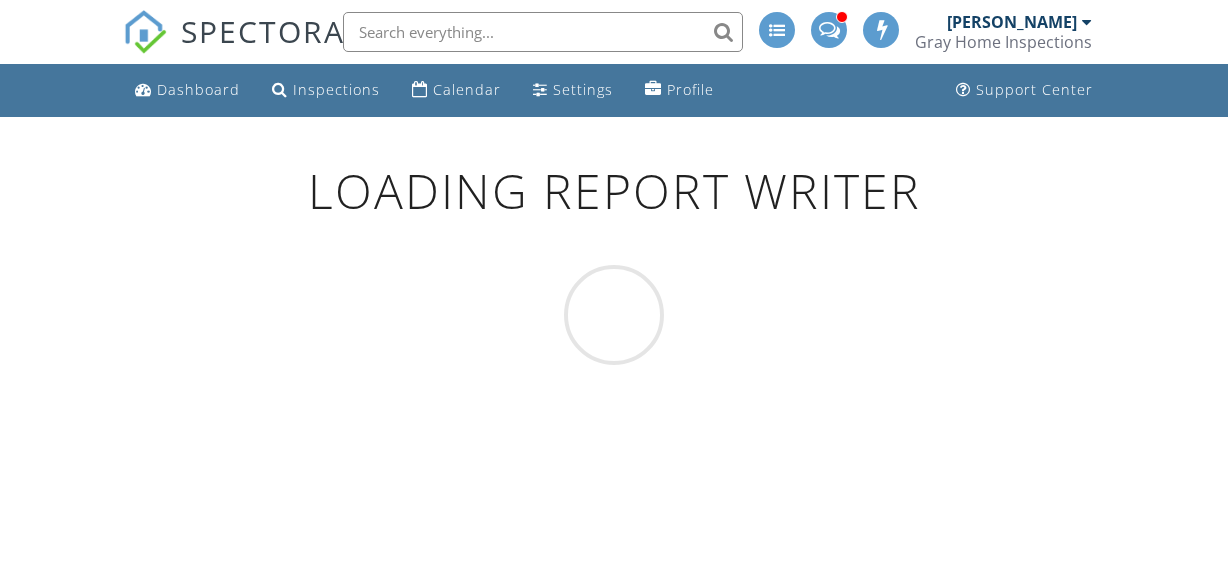 scroll, scrollTop: 0, scrollLeft: 0, axis: both 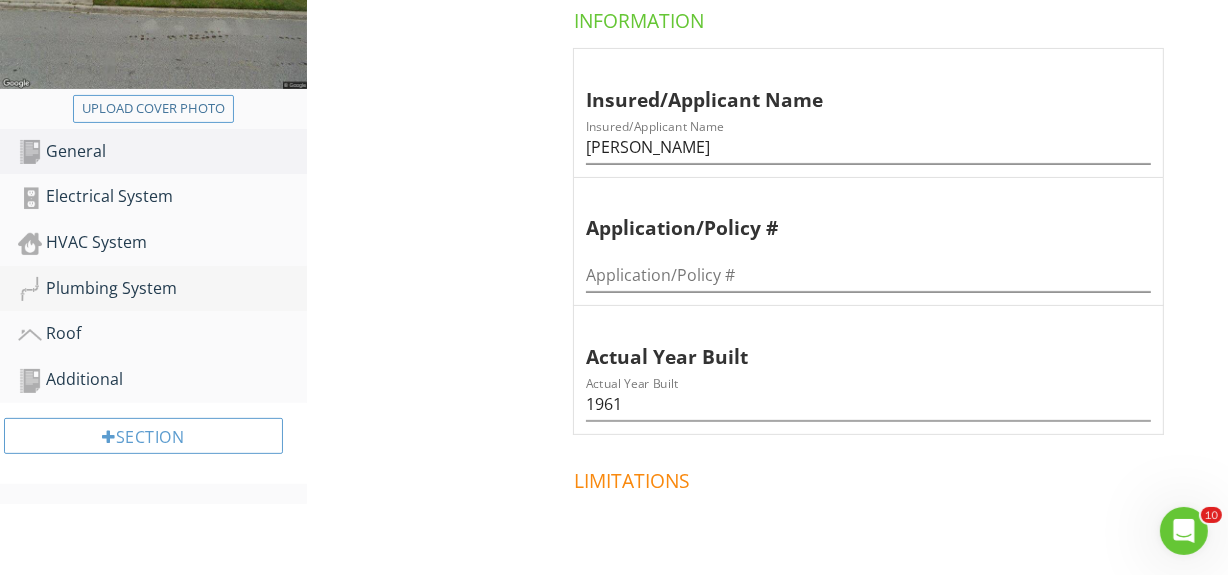 click on "Plumbing System" at bounding box center [162, 289] 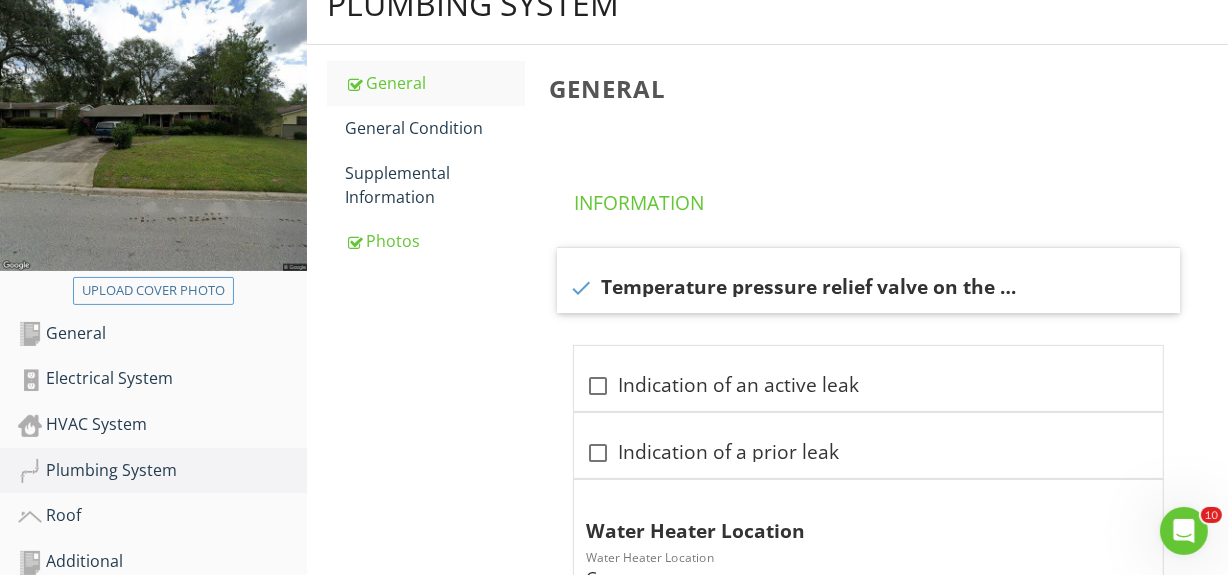 scroll, scrollTop: 454, scrollLeft: 0, axis: vertical 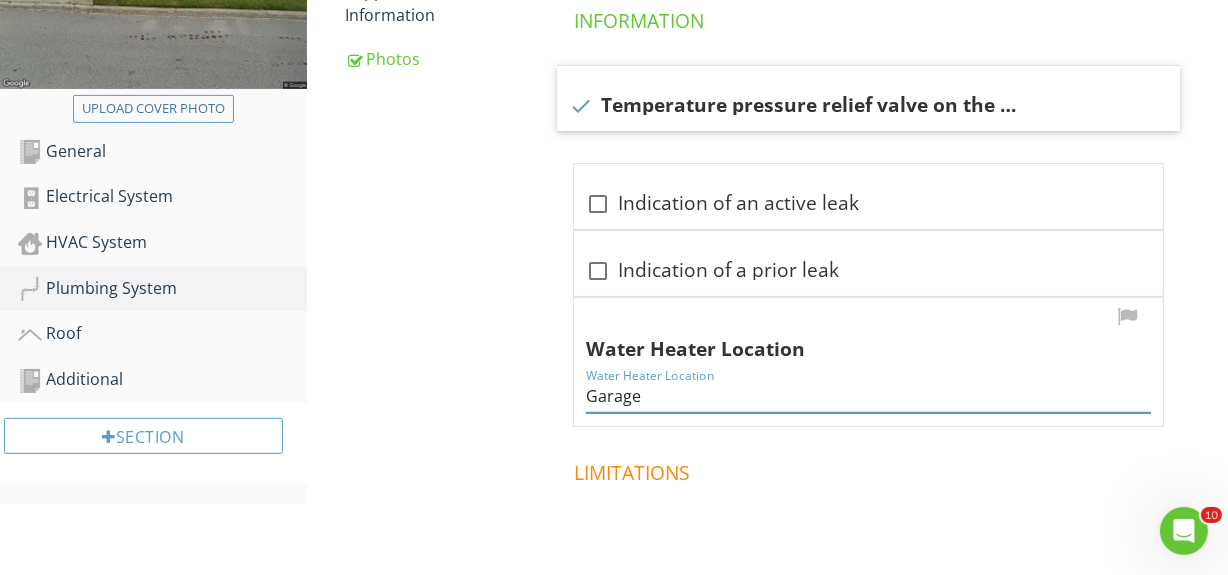 click on "Garage" at bounding box center (868, 396) 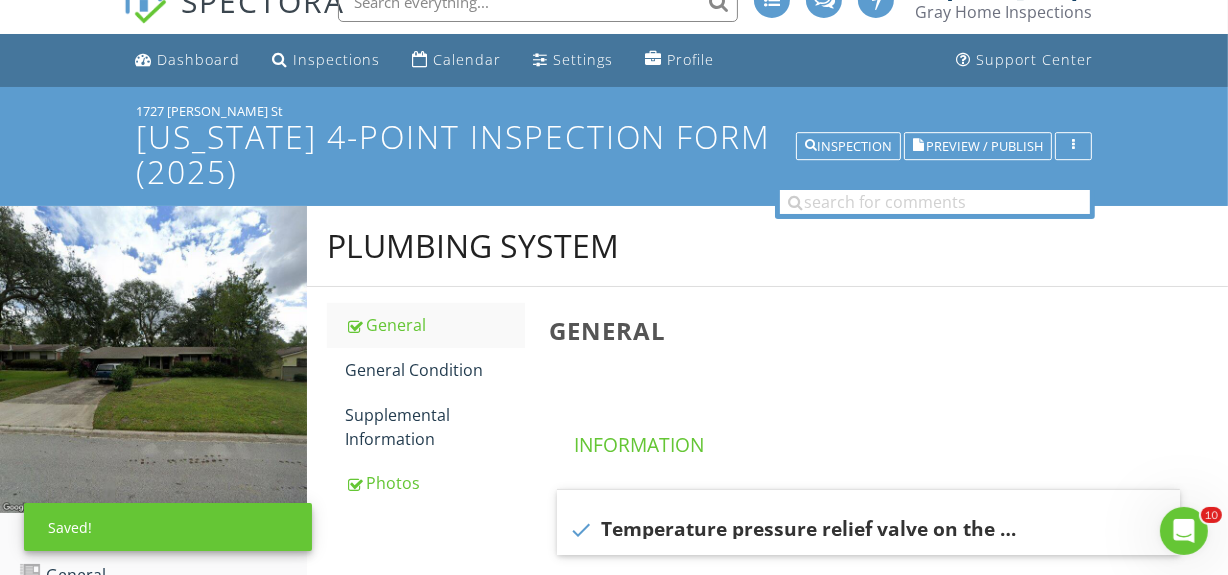 scroll, scrollTop: 0, scrollLeft: 0, axis: both 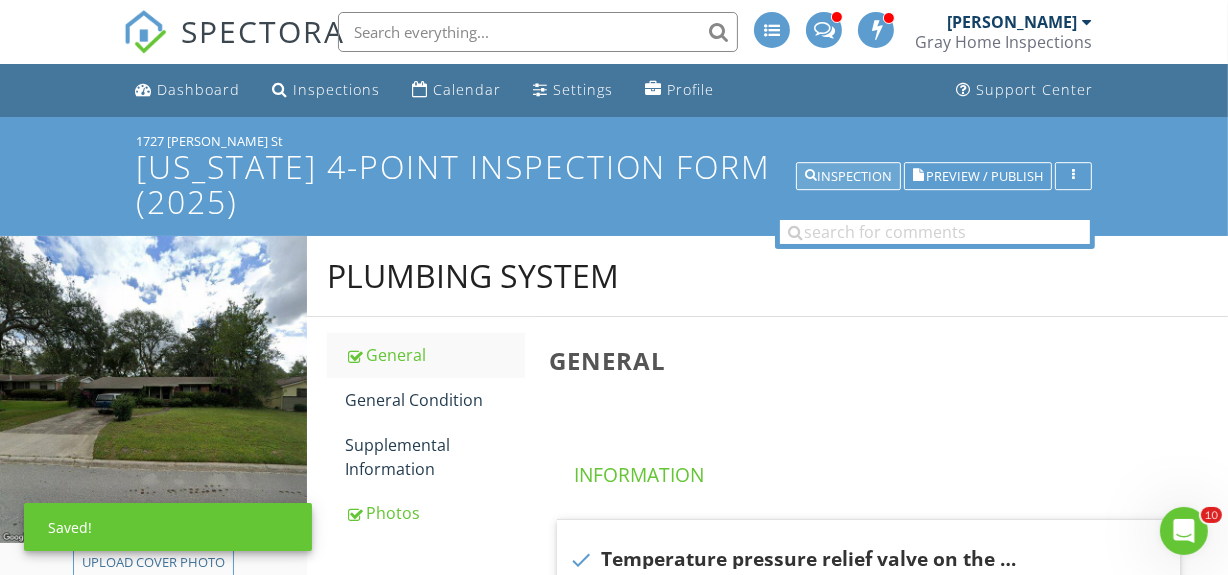 type on "Garage - Age Unknown" 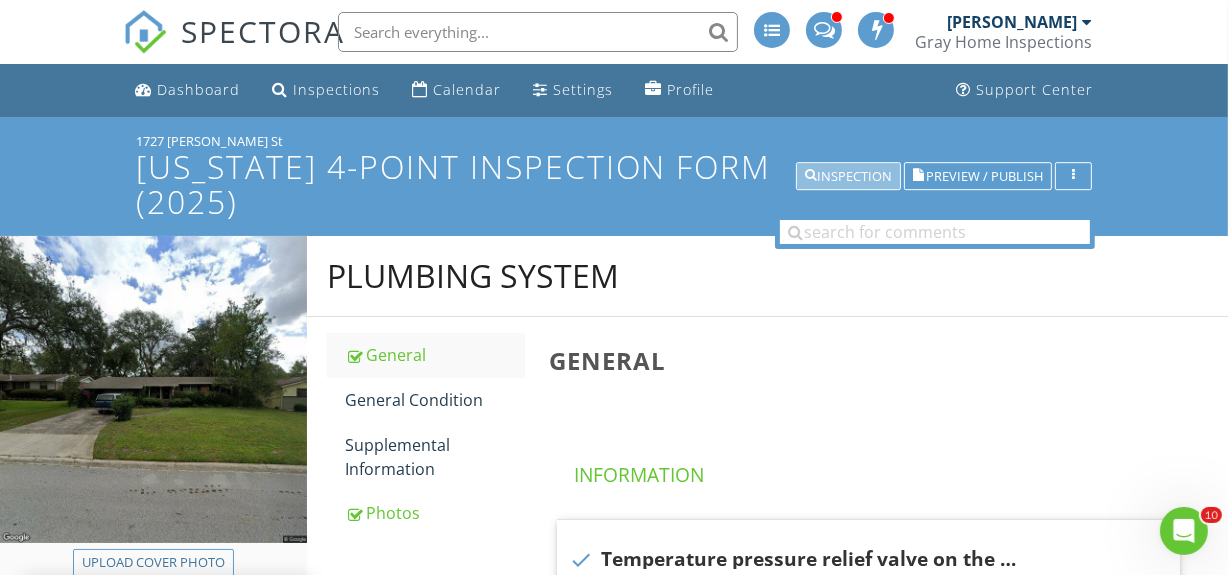click on "Inspection" at bounding box center [848, 177] 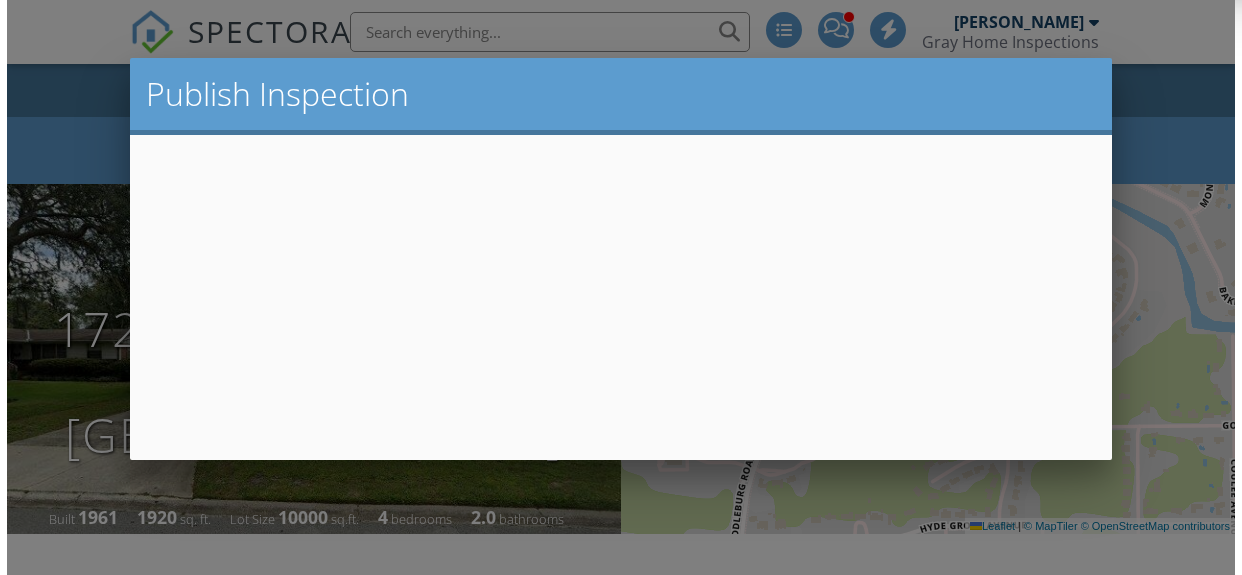 scroll, scrollTop: 545, scrollLeft: 0, axis: vertical 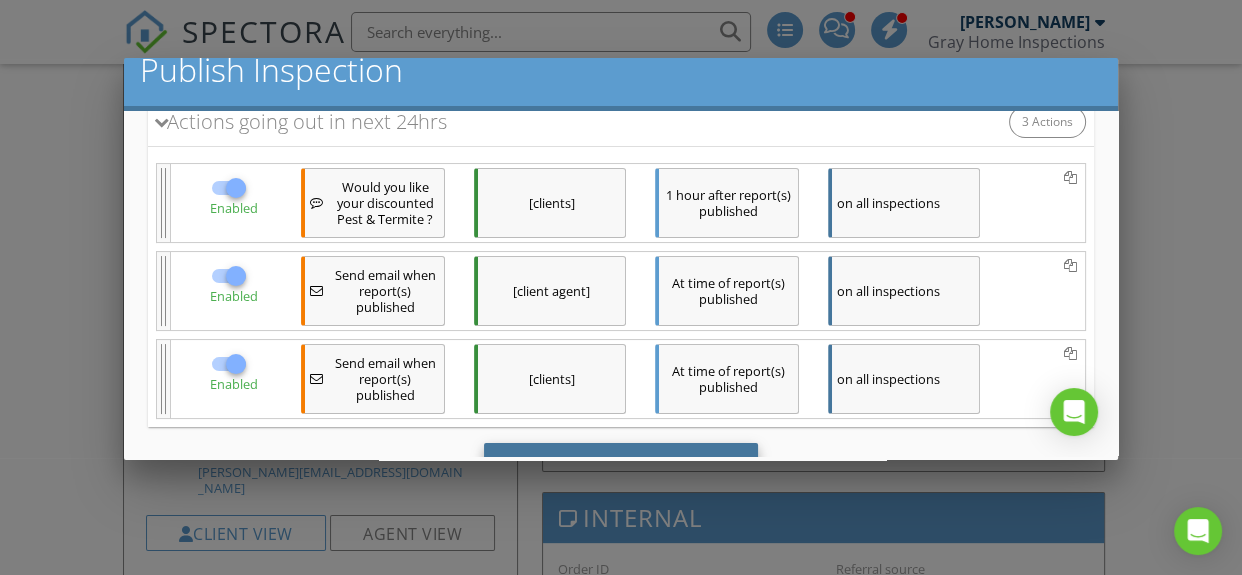 click on "Save & Publish" at bounding box center [621, 469] 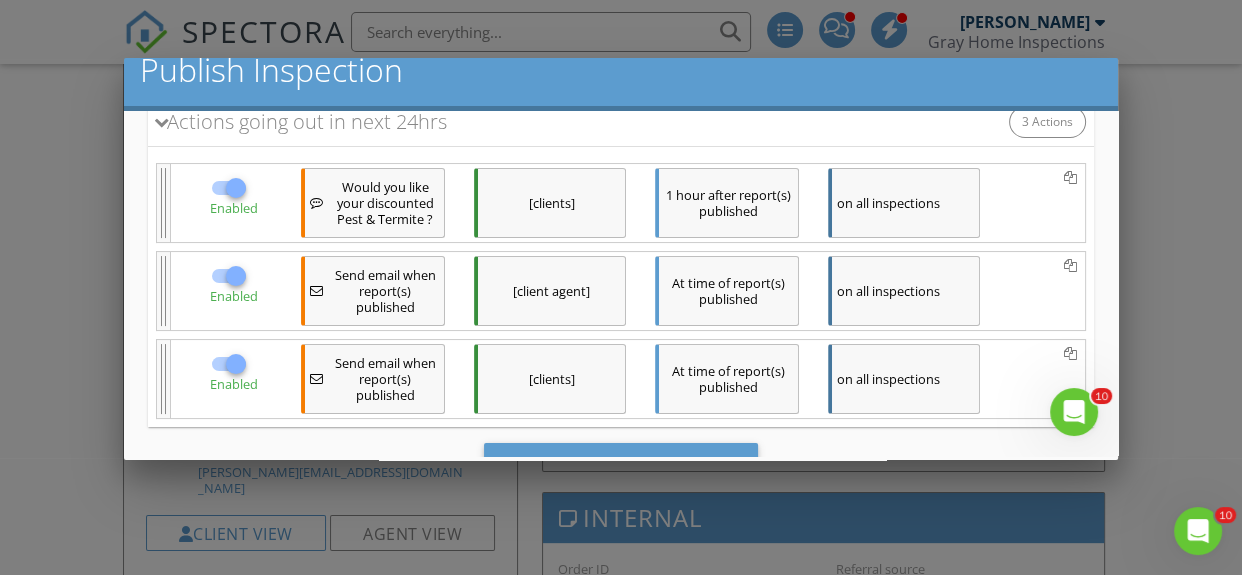 scroll, scrollTop: 0, scrollLeft: 0, axis: both 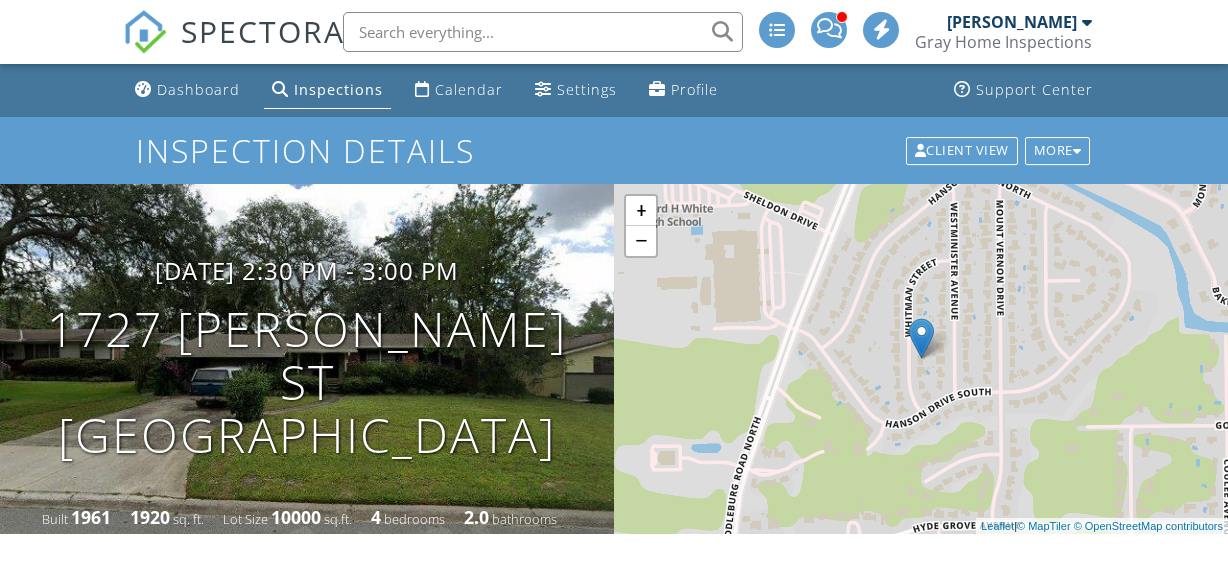 click on "Dashboard" at bounding box center [187, 90] 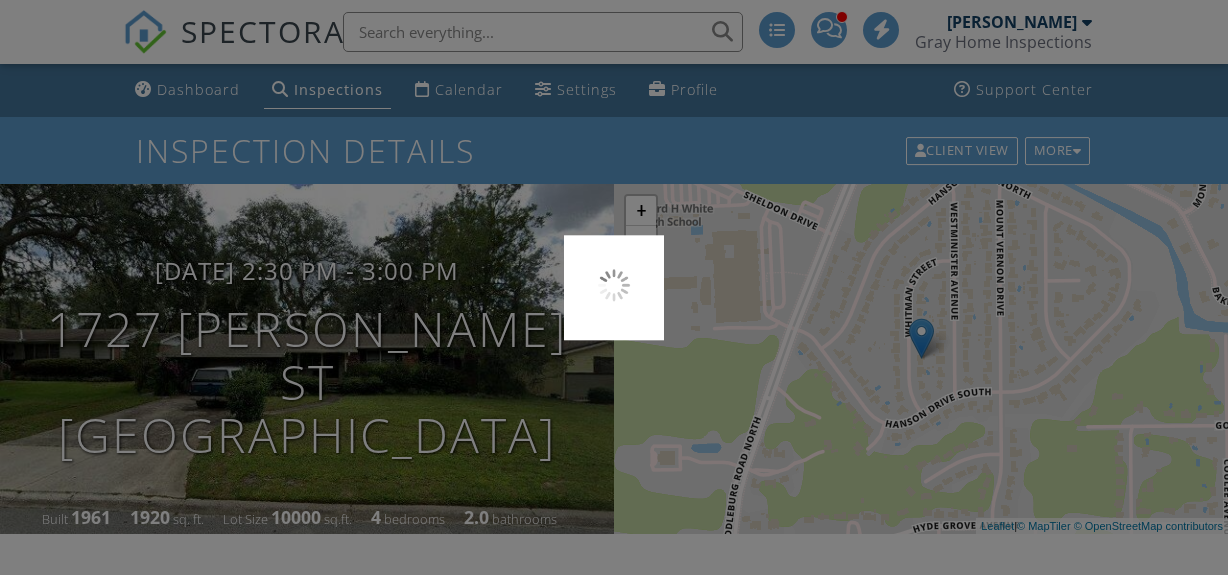 scroll, scrollTop: 0, scrollLeft: 0, axis: both 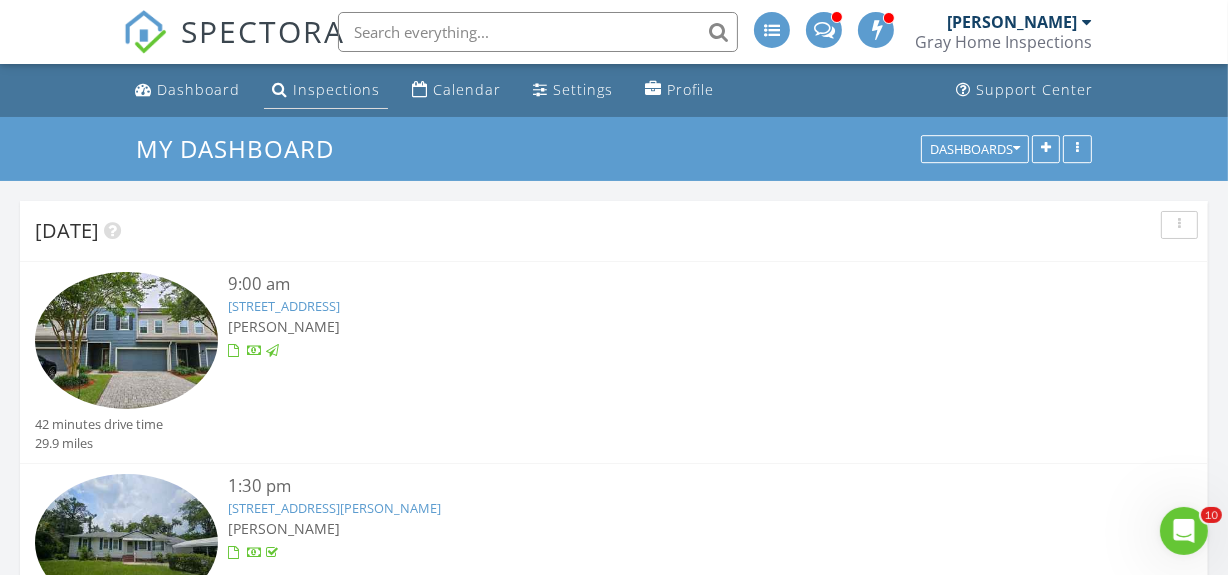 click on "Inspections" at bounding box center [336, 89] 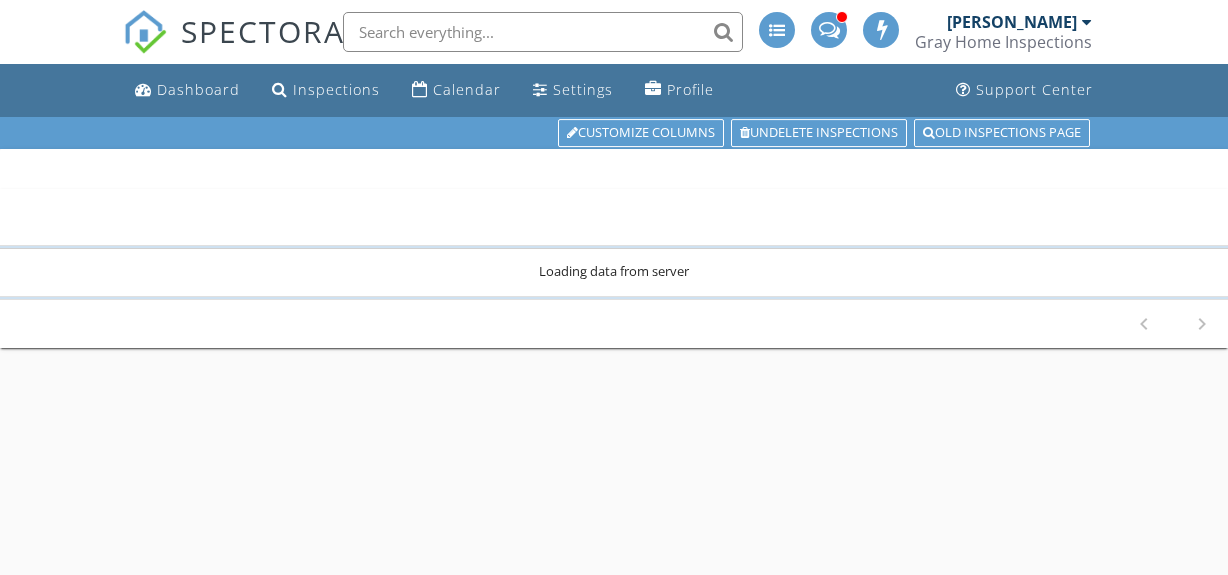 scroll, scrollTop: 0, scrollLeft: 0, axis: both 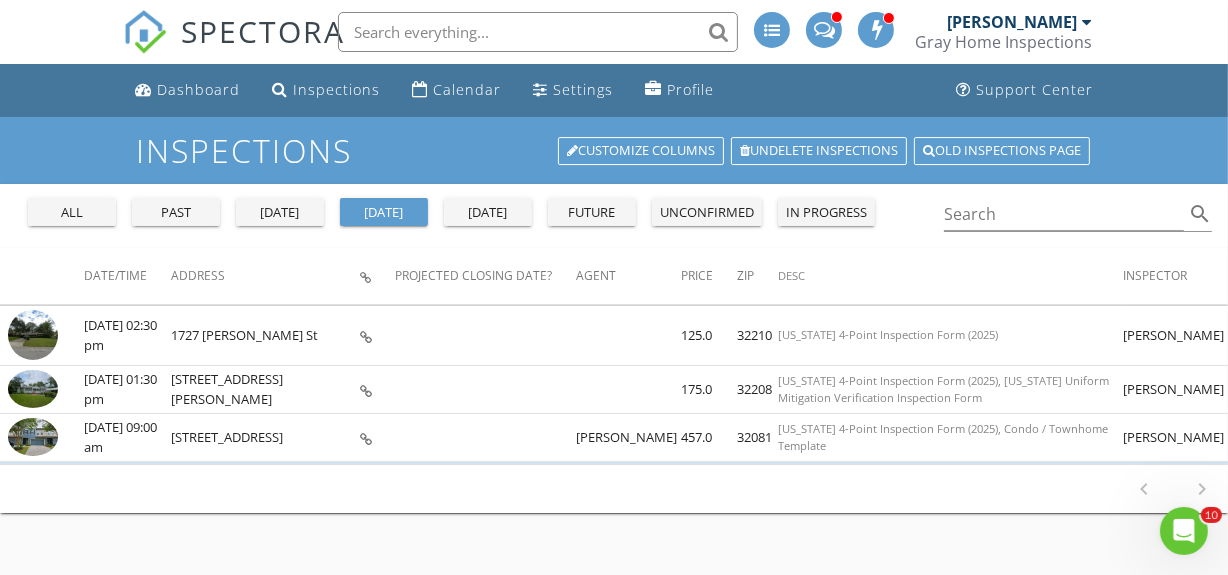 click on "[DATE]" at bounding box center (488, 213) 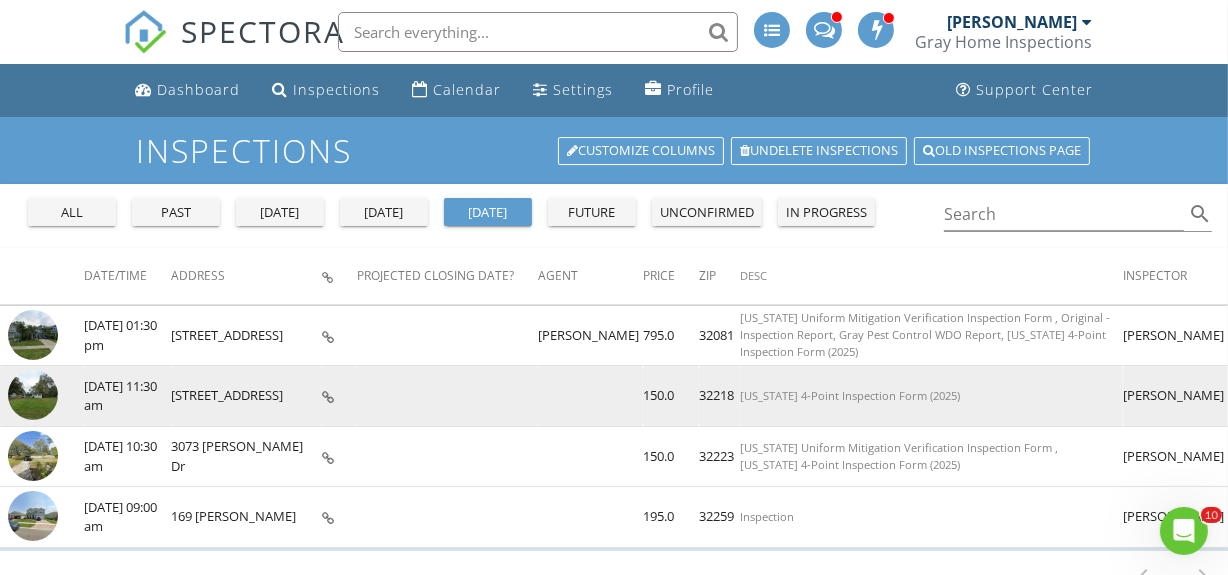scroll, scrollTop: 90, scrollLeft: 0, axis: vertical 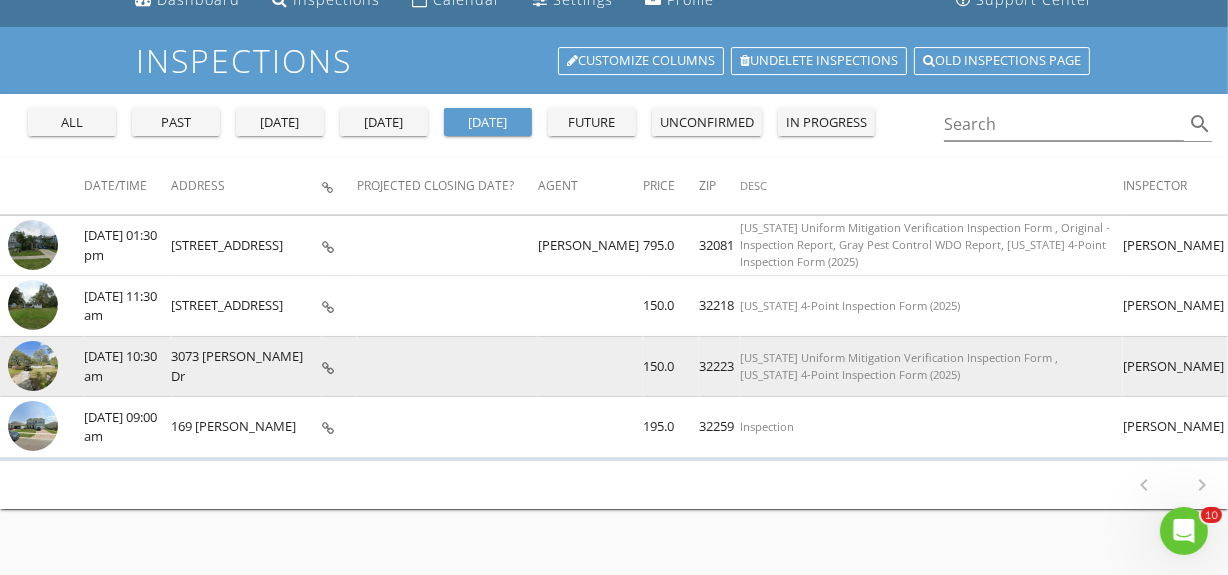 drag, startPoint x: 169, startPoint y: 357, endPoint x: 290, endPoint y: 368, distance: 121.49897 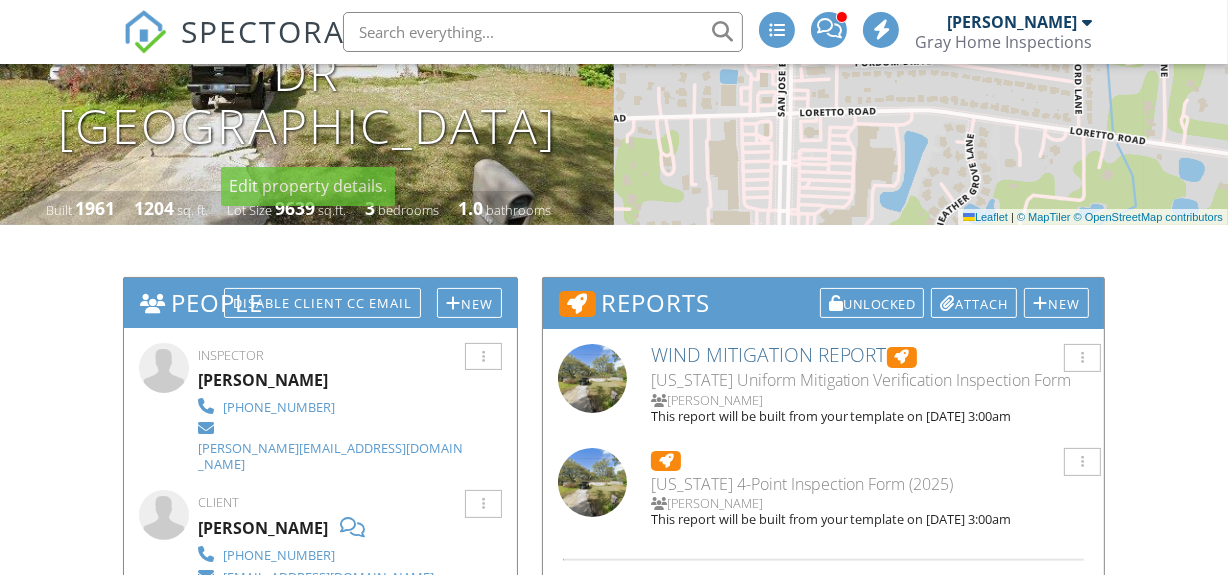 scroll, scrollTop: 545, scrollLeft: 0, axis: vertical 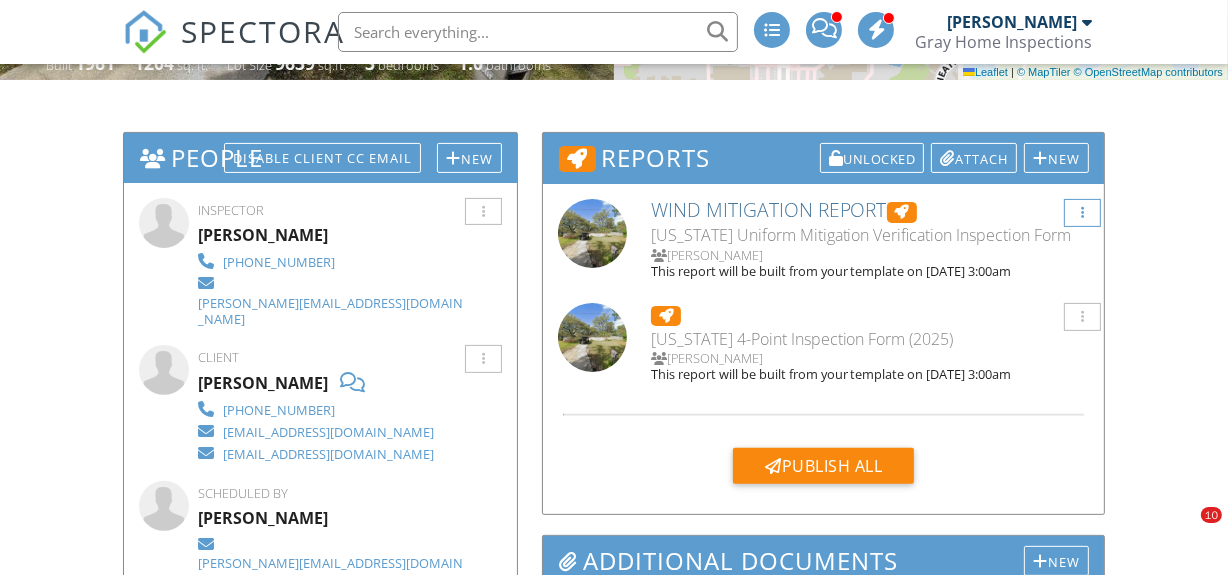 click at bounding box center (1082, 213) 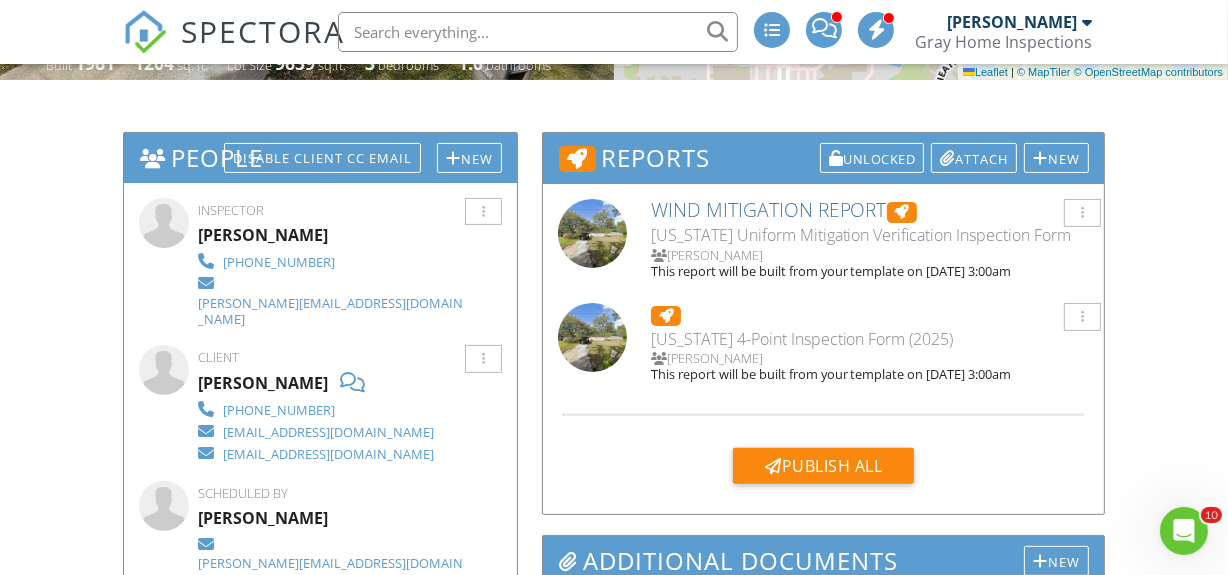 scroll, scrollTop: 0, scrollLeft: 0, axis: both 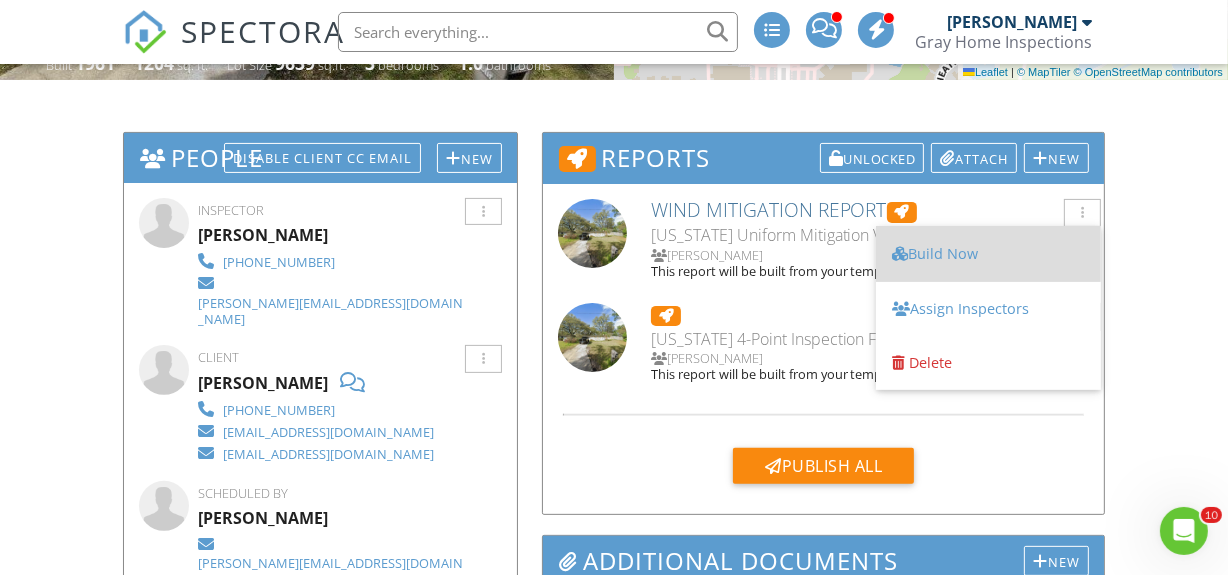 click on "Build Now" at bounding box center (988, 254) 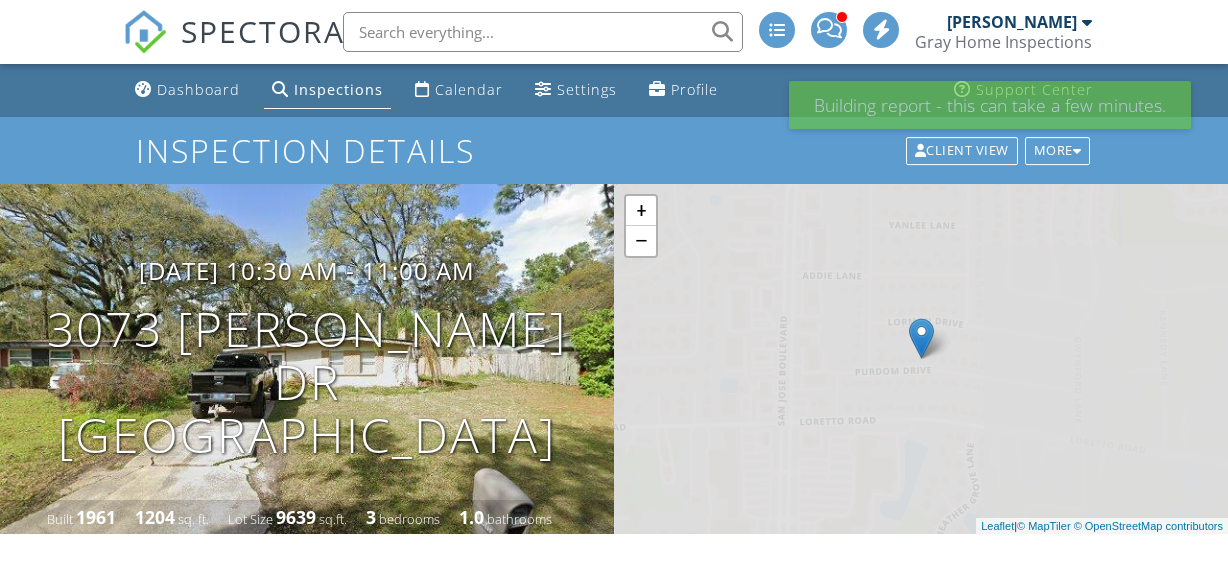 scroll, scrollTop: 0, scrollLeft: 0, axis: both 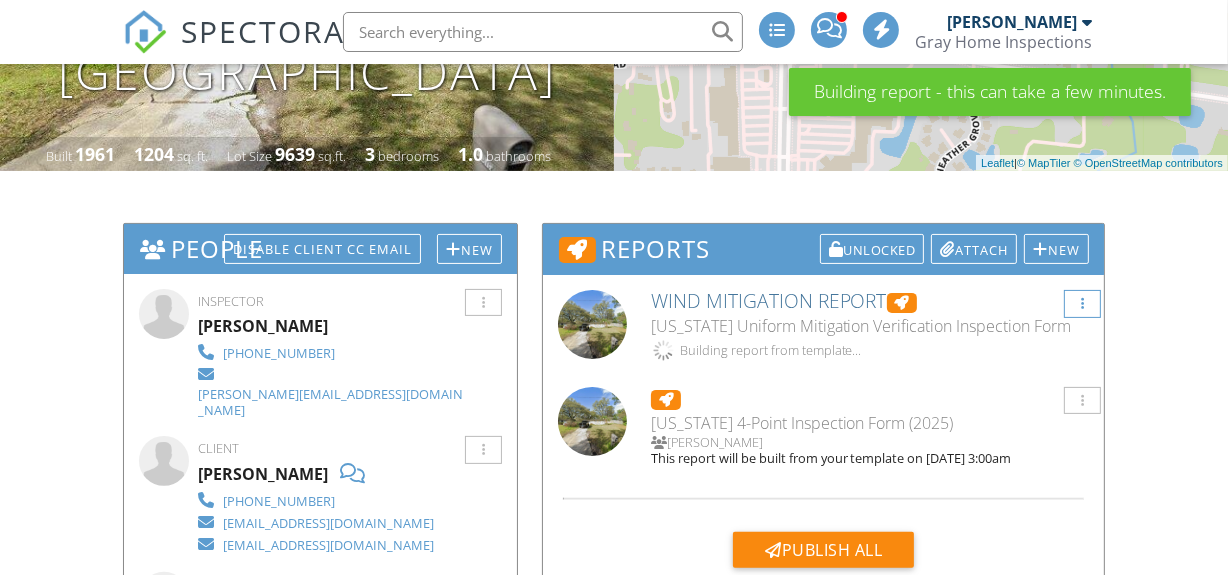 click at bounding box center (1082, 304) 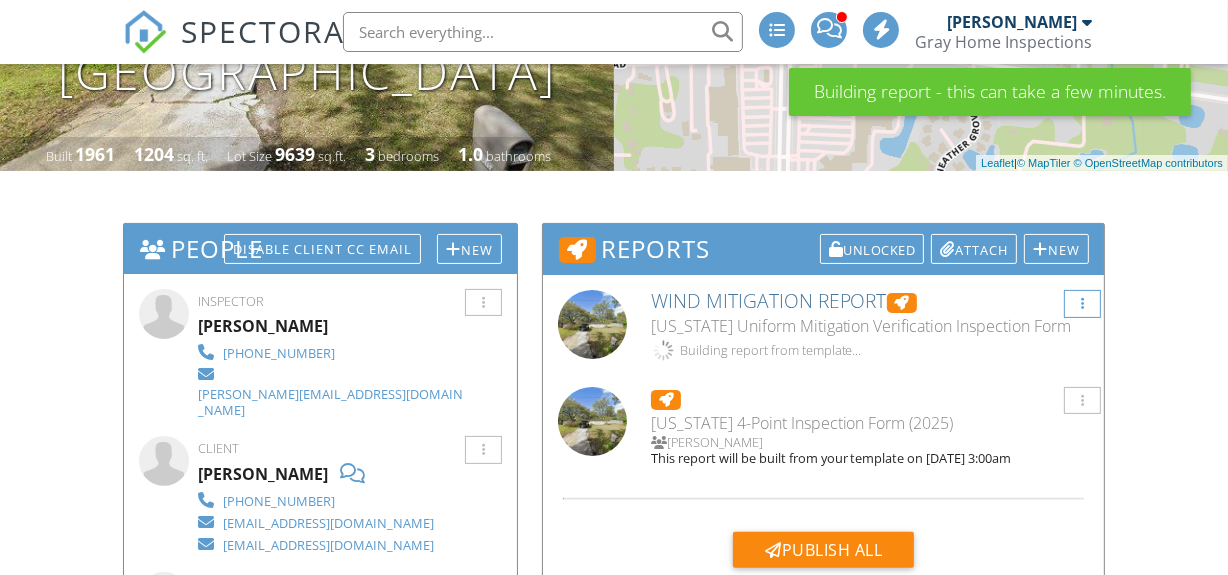 scroll, scrollTop: 0, scrollLeft: 0, axis: both 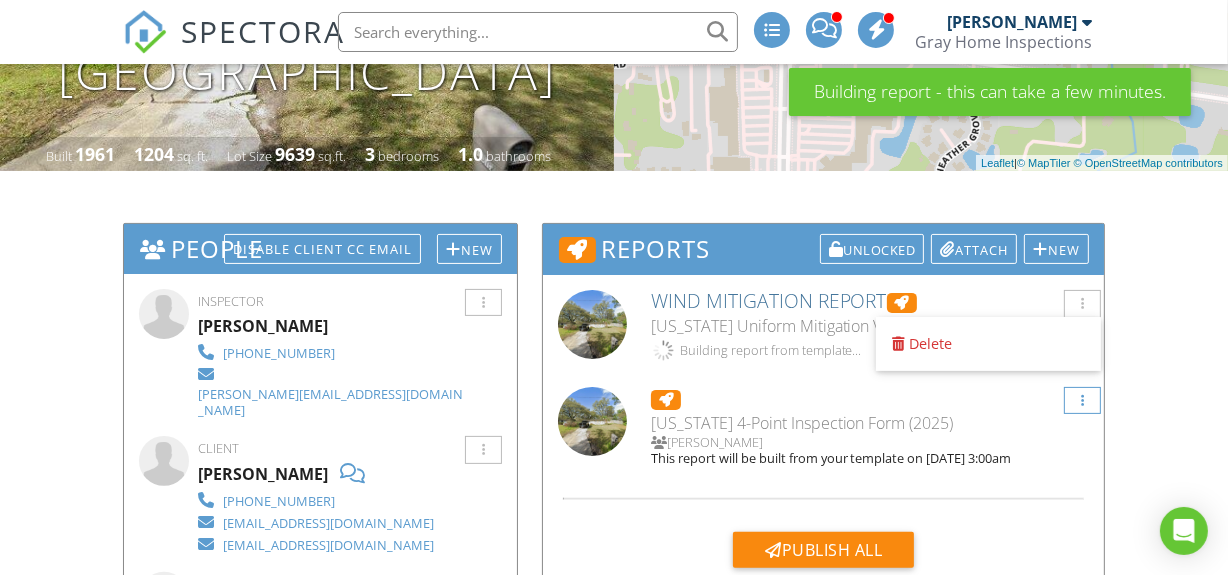 click at bounding box center [1082, 401] 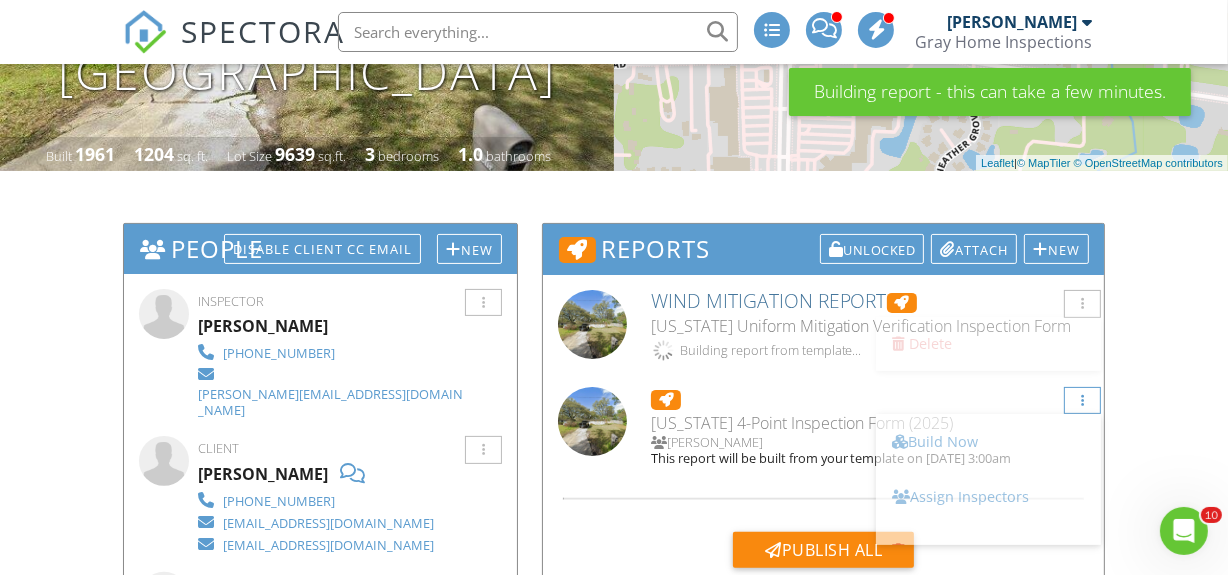 scroll, scrollTop: 0, scrollLeft: 0, axis: both 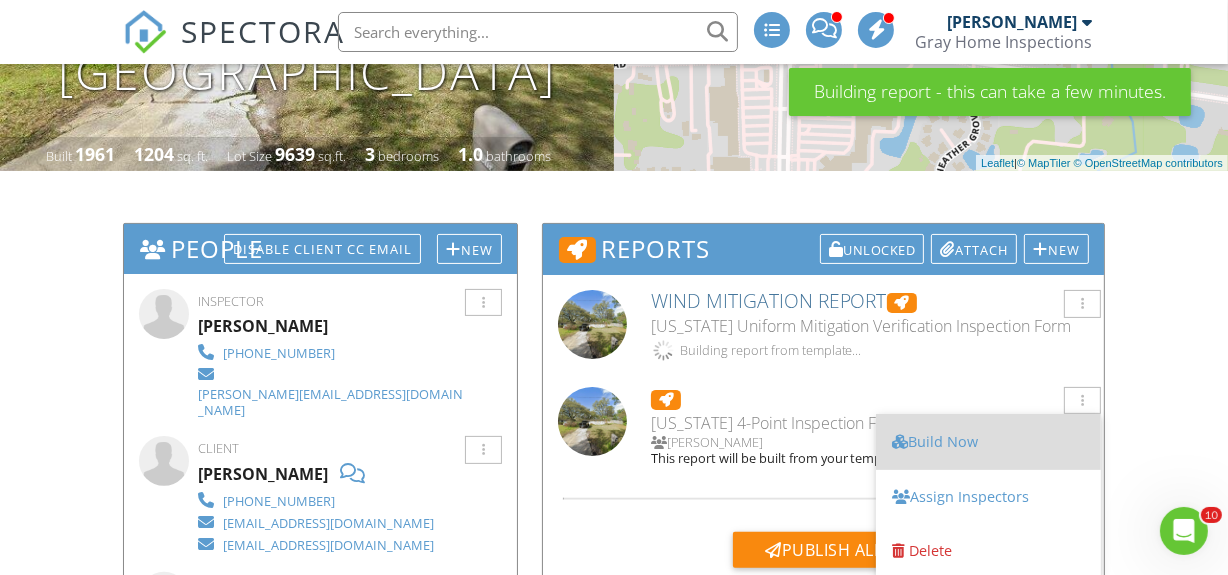 click on "Build Now" at bounding box center [988, 442] 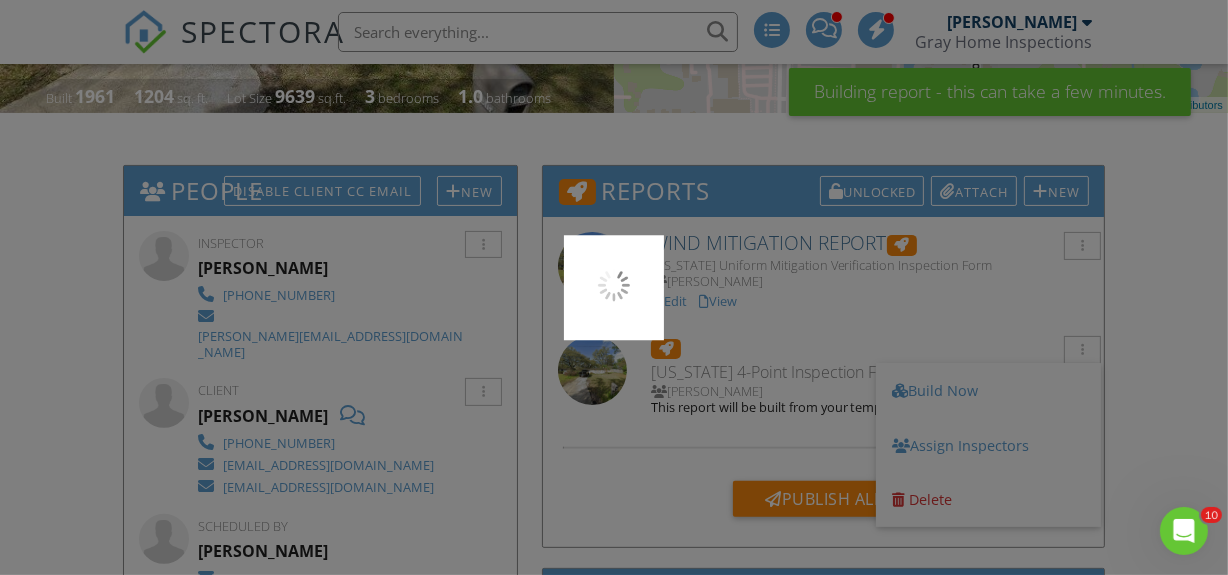 scroll, scrollTop: 454, scrollLeft: 0, axis: vertical 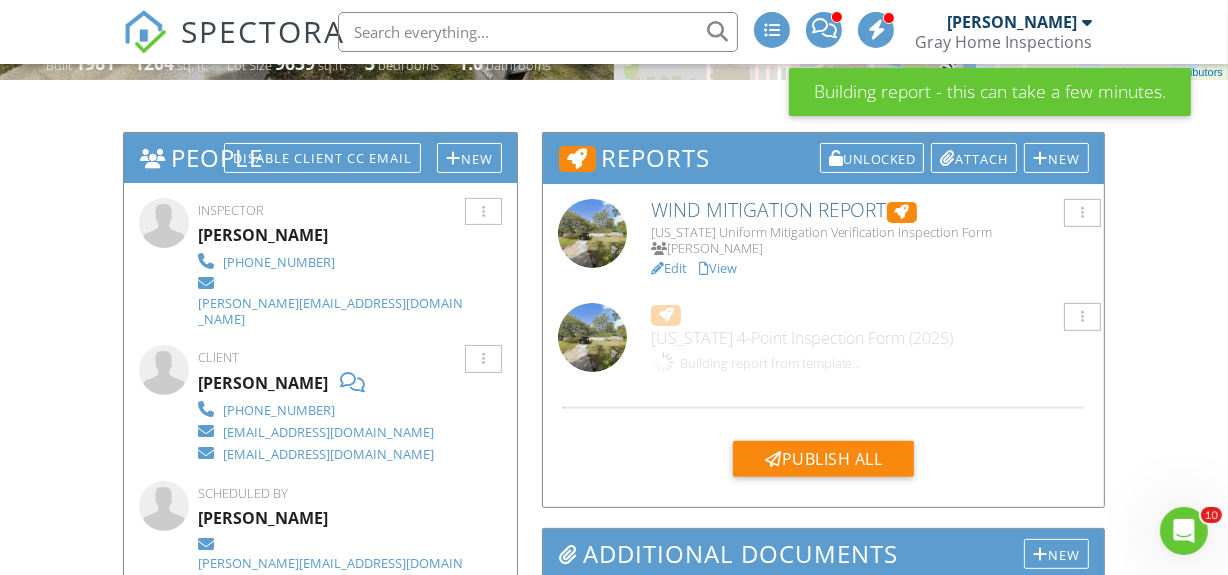 click on "Edit" at bounding box center [669, 268] 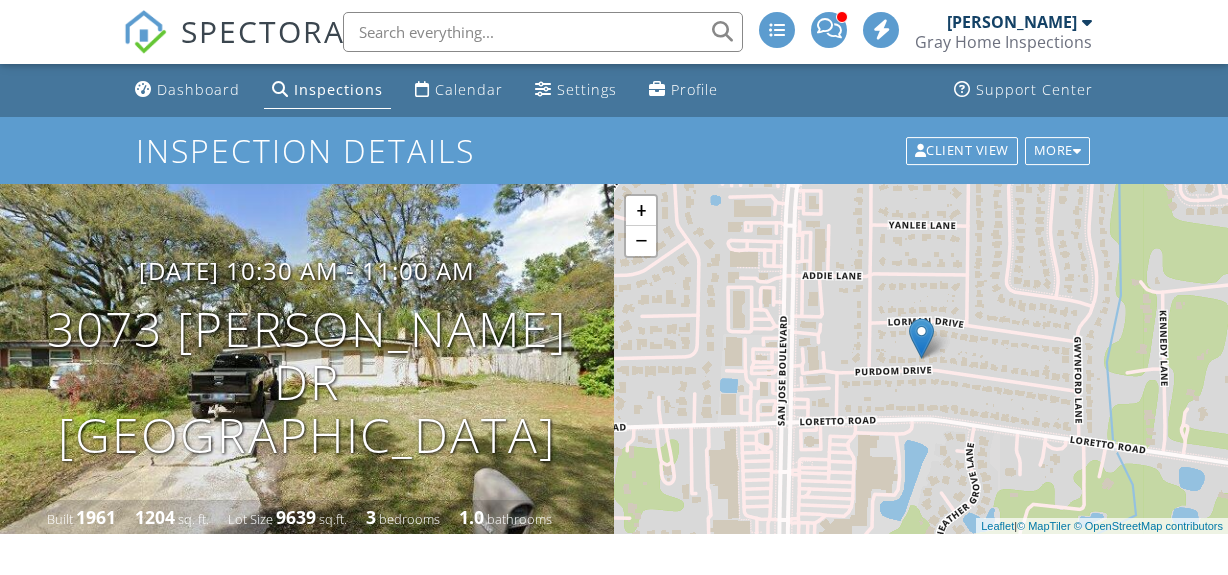 scroll, scrollTop: 0, scrollLeft: 0, axis: both 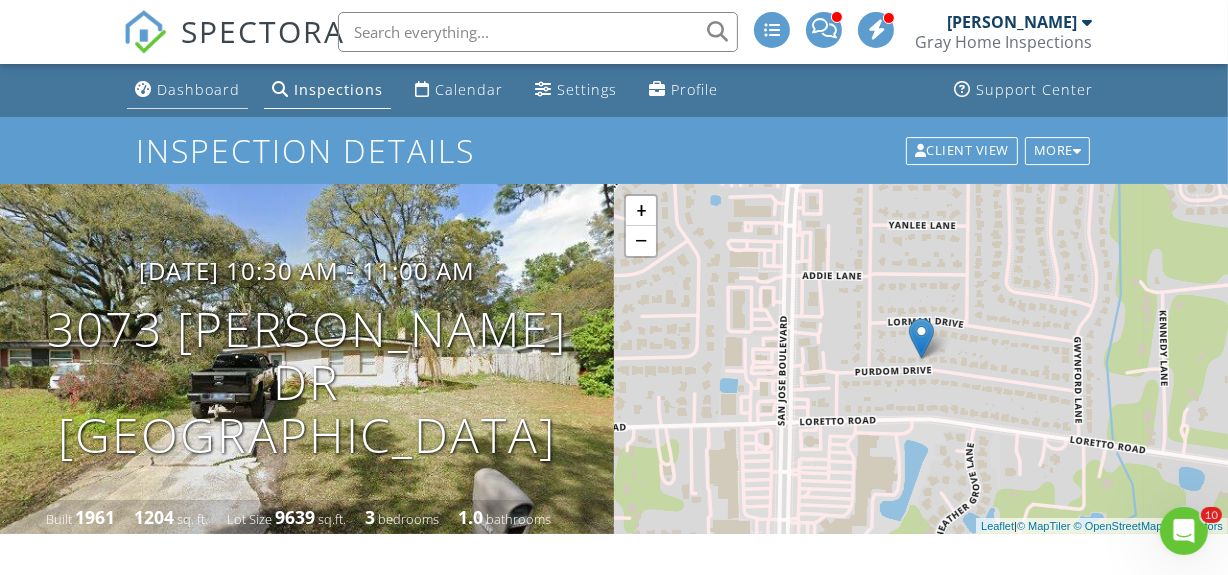 click on "Dashboard" at bounding box center (198, 89) 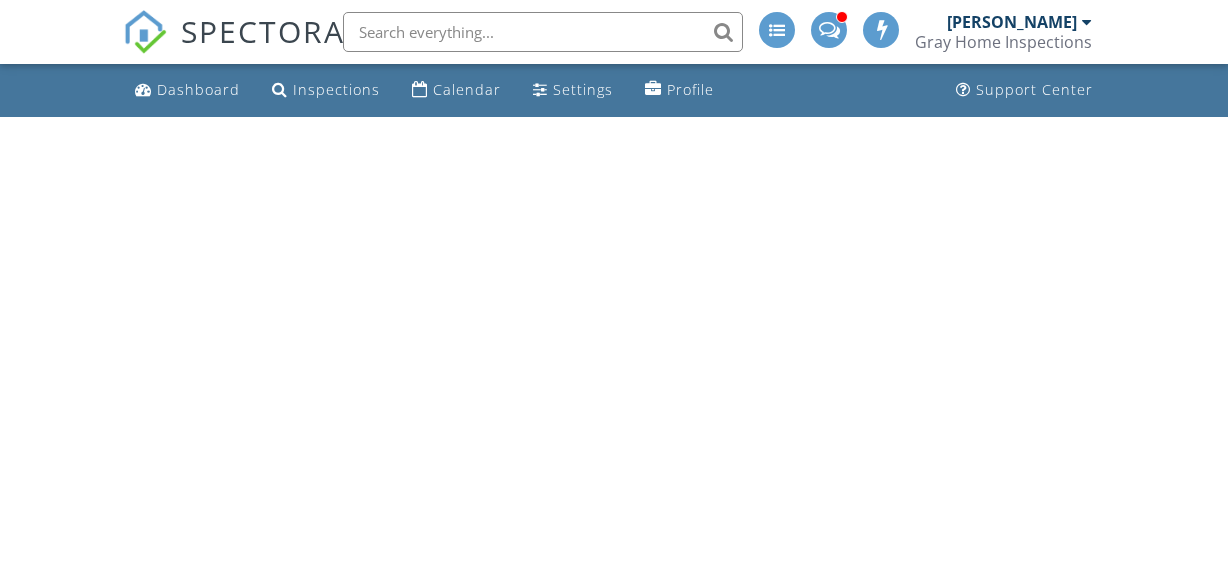 scroll, scrollTop: 0, scrollLeft: 0, axis: both 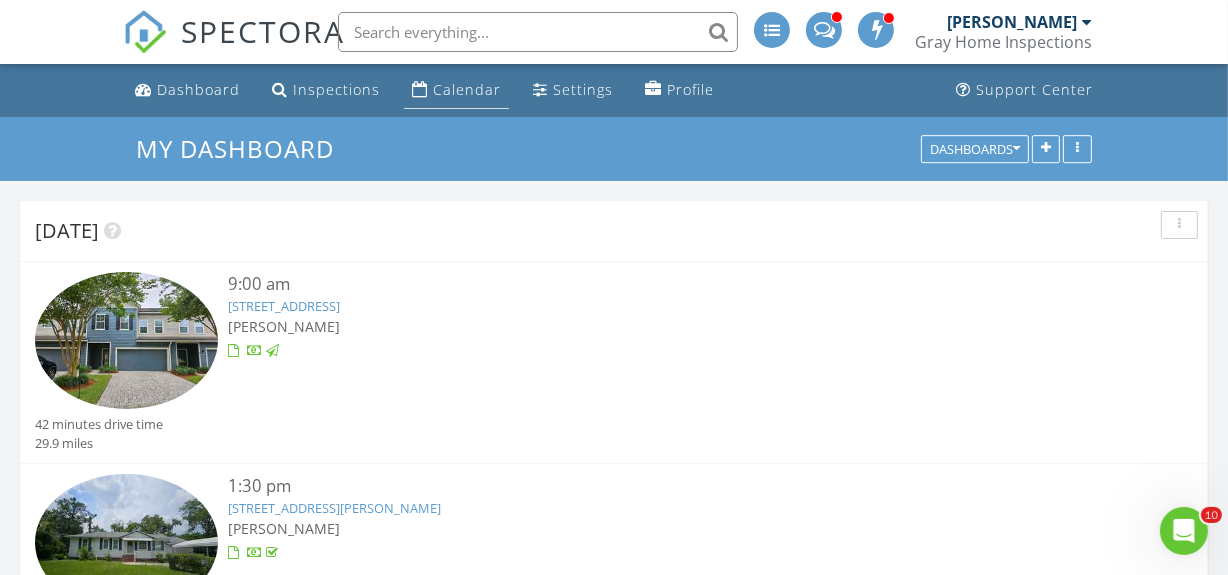 click on "Calendar" at bounding box center (467, 89) 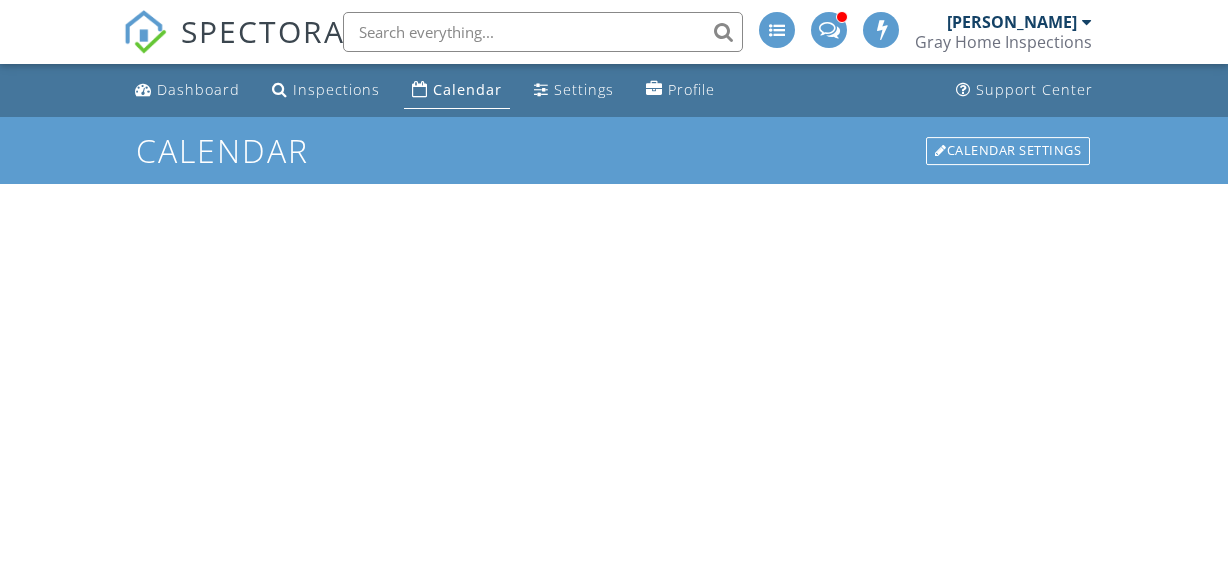 scroll, scrollTop: 0, scrollLeft: 0, axis: both 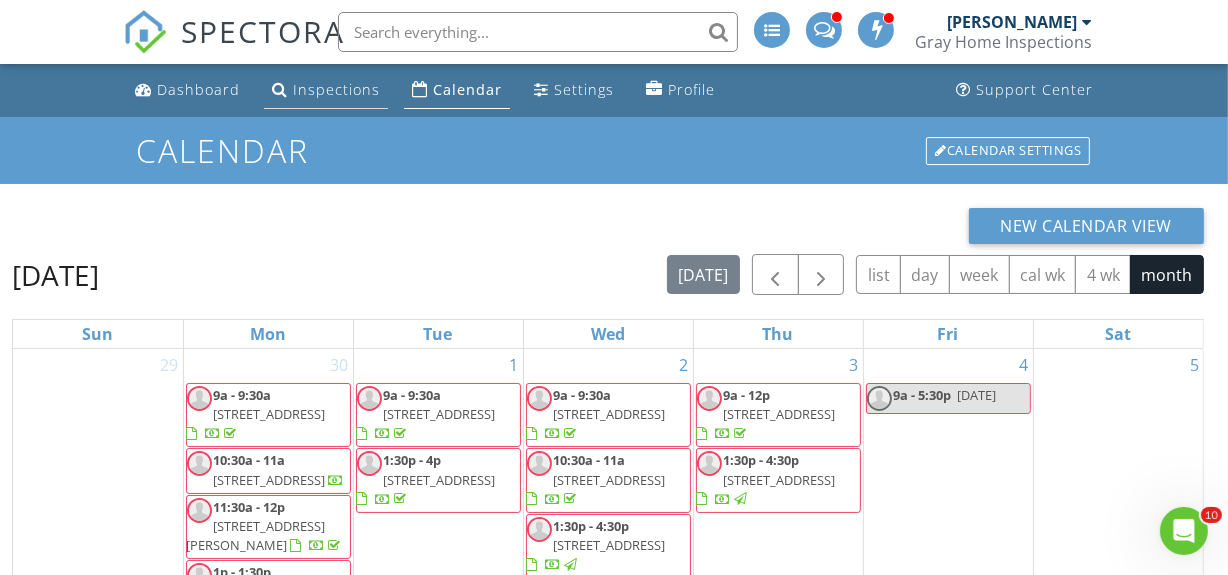 click on "Inspections" at bounding box center (336, 89) 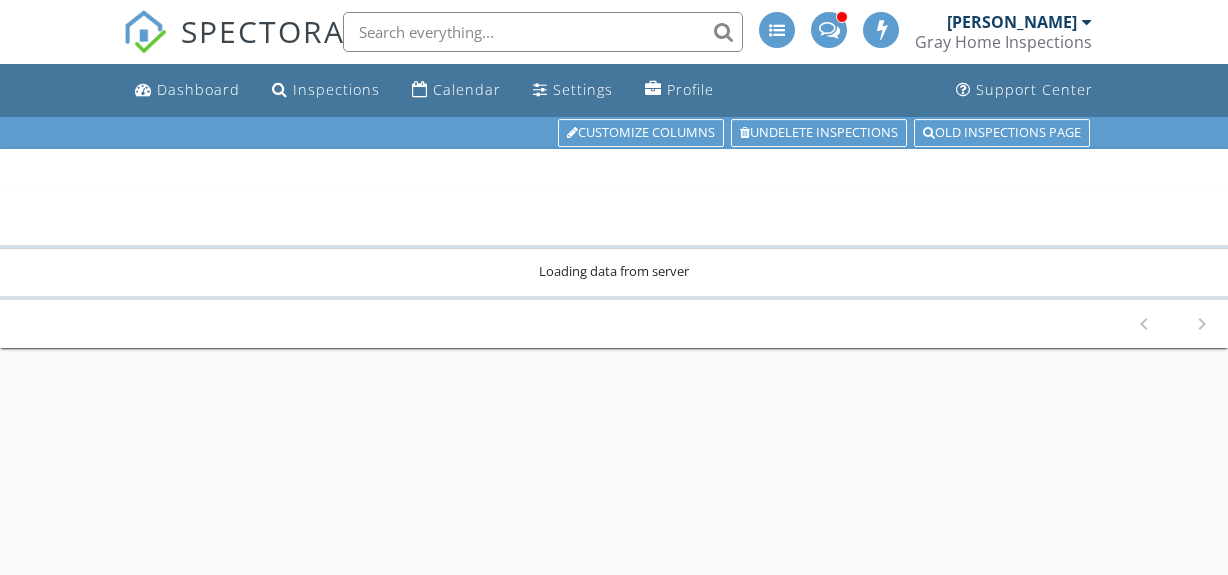 scroll, scrollTop: 0, scrollLeft: 0, axis: both 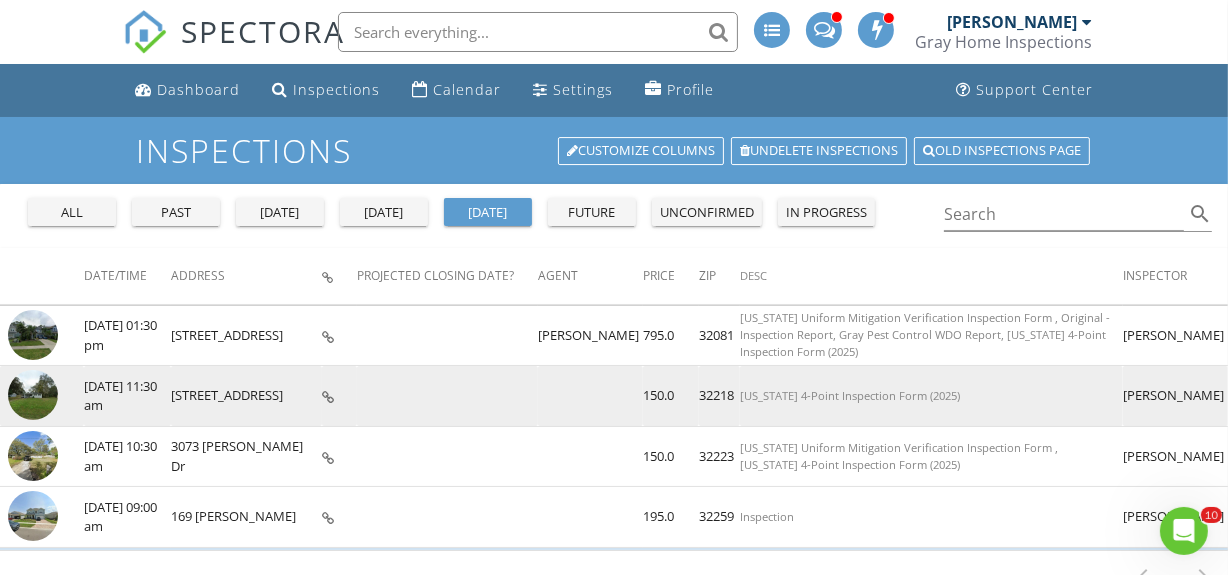 click at bounding box center [33, 395] 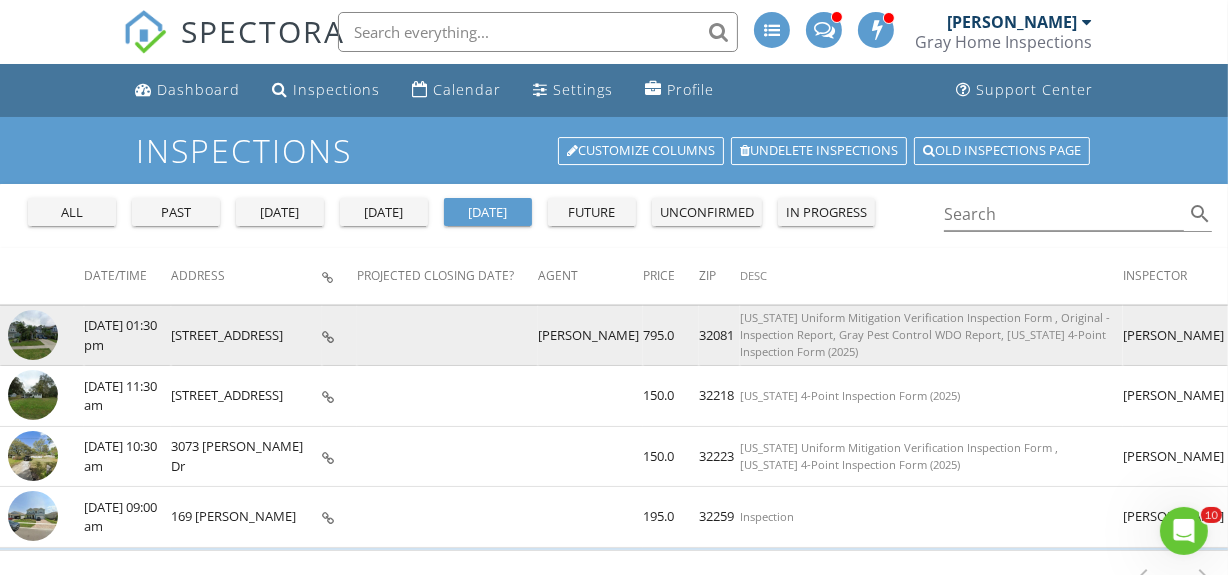 click at bounding box center [33, 335] 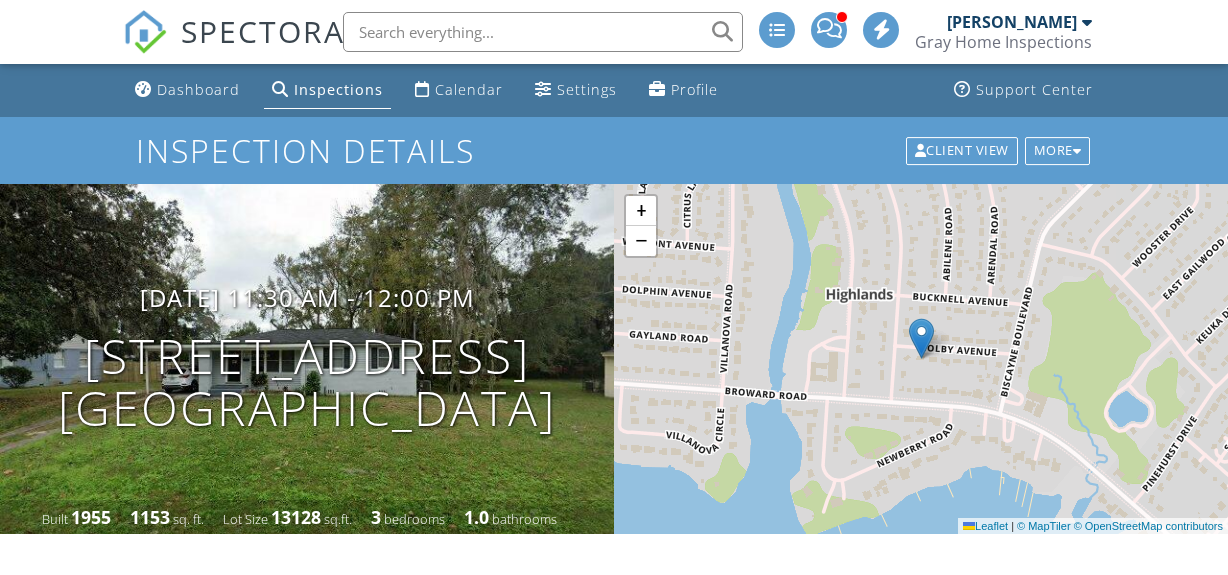scroll, scrollTop: 0, scrollLeft: 0, axis: both 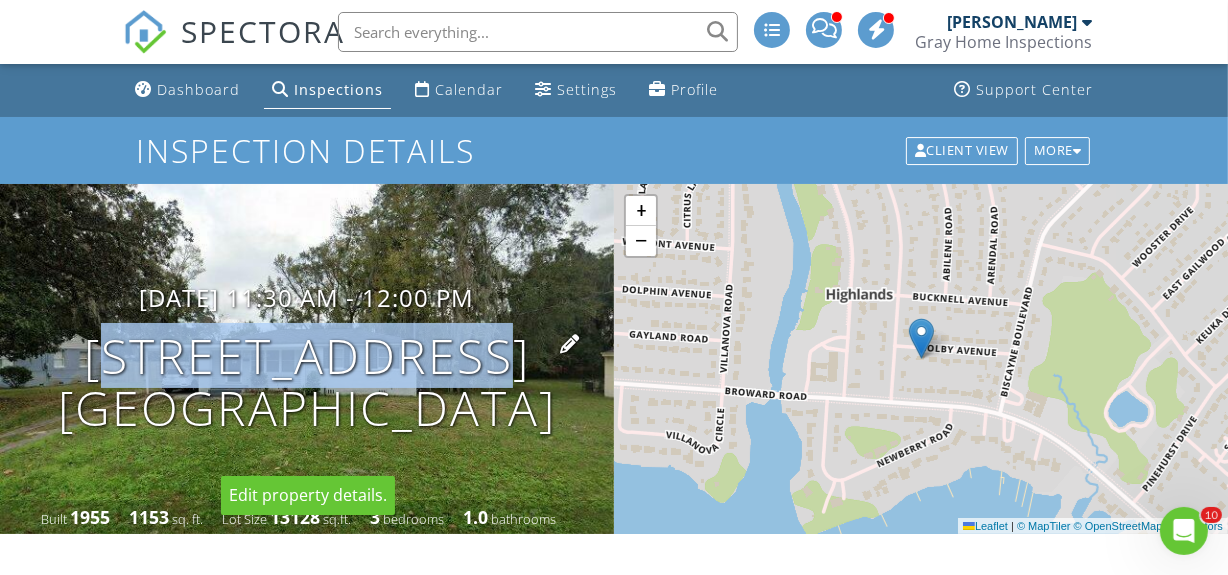 drag, startPoint x: 104, startPoint y: 322, endPoint x: 508, endPoint y: 335, distance: 404.2091 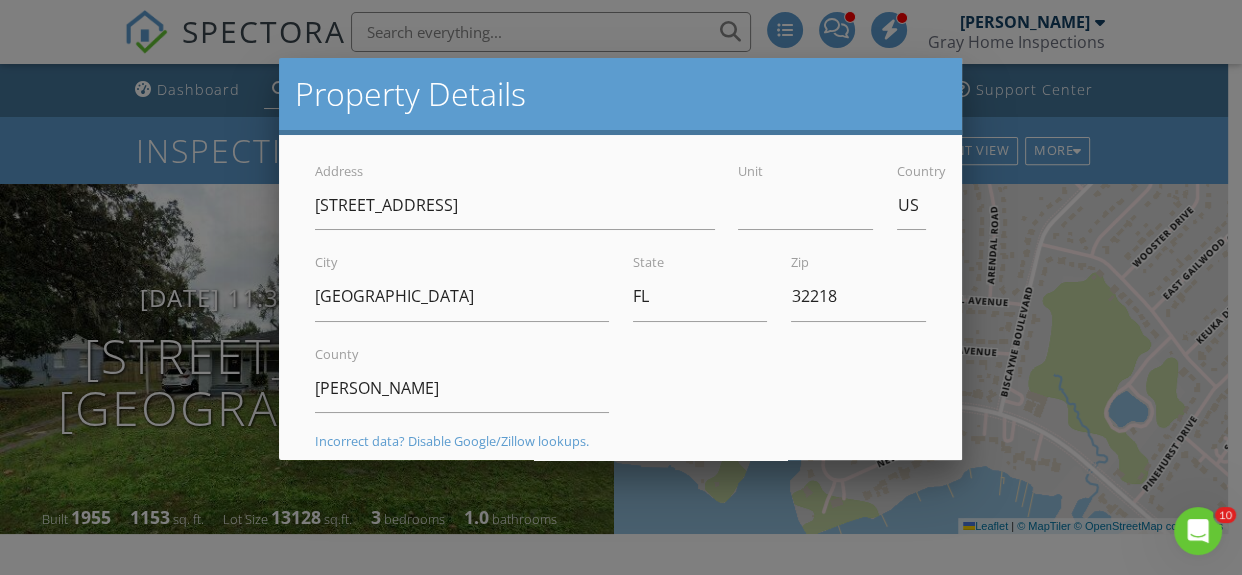 click at bounding box center [621, 259] 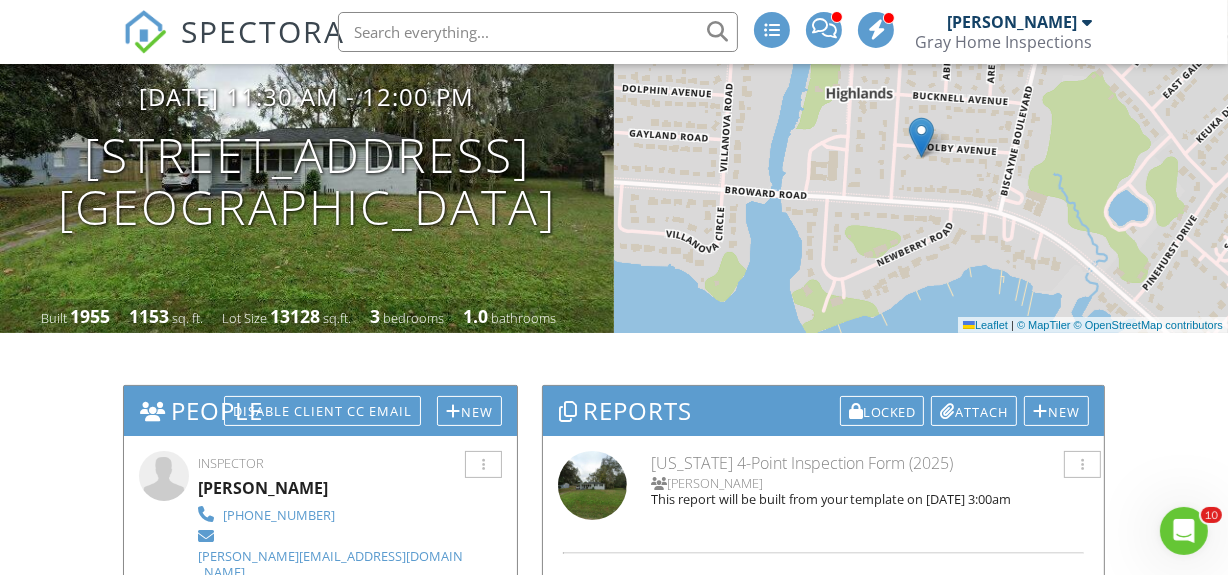 scroll, scrollTop: 272, scrollLeft: 0, axis: vertical 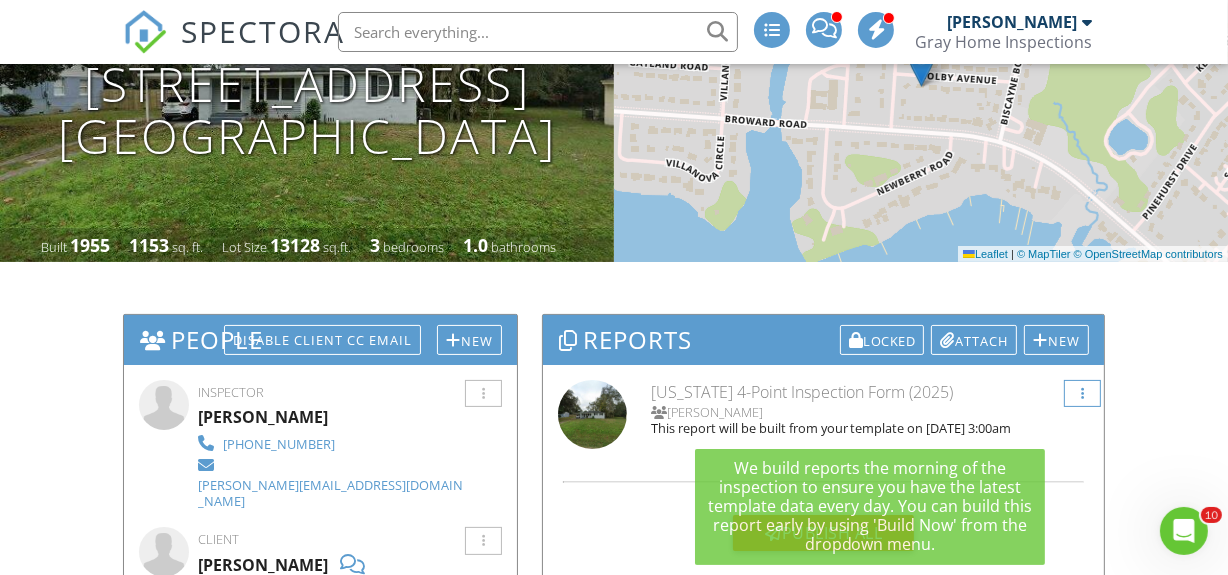 click at bounding box center [1082, 394] 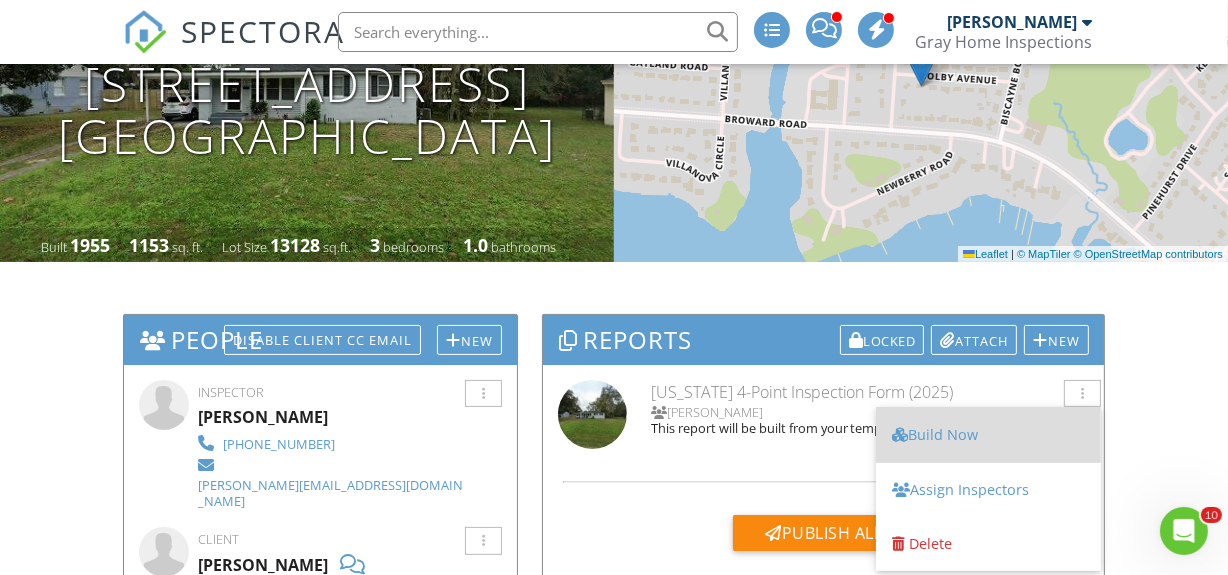 click on "Build Now" at bounding box center [988, 435] 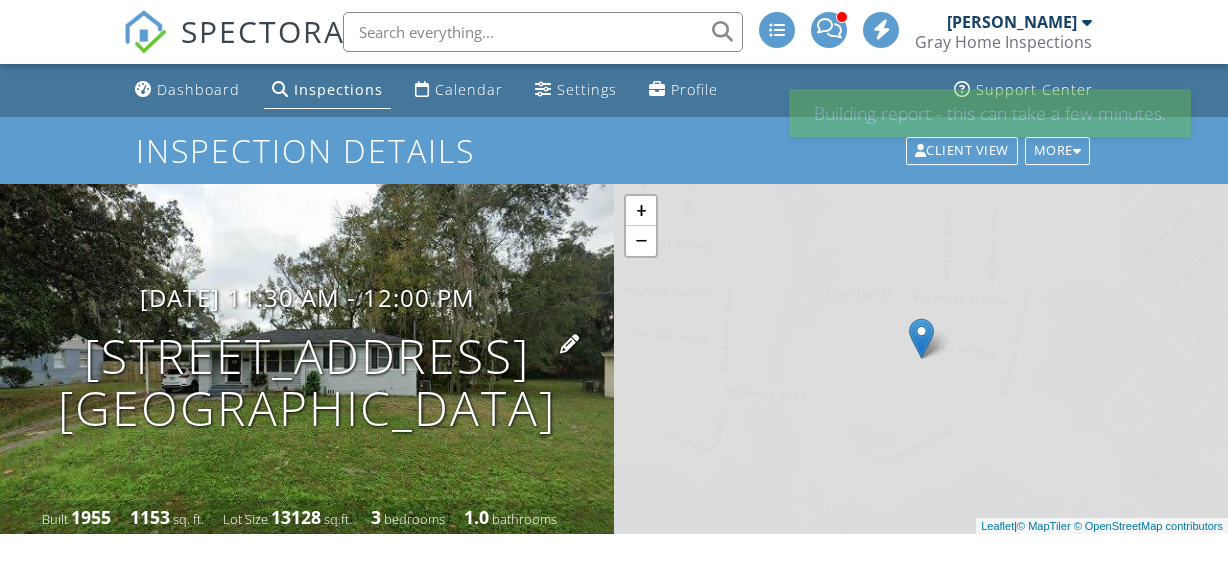 scroll, scrollTop: 0, scrollLeft: 0, axis: both 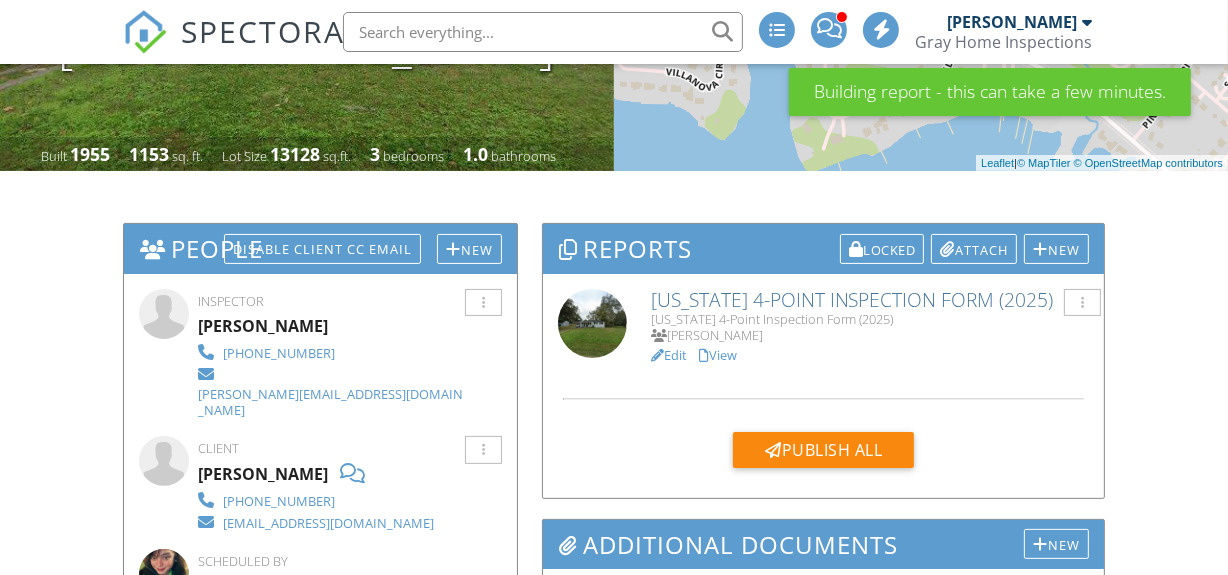 click on "Edit" at bounding box center (669, 355) 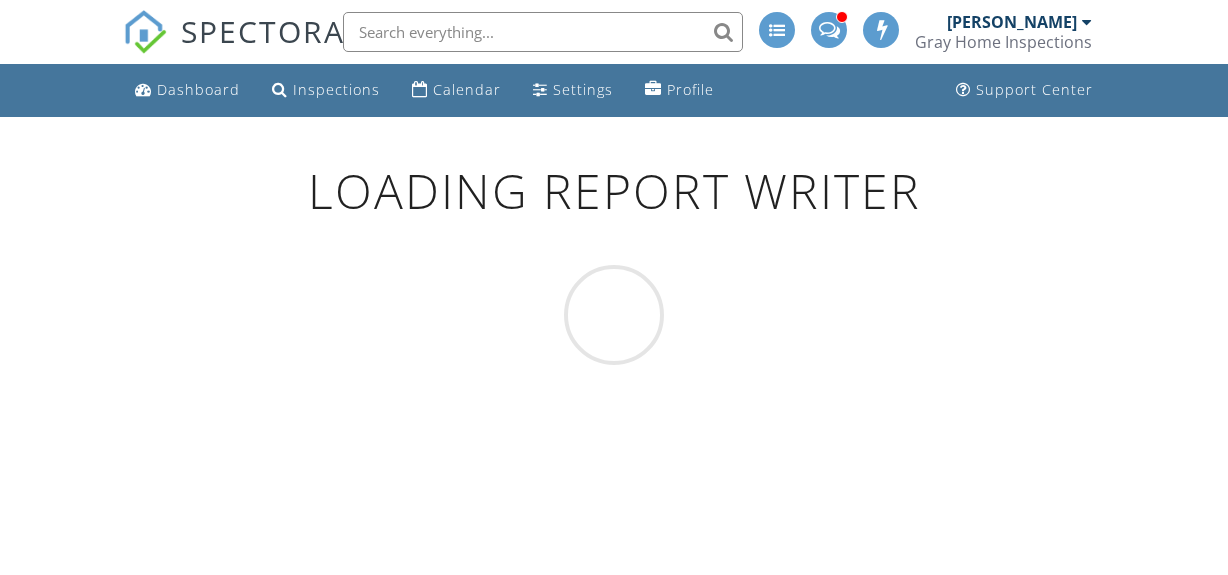 scroll, scrollTop: 0, scrollLeft: 0, axis: both 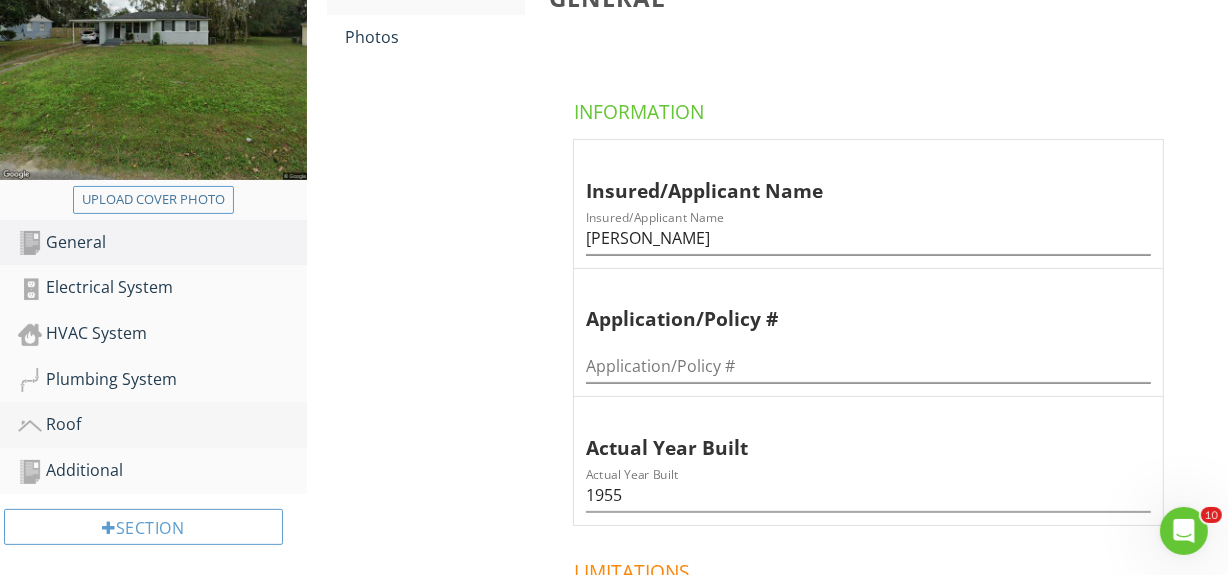 click on "Roof" at bounding box center [162, 425] 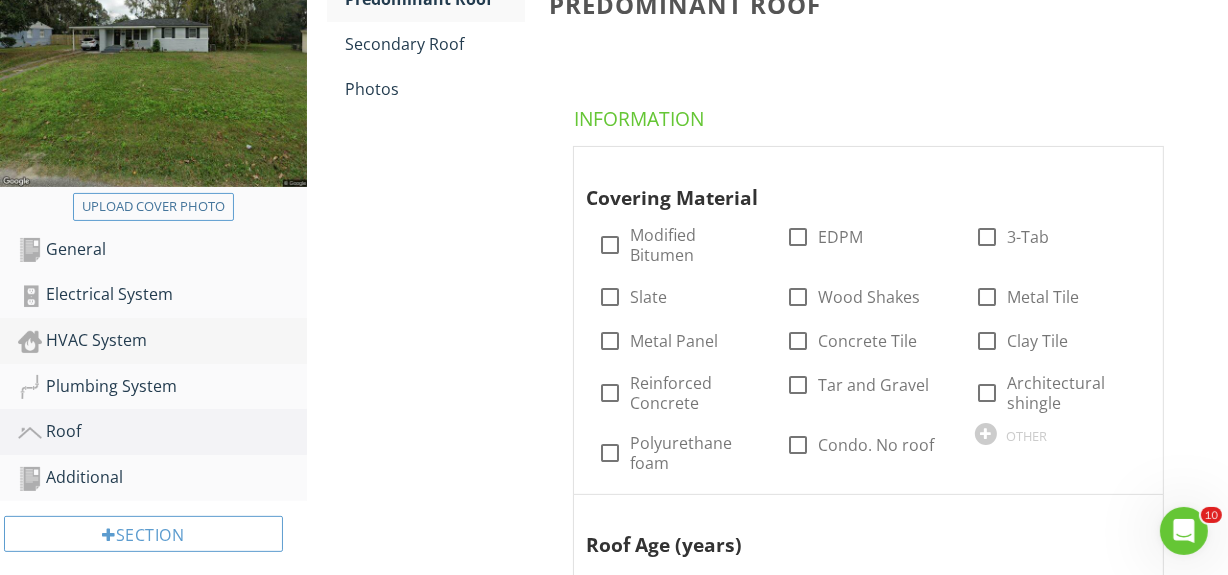scroll, scrollTop: 363, scrollLeft: 0, axis: vertical 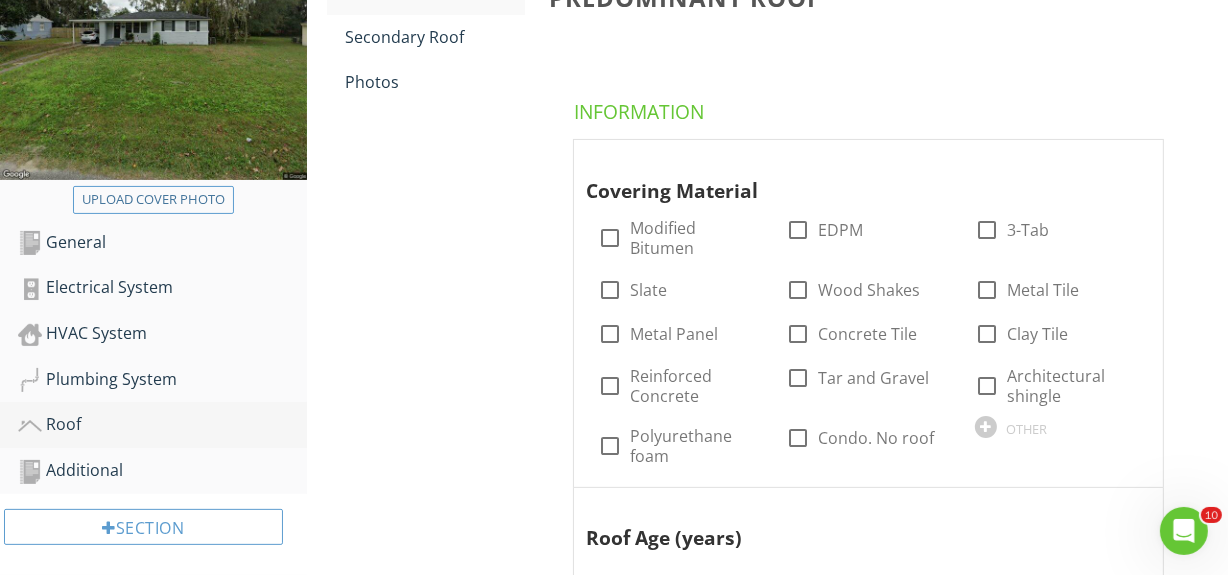 click on "Roof" at bounding box center [162, 425] 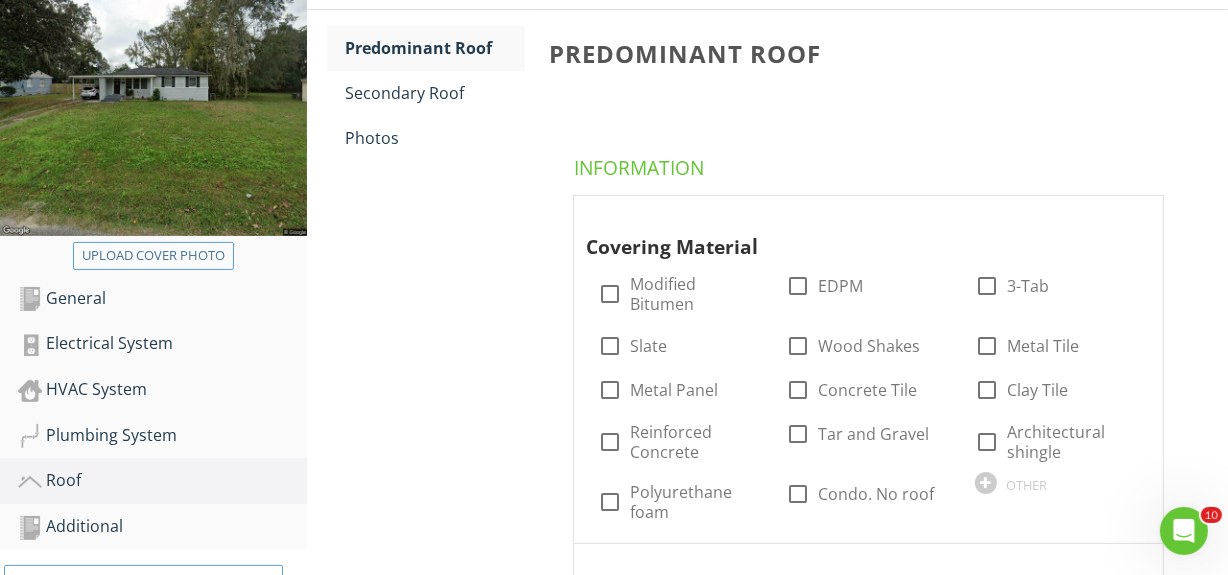 scroll, scrollTop: 272, scrollLeft: 0, axis: vertical 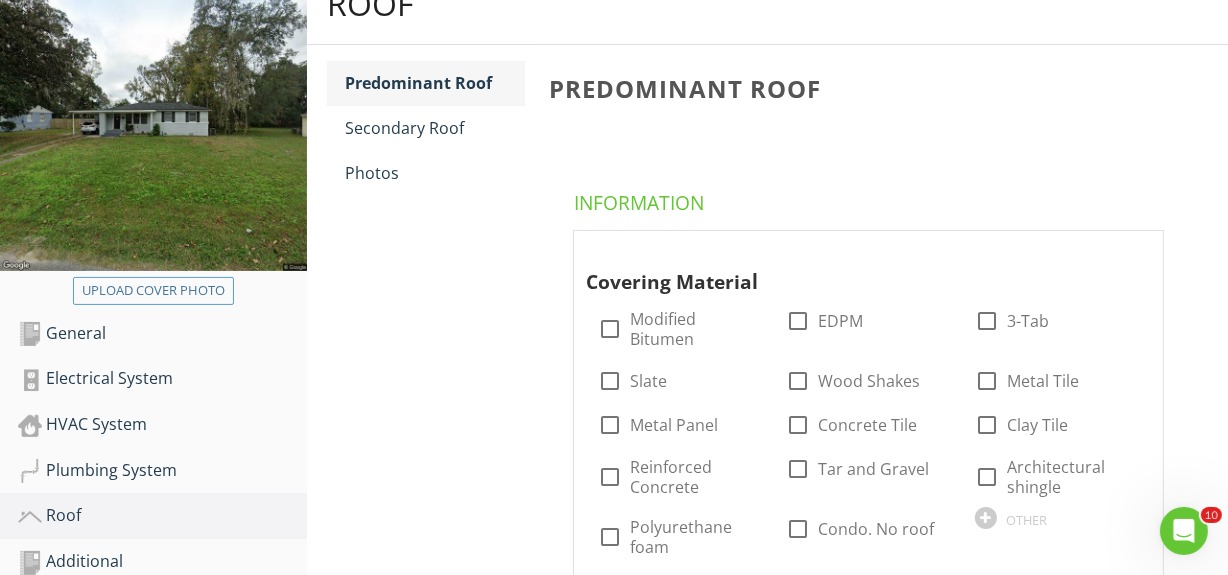 click on "Predominant Roof" at bounding box center [435, 83] 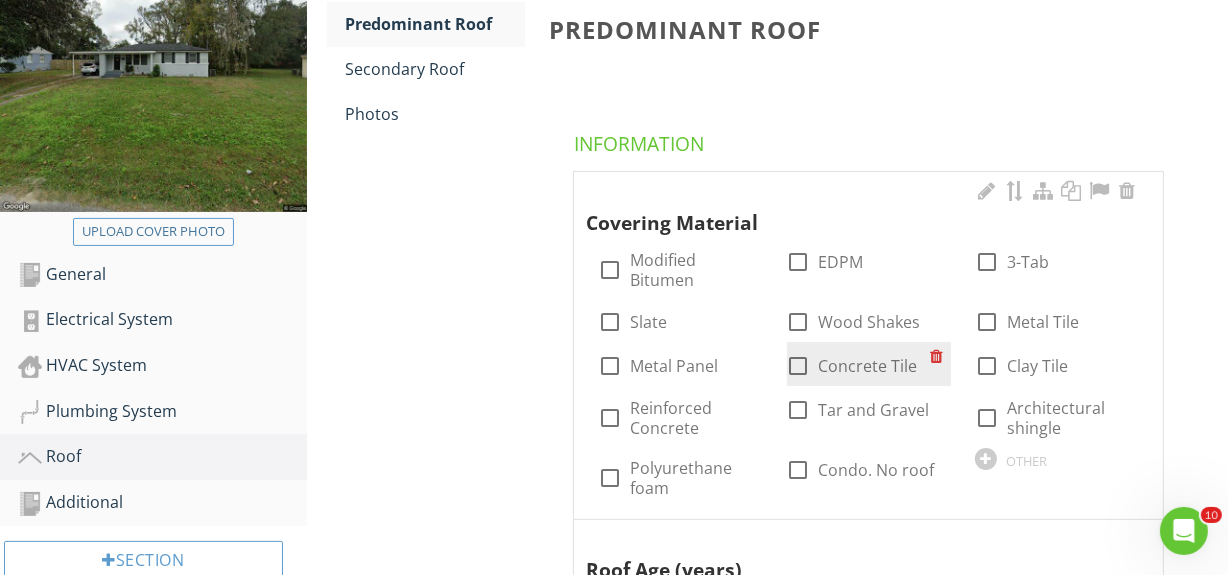 scroll, scrollTop: 363, scrollLeft: 0, axis: vertical 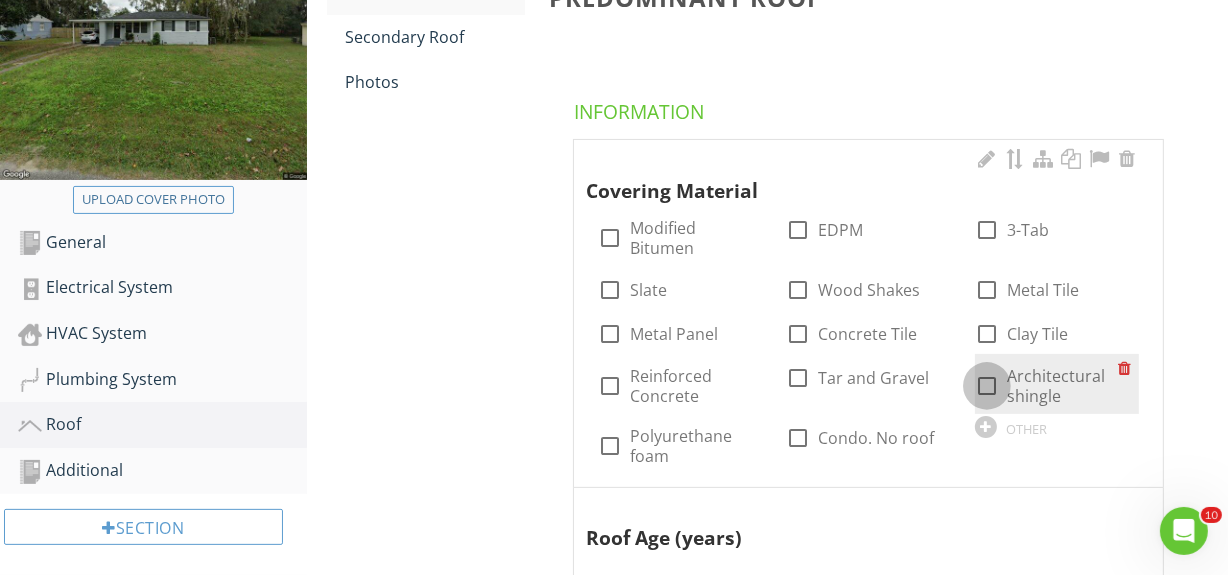 click at bounding box center (987, 386) 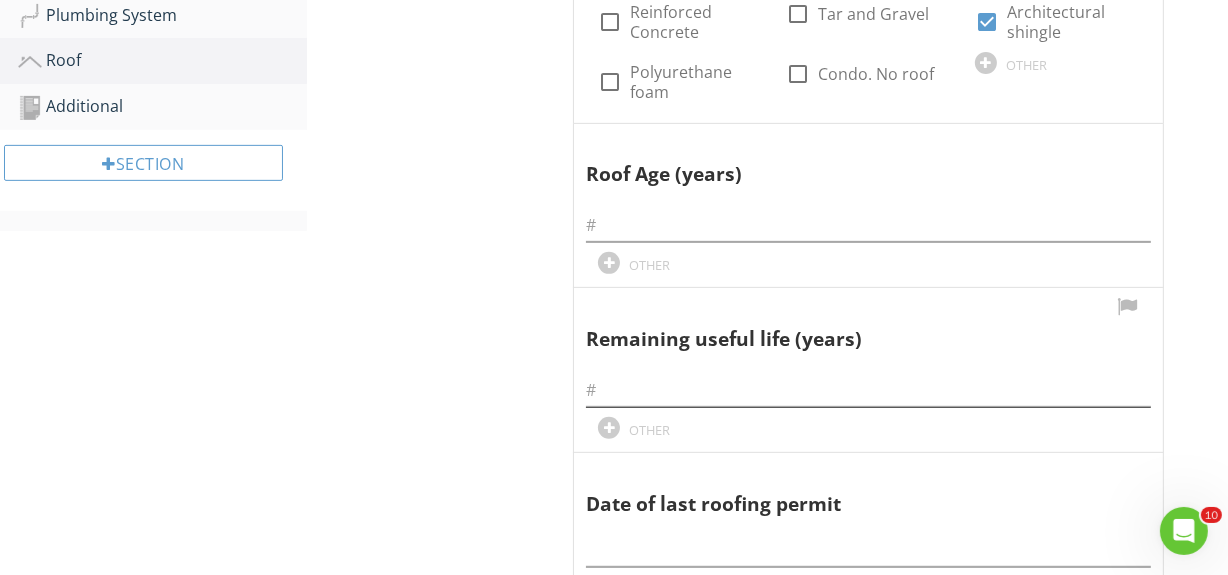 scroll, scrollTop: 818, scrollLeft: 0, axis: vertical 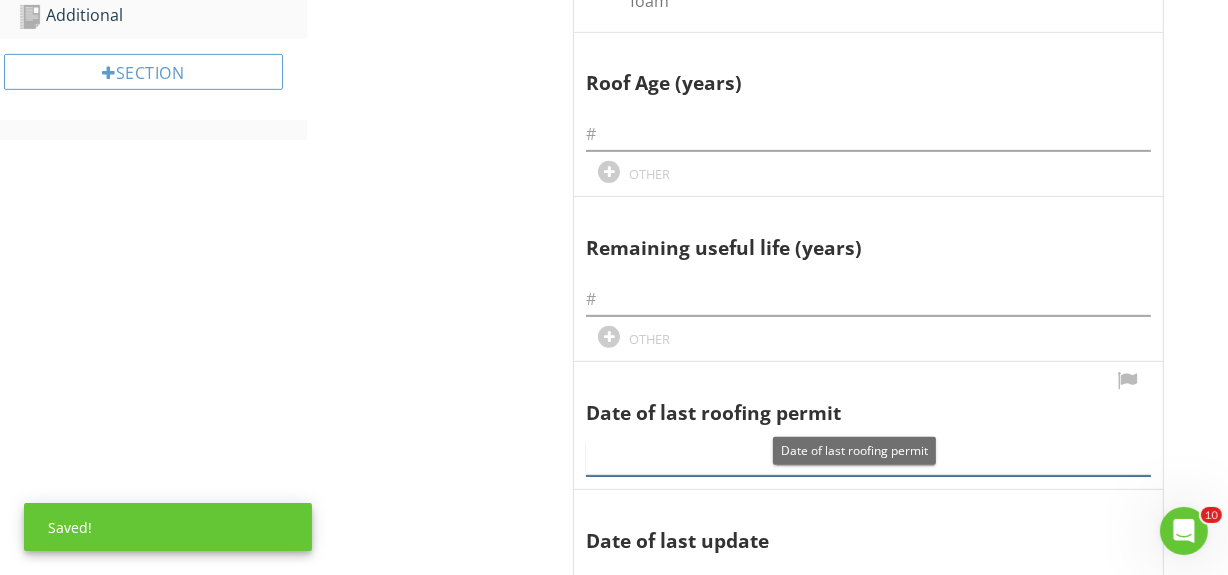 click at bounding box center [868, 459] 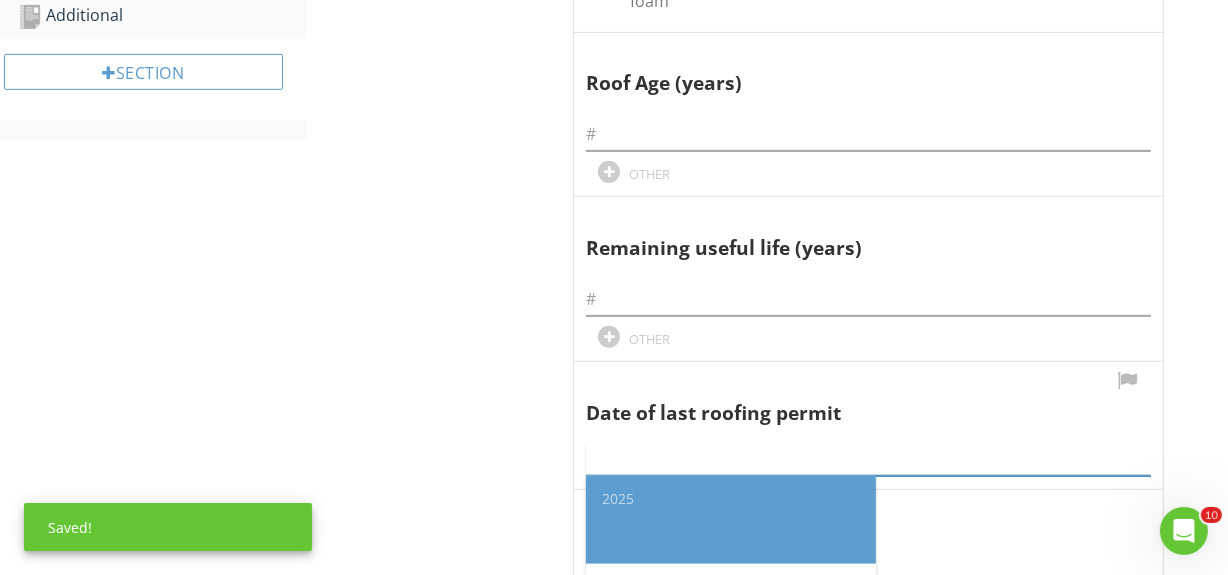 paste on "5/30/18" 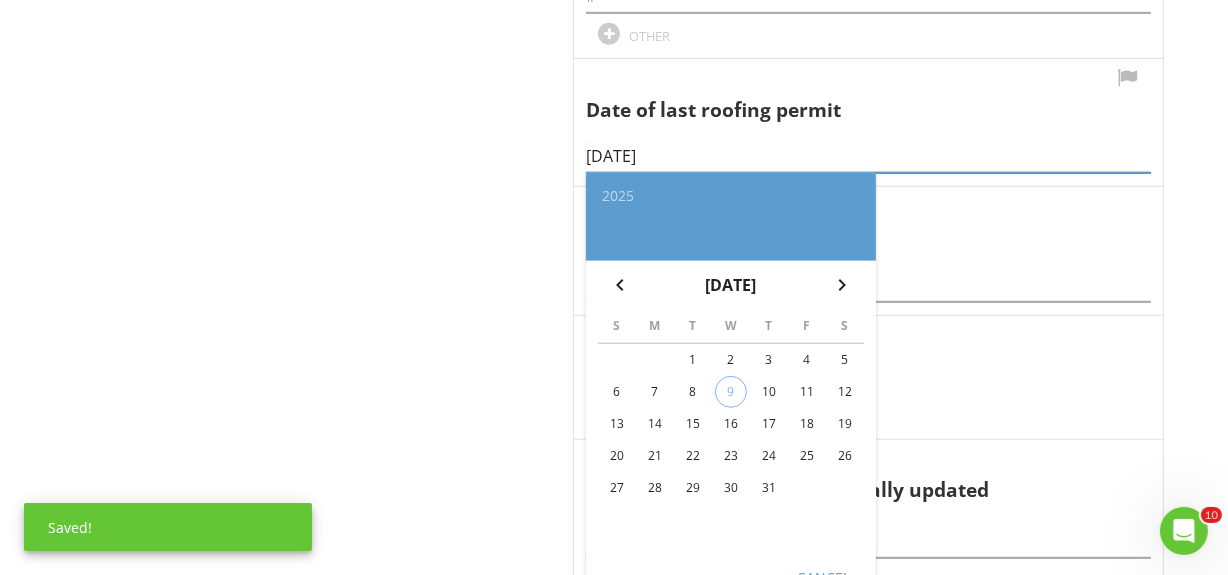 scroll, scrollTop: 1181, scrollLeft: 0, axis: vertical 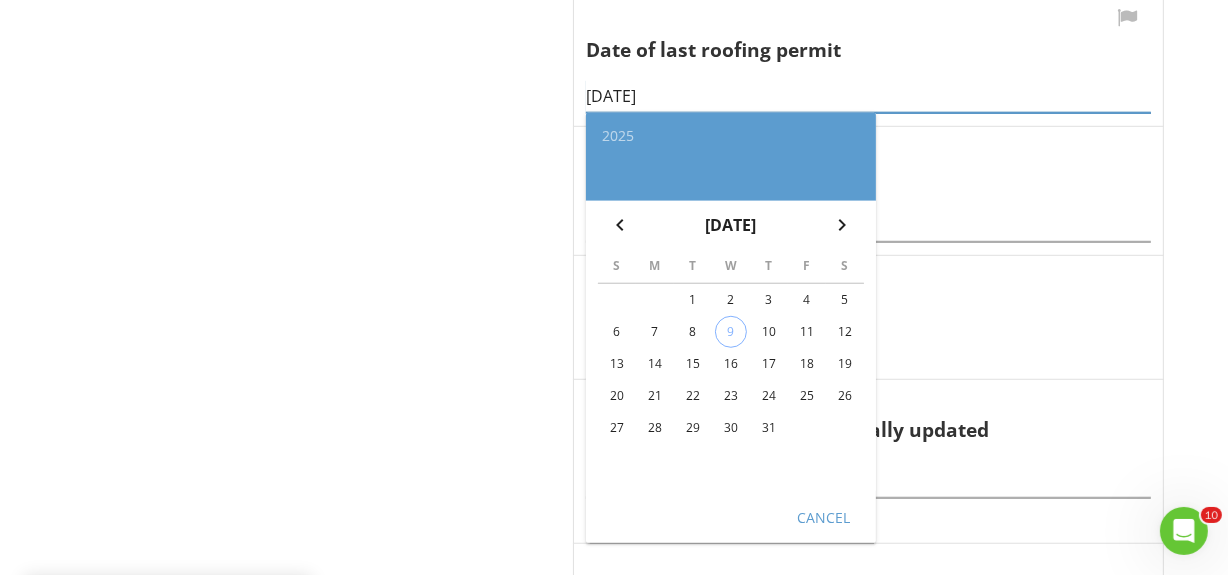 type on "5/30/18" 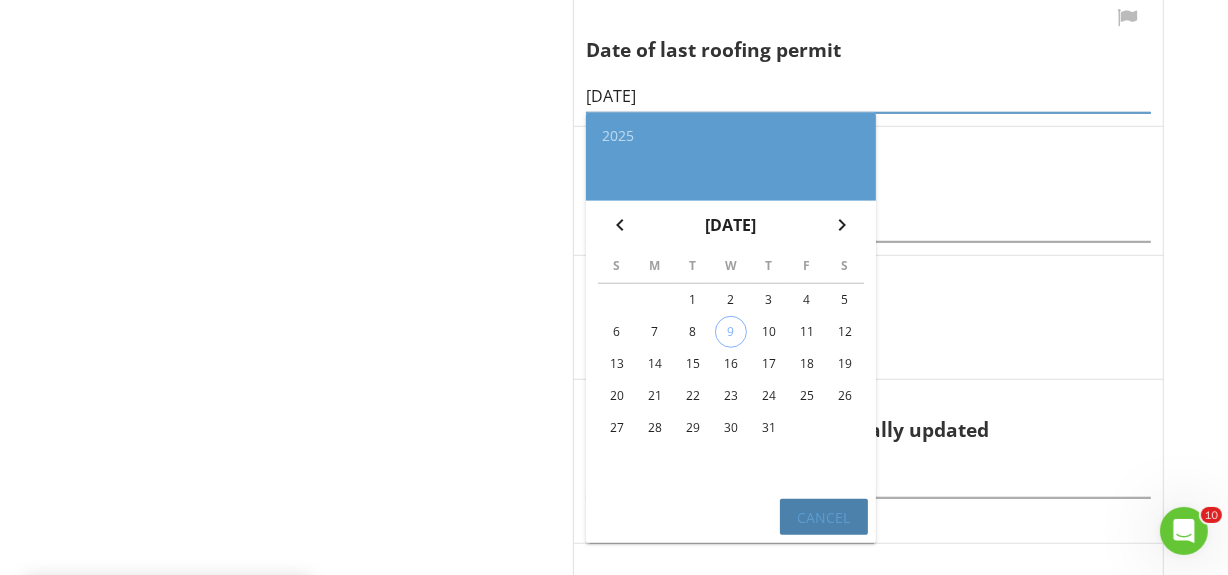 click on "Cancel" at bounding box center (824, 517) 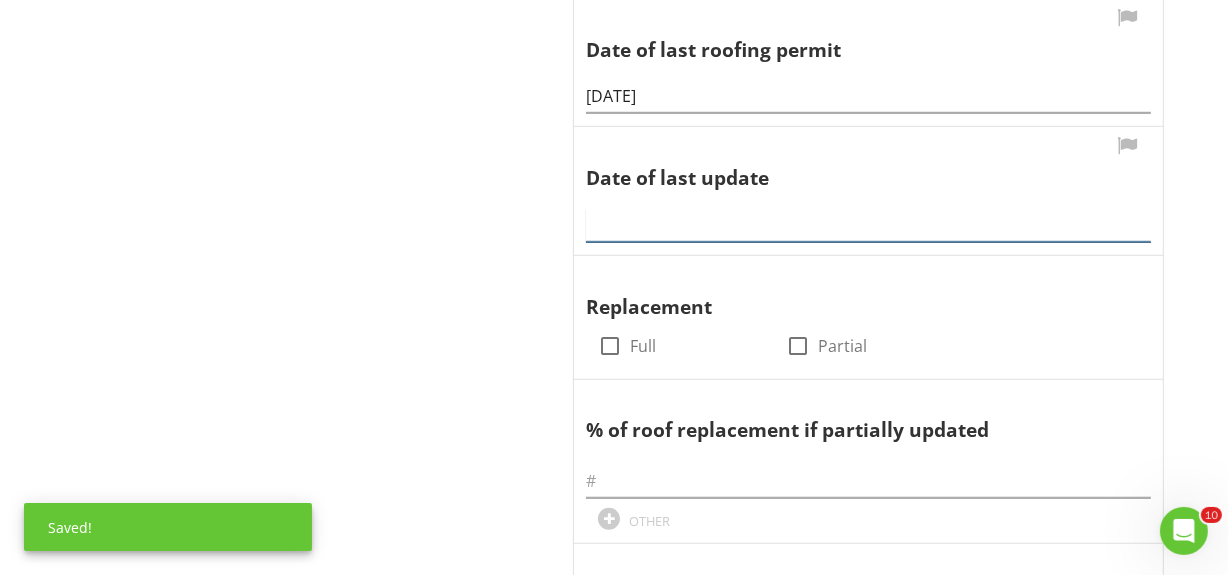 click at bounding box center (868, 225) 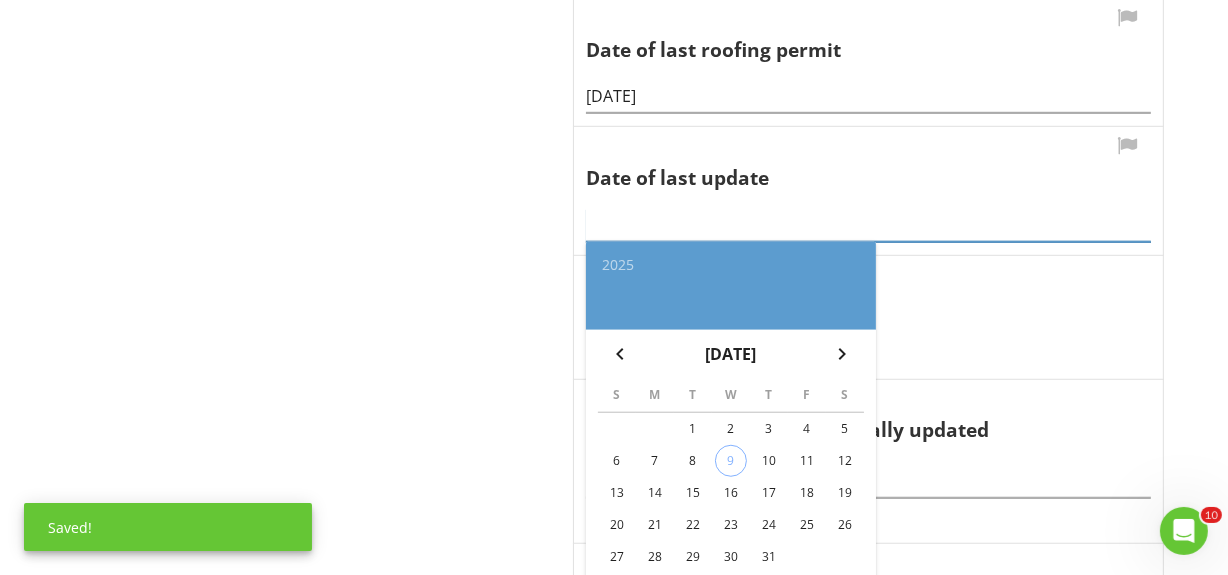 paste on "5/30/18" 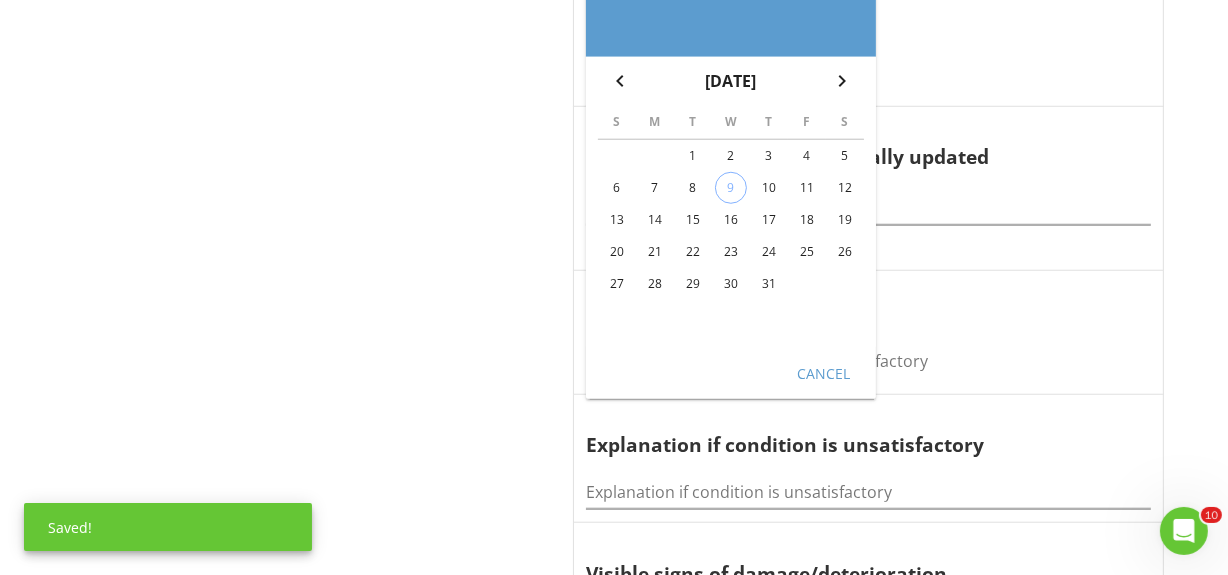 type on "5/30/18" 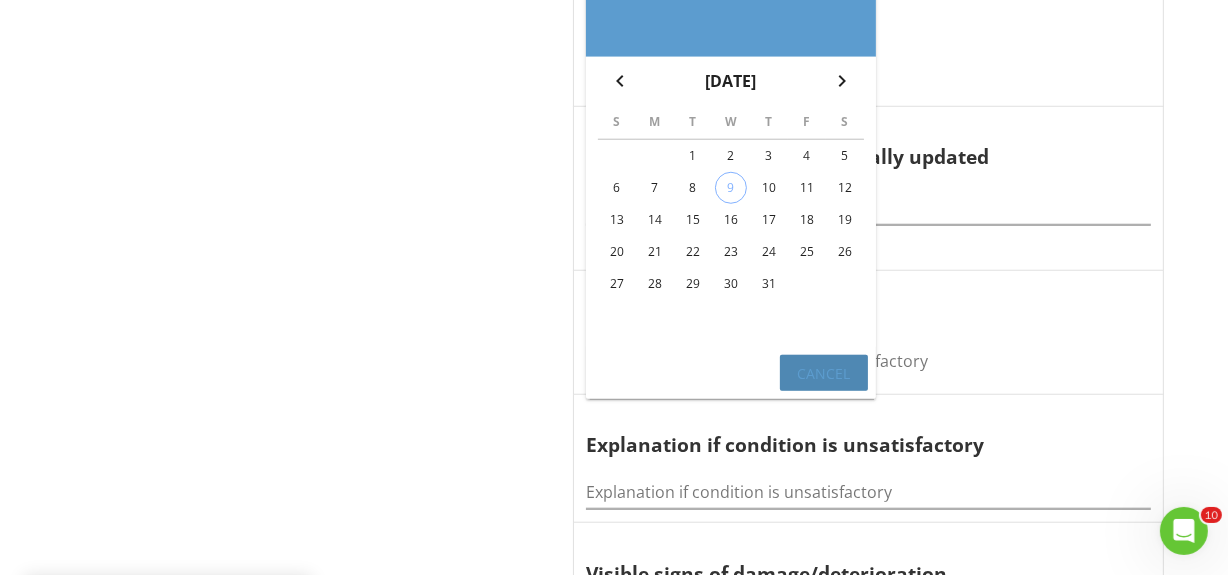 click on "Cancel" at bounding box center (824, 372) 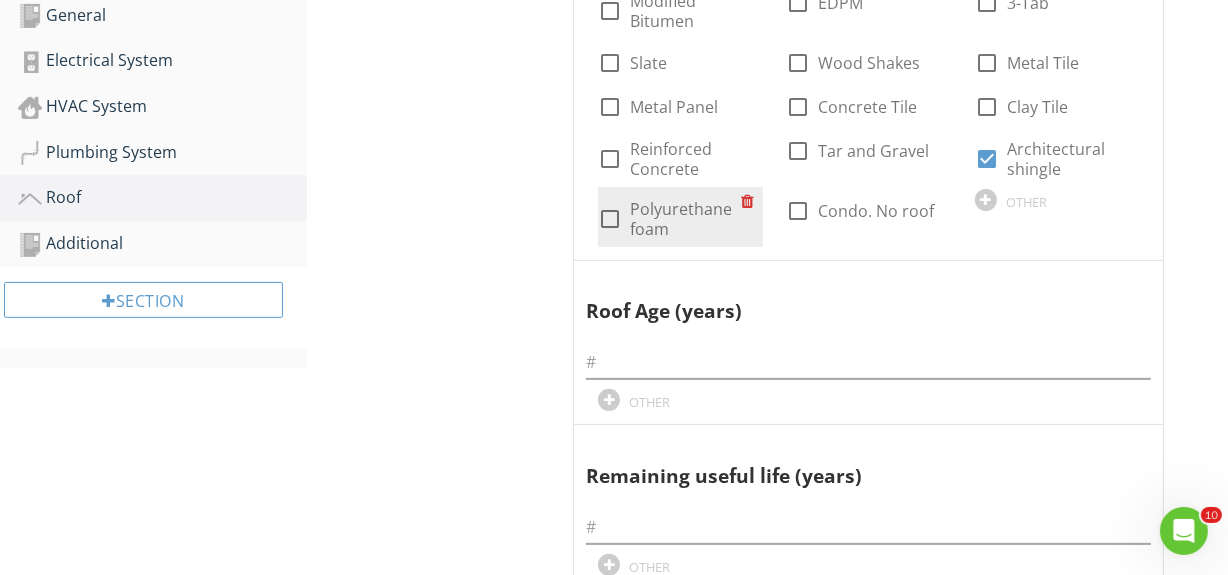scroll, scrollTop: 545, scrollLeft: 0, axis: vertical 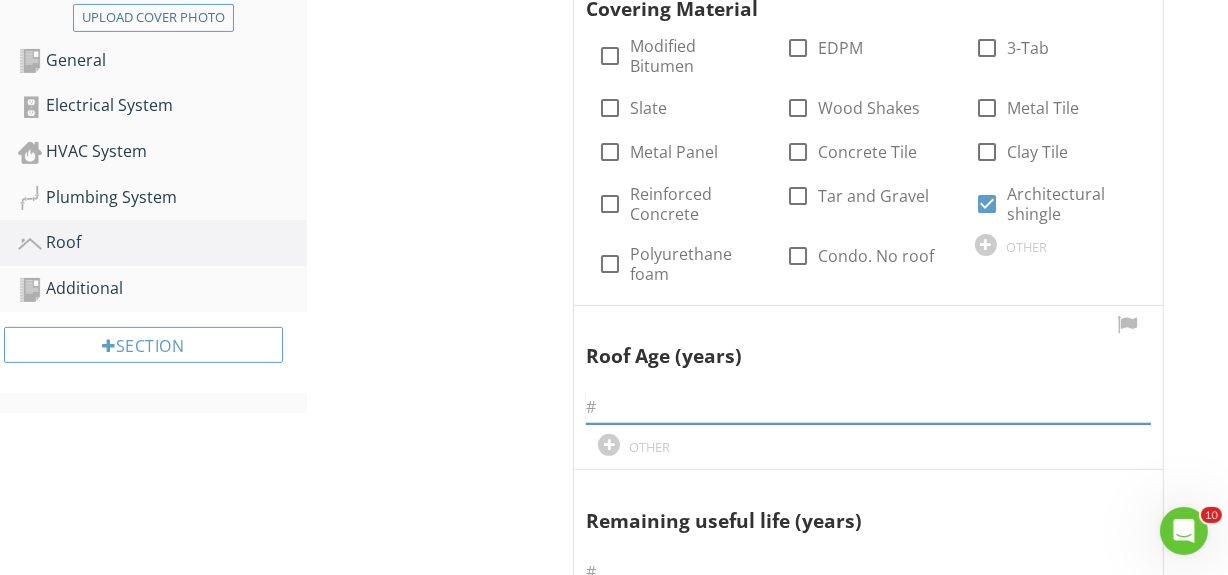 click at bounding box center (868, 407) 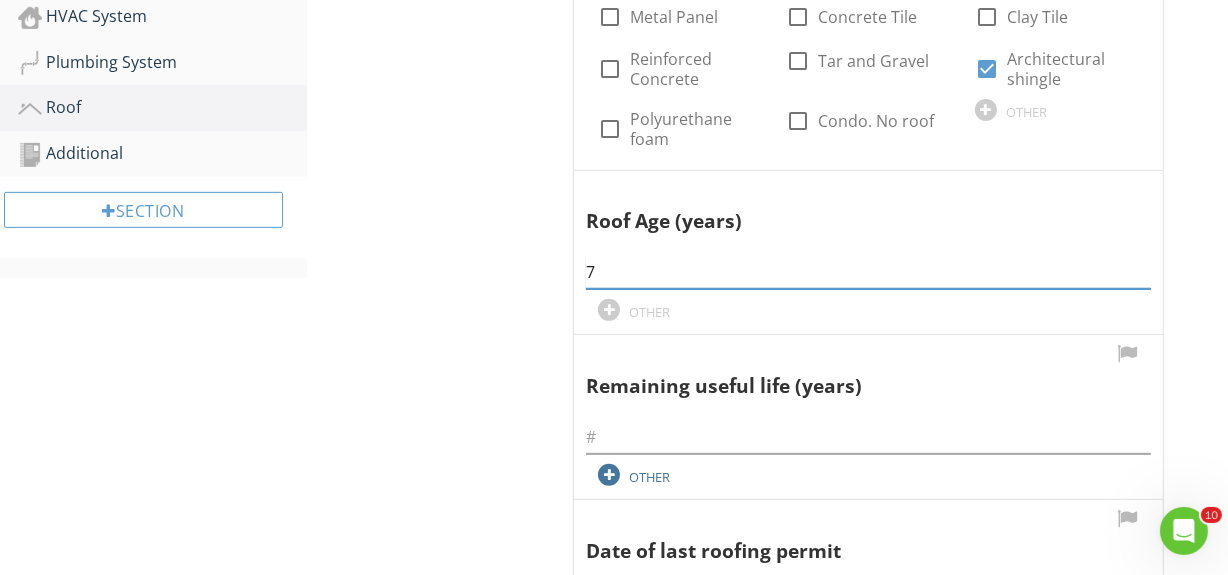 scroll, scrollTop: 727, scrollLeft: 0, axis: vertical 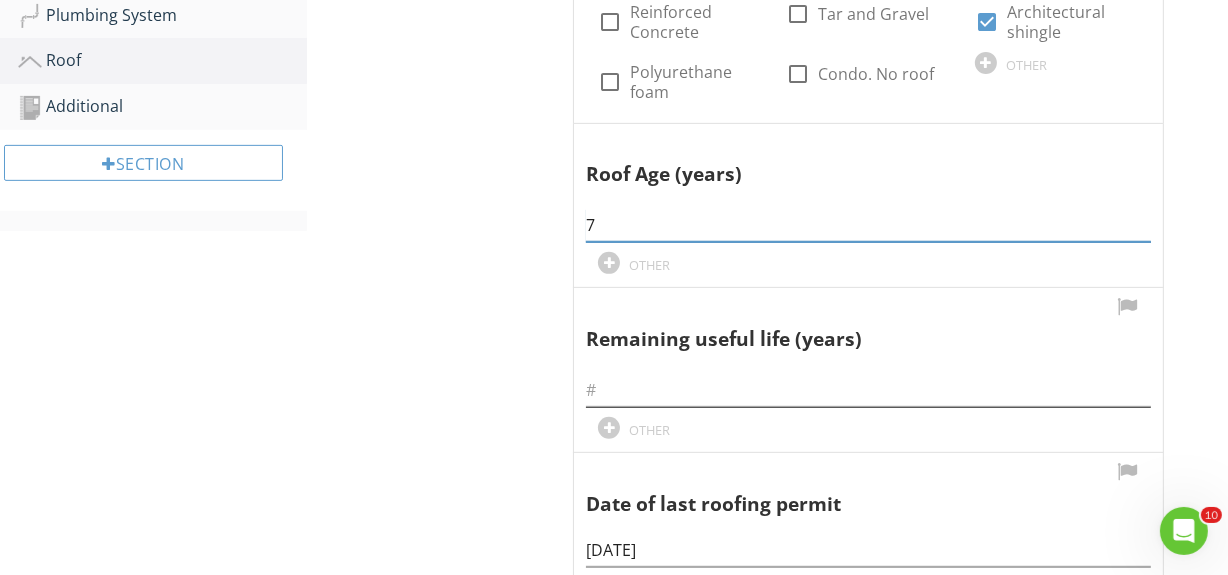 type on "7" 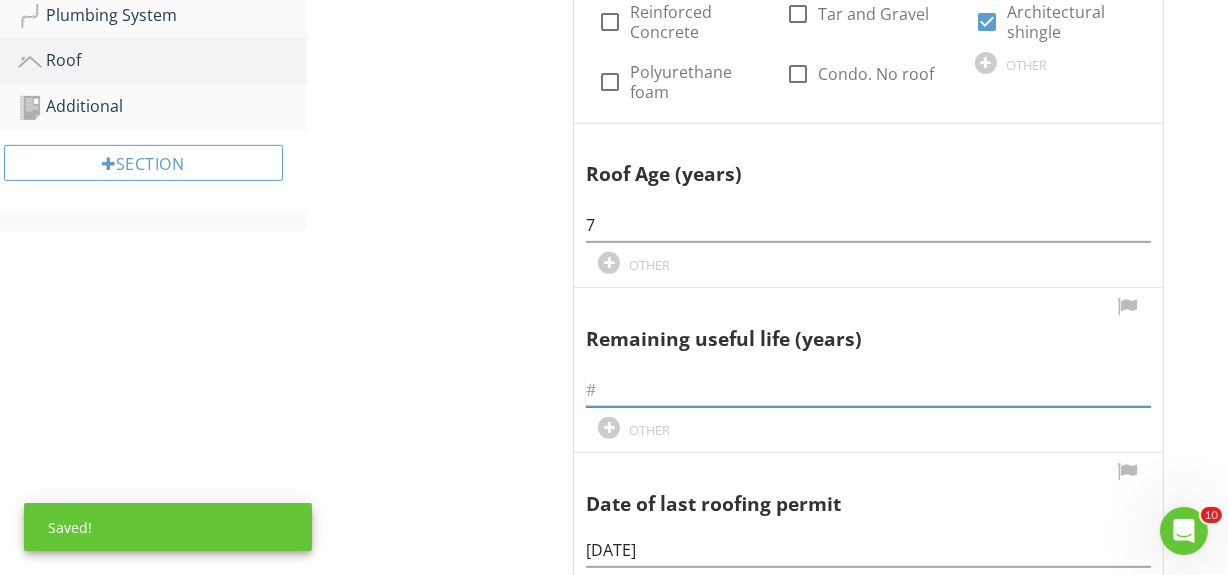 click at bounding box center [868, 390] 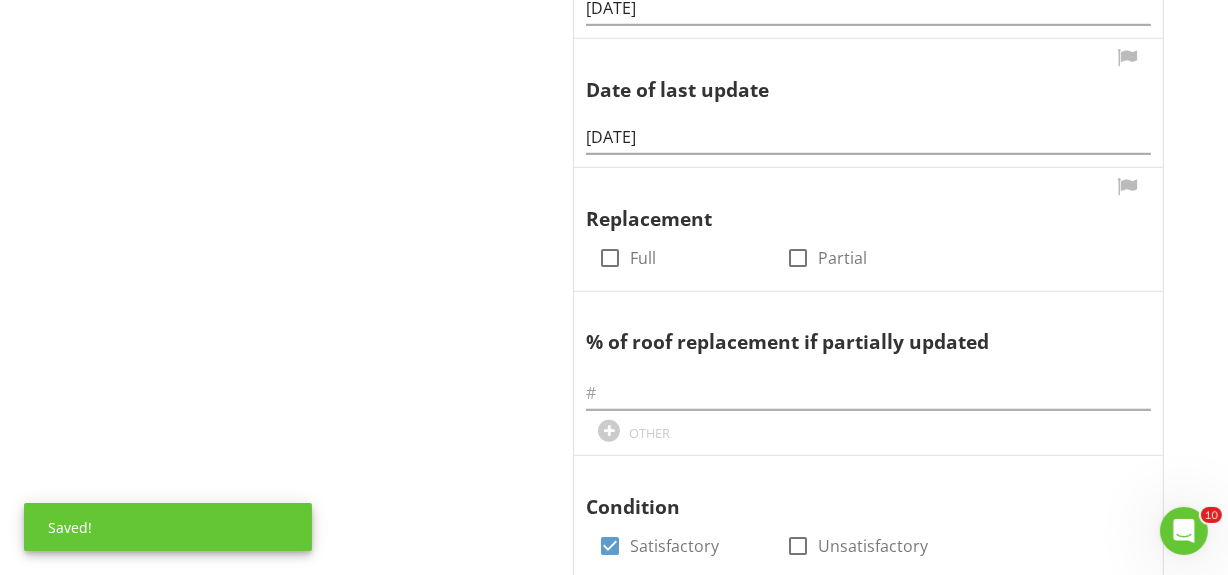 scroll, scrollTop: 1272, scrollLeft: 0, axis: vertical 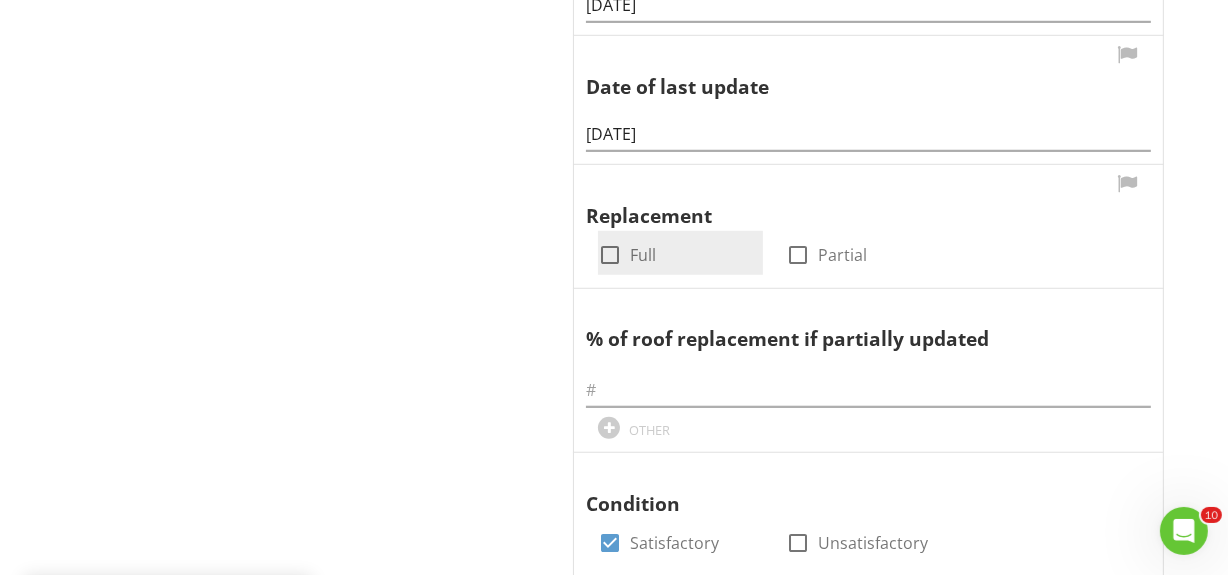 type on "13" 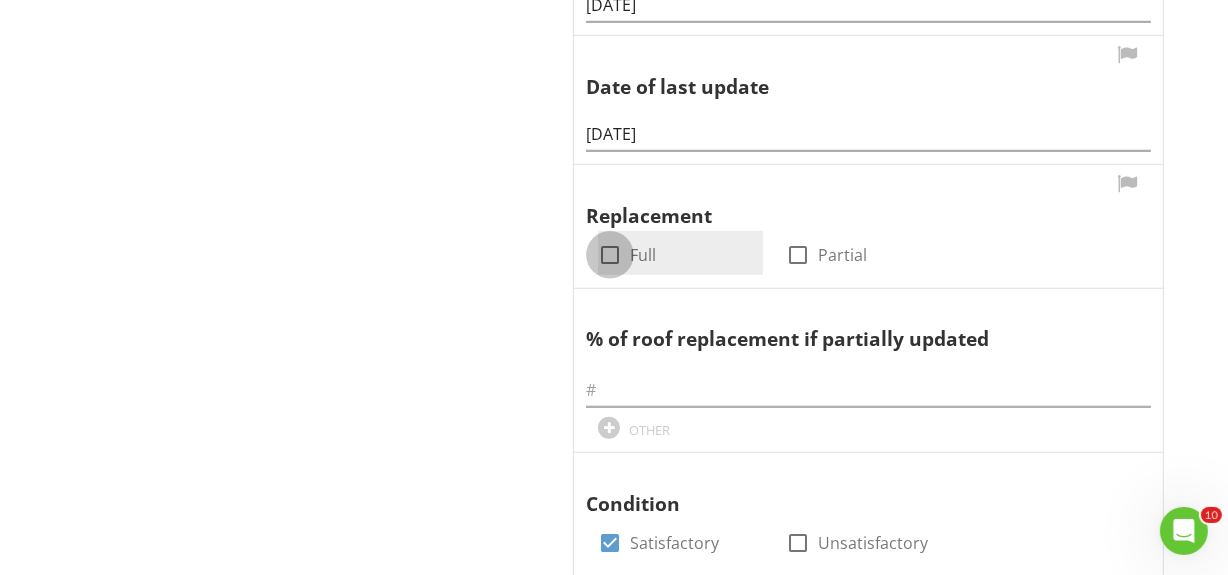 drag, startPoint x: 602, startPoint y: 255, endPoint x: 656, endPoint y: 250, distance: 54.230988 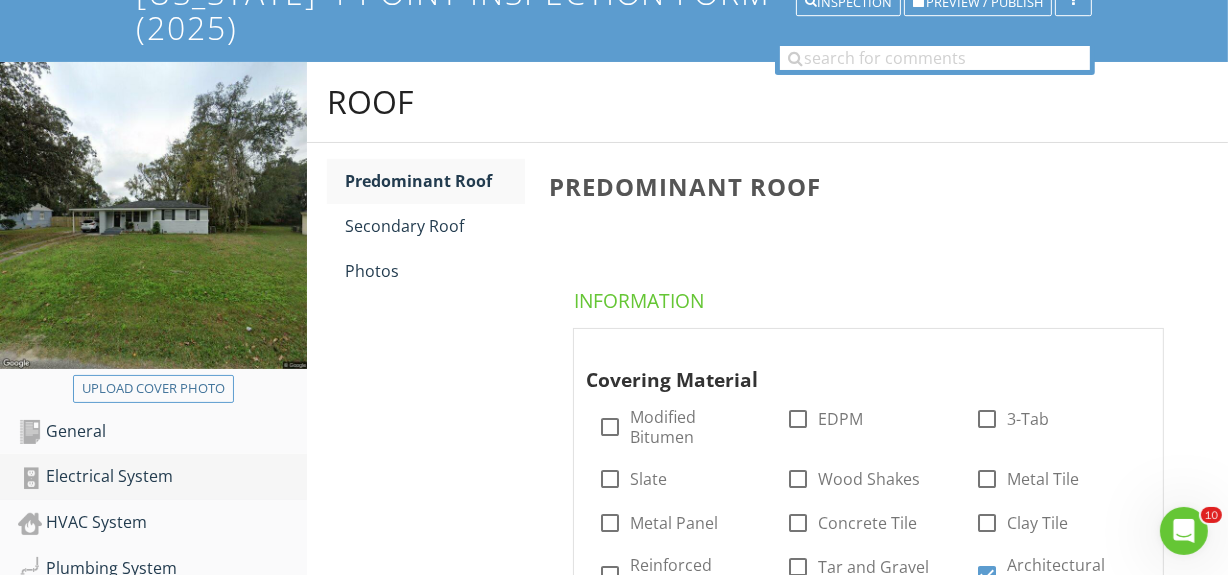scroll, scrollTop: 272, scrollLeft: 0, axis: vertical 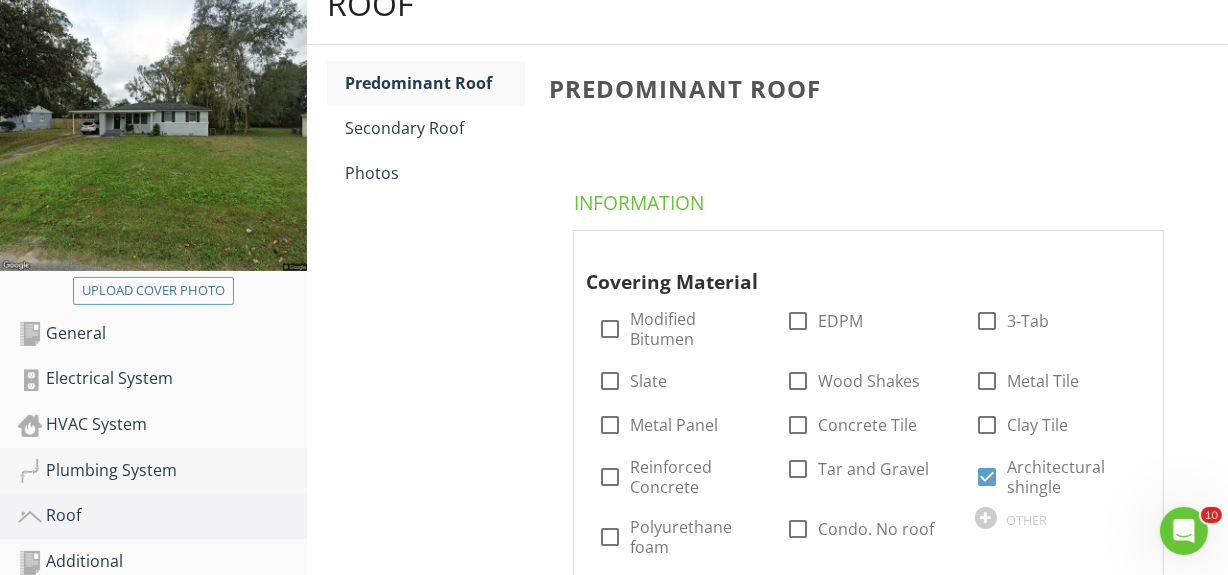 drag, startPoint x: 124, startPoint y: 469, endPoint x: 246, endPoint y: 448, distance: 123.79418 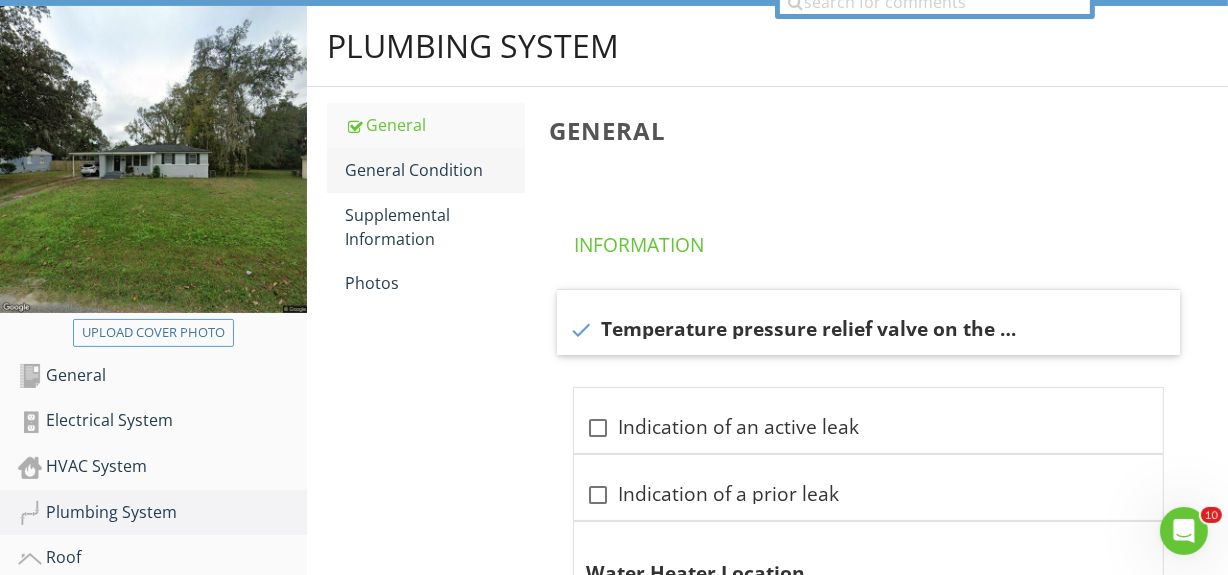 scroll, scrollTop: 181, scrollLeft: 0, axis: vertical 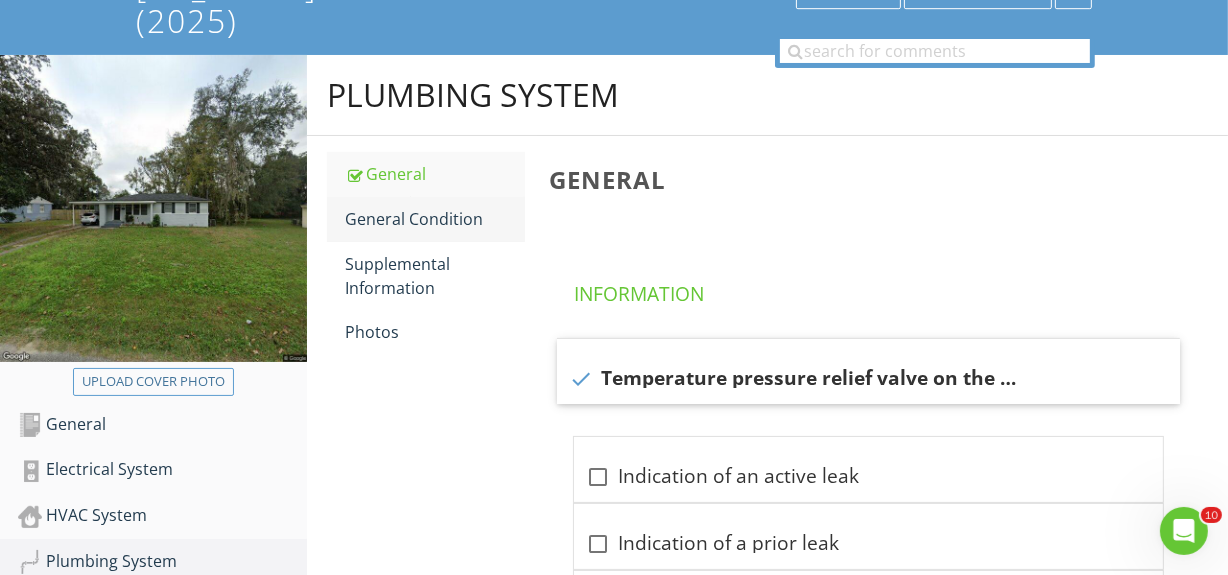 drag, startPoint x: 448, startPoint y: 219, endPoint x: 489, endPoint y: 221, distance: 41.04875 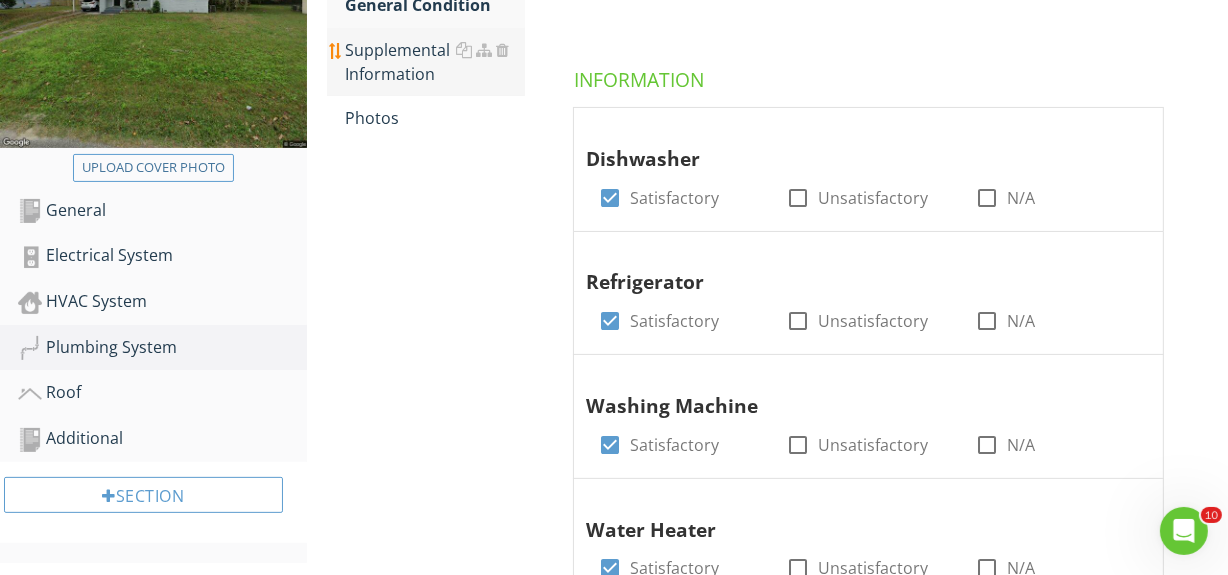 scroll, scrollTop: 363, scrollLeft: 0, axis: vertical 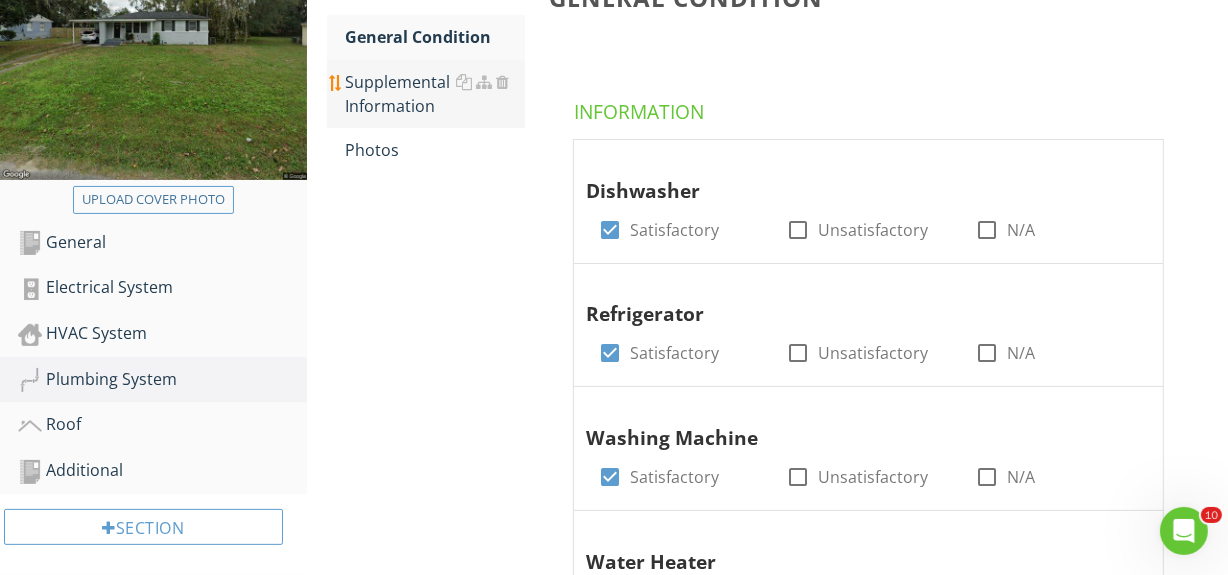 click on "Supplemental Information" at bounding box center (435, 94) 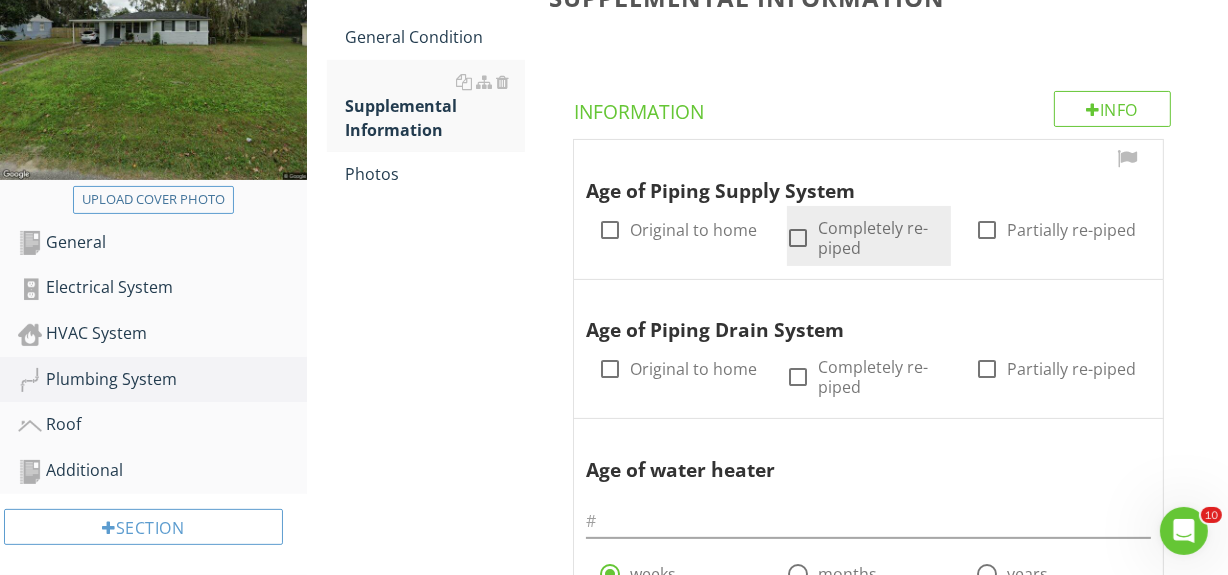 click at bounding box center (799, 238) 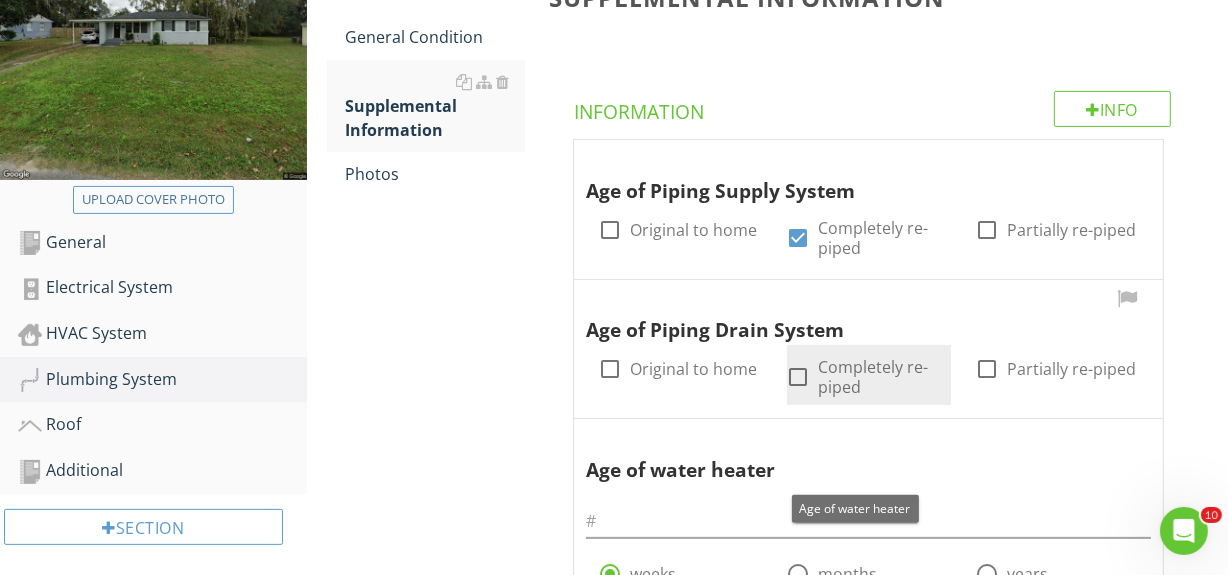 click at bounding box center [799, 377] 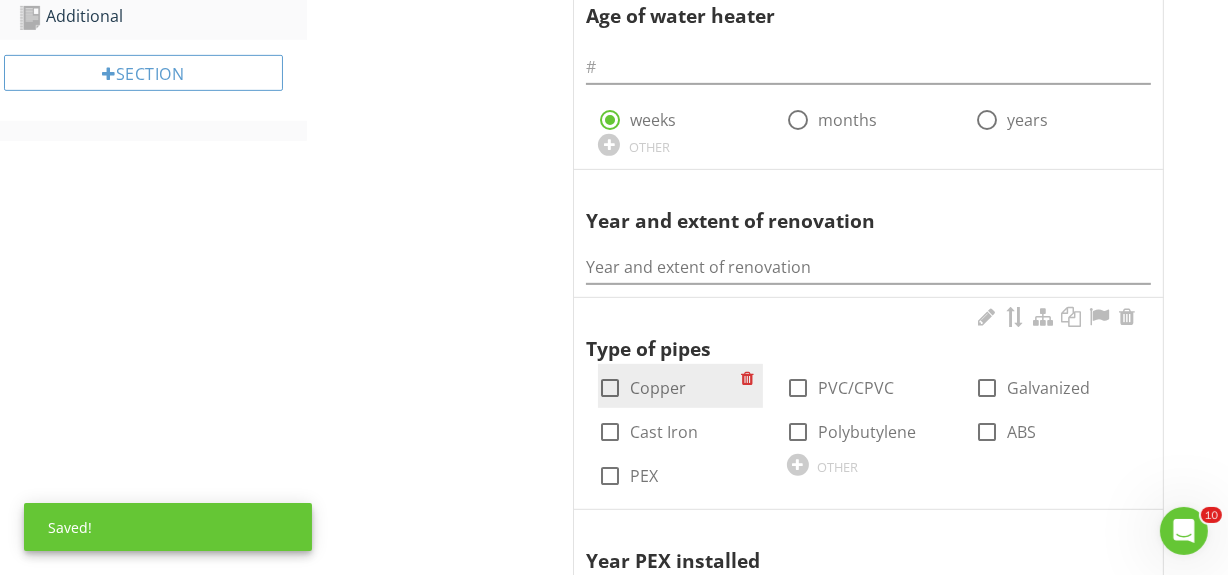 scroll, scrollTop: 818, scrollLeft: 0, axis: vertical 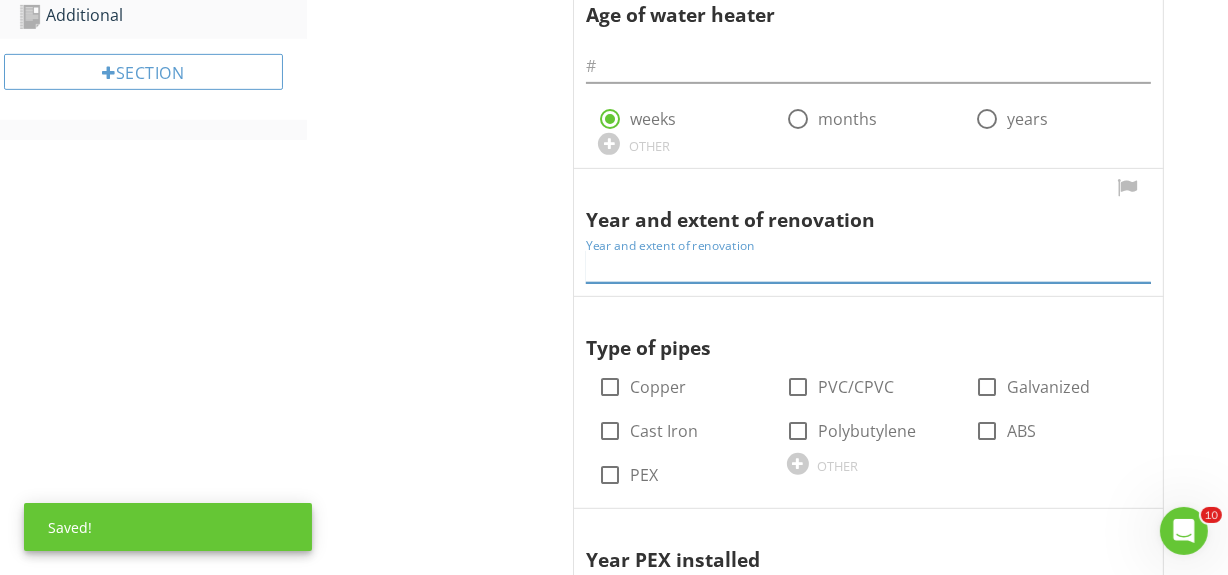 click at bounding box center [868, 266] 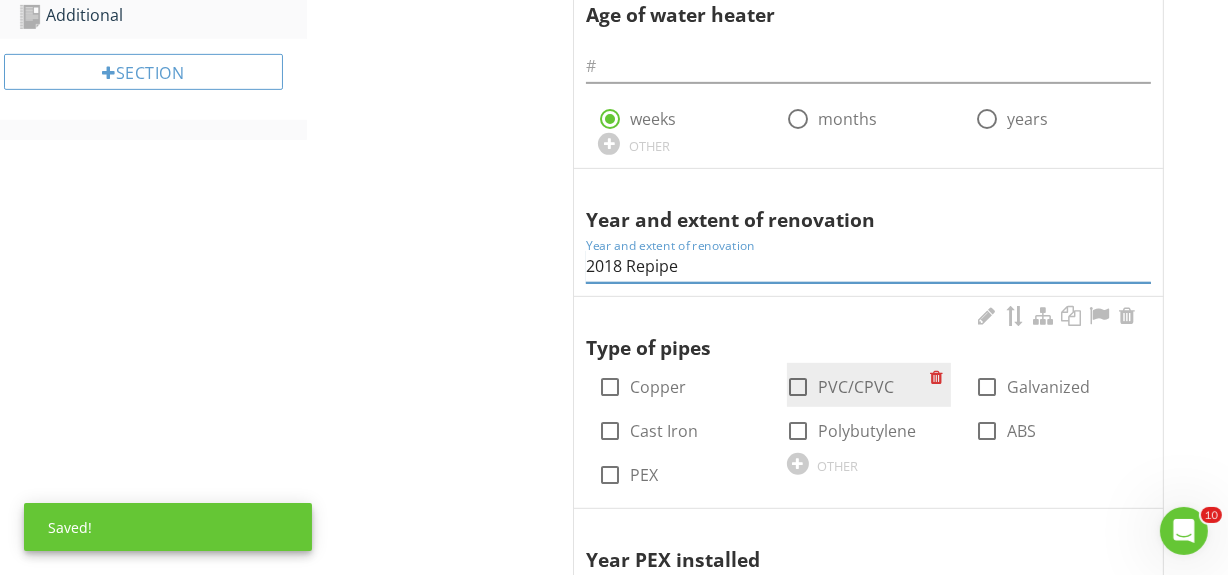 type on "2018 Repipe" 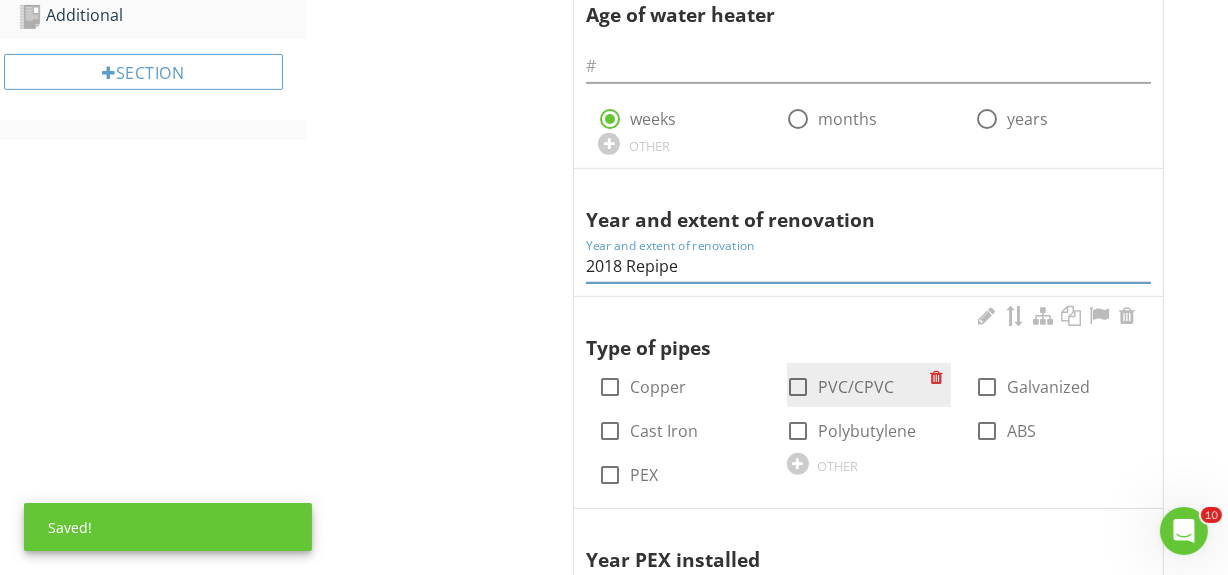 click at bounding box center [799, 387] 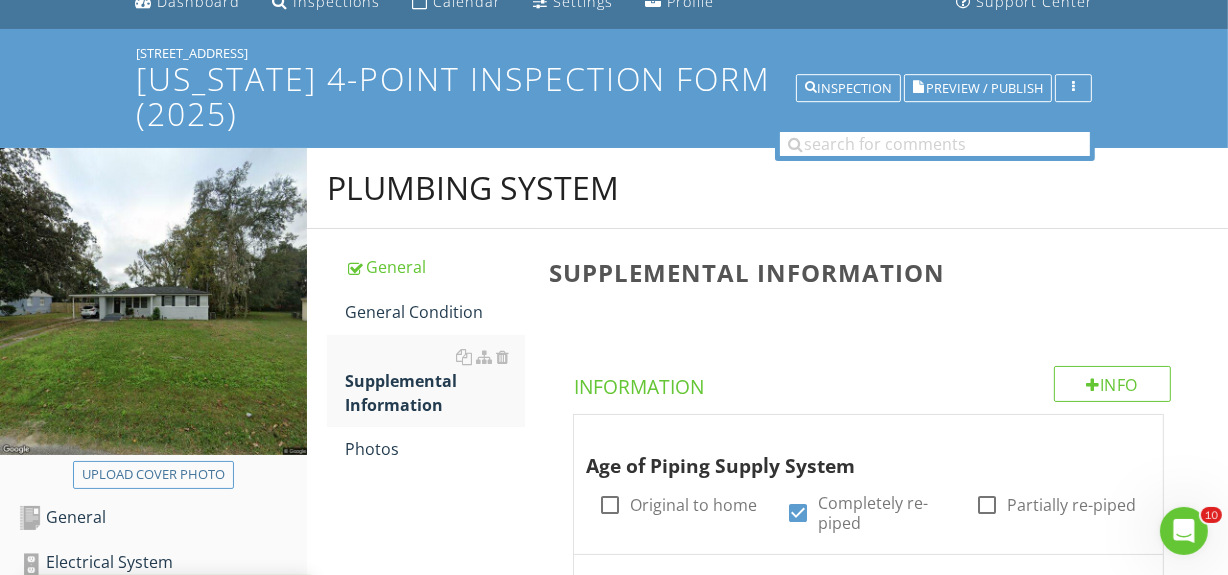 scroll, scrollTop: 363, scrollLeft: 0, axis: vertical 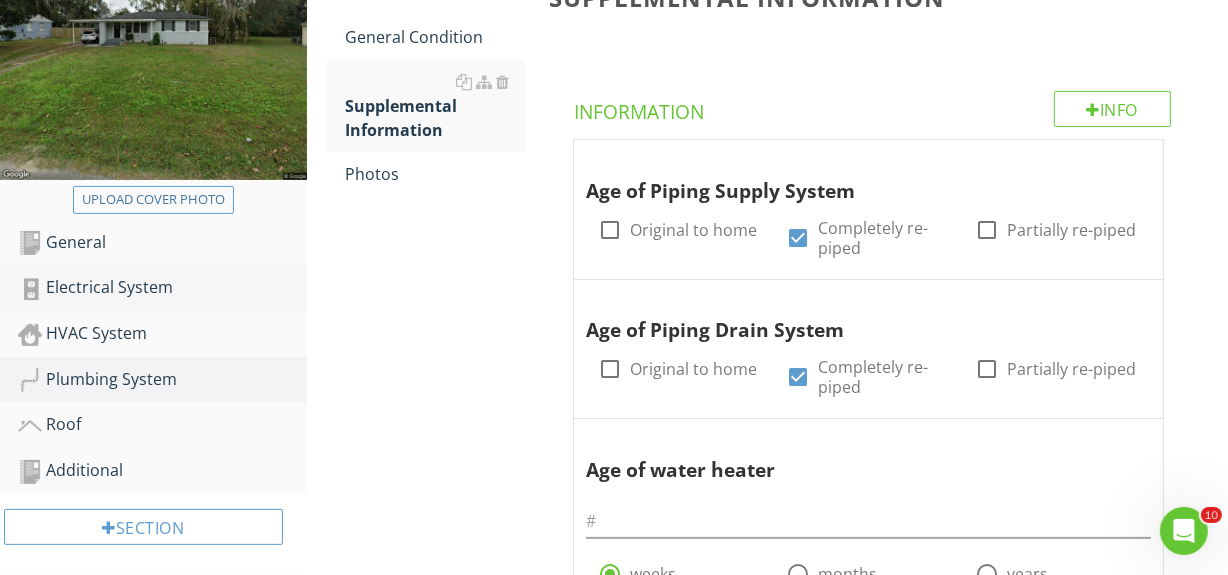 click on "Electrical System" at bounding box center (162, 288) 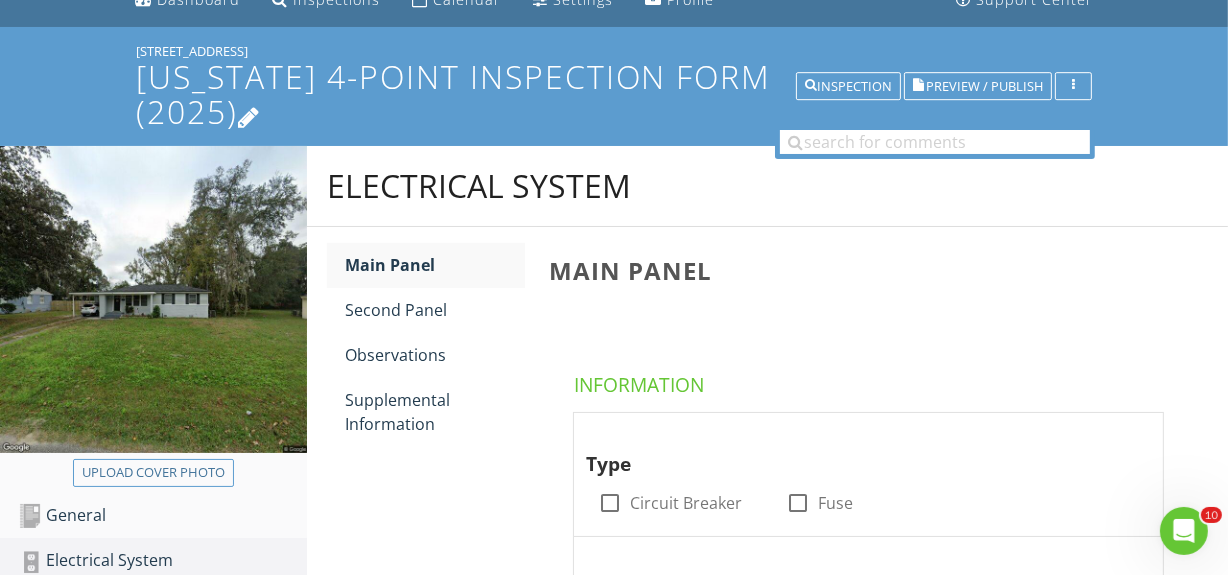 scroll, scrollTop: 0, scrollLeft: 0, axis: both 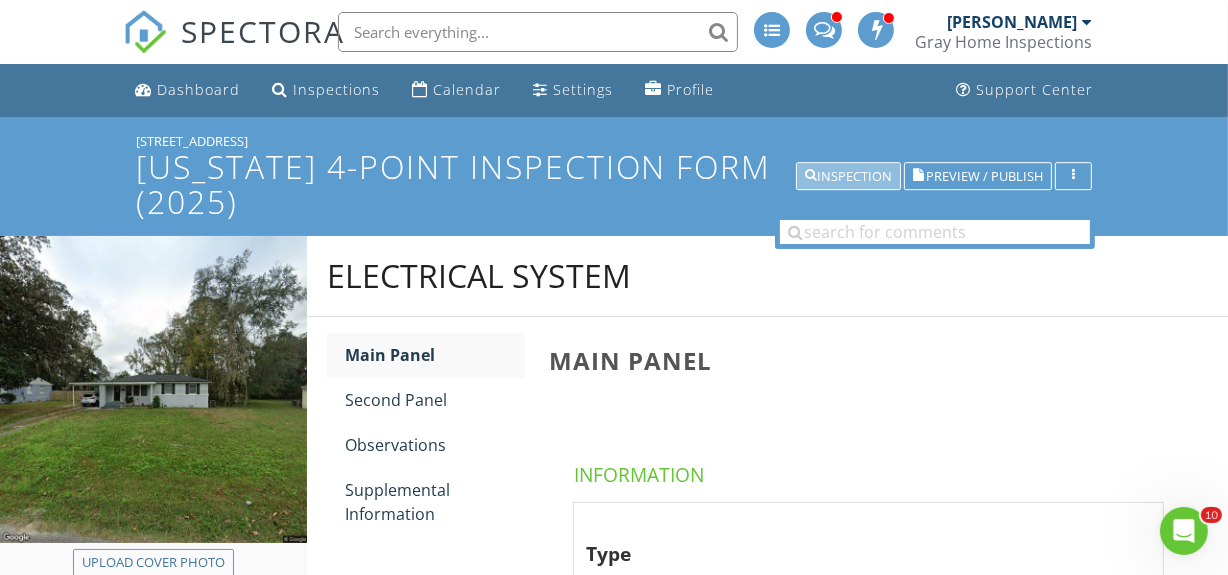 click on "Inspection" at bounding box center [848, 177] 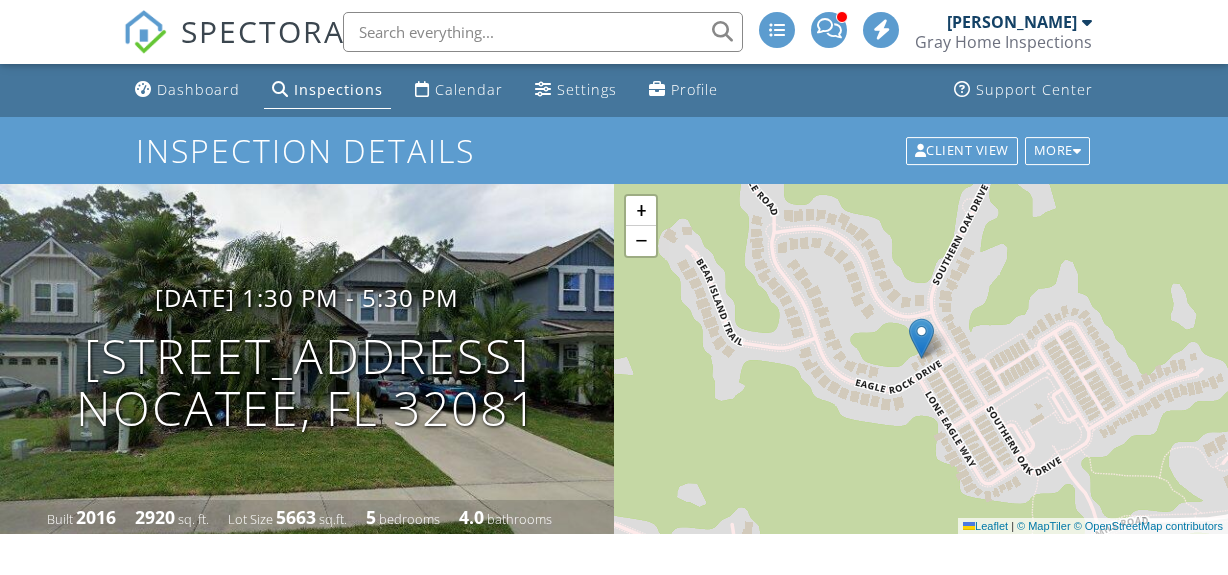 scroll, scrollTop: 0, scrollLeft: 0, axis: both 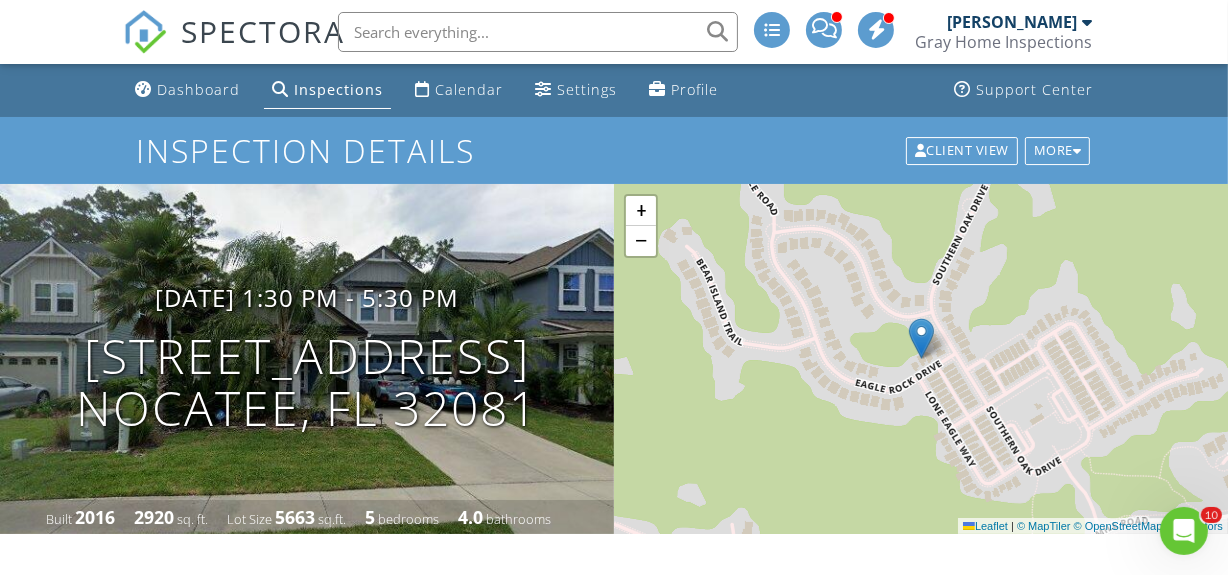 click on "[PERSON_NAME]" at bounding box center (1012, 22) 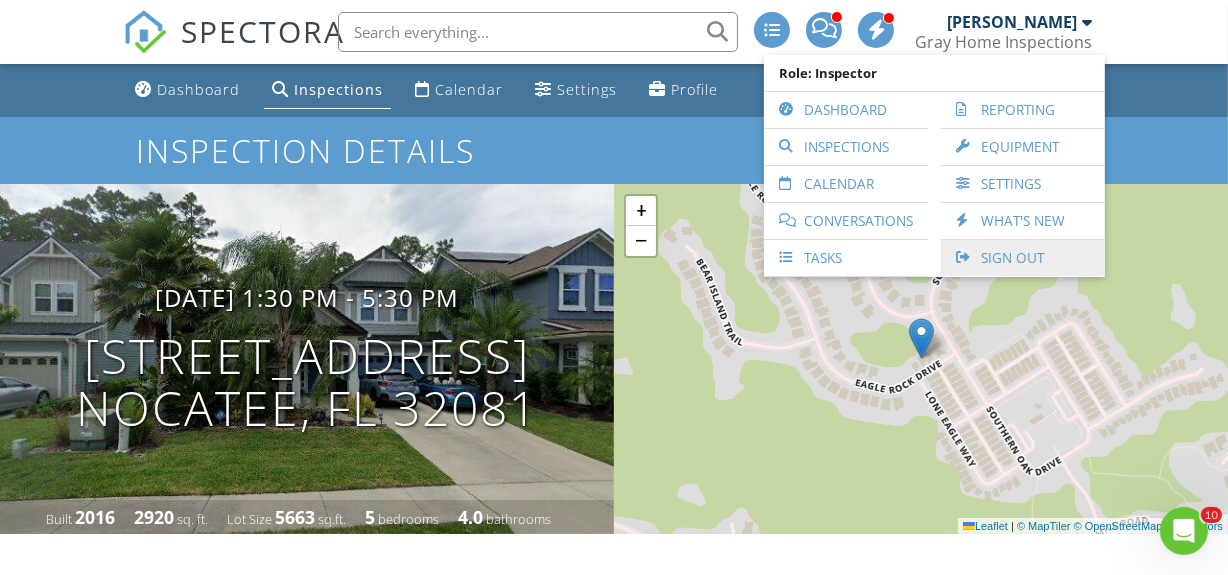 click on "Sign Out" at bounding box center (1023, 258) 